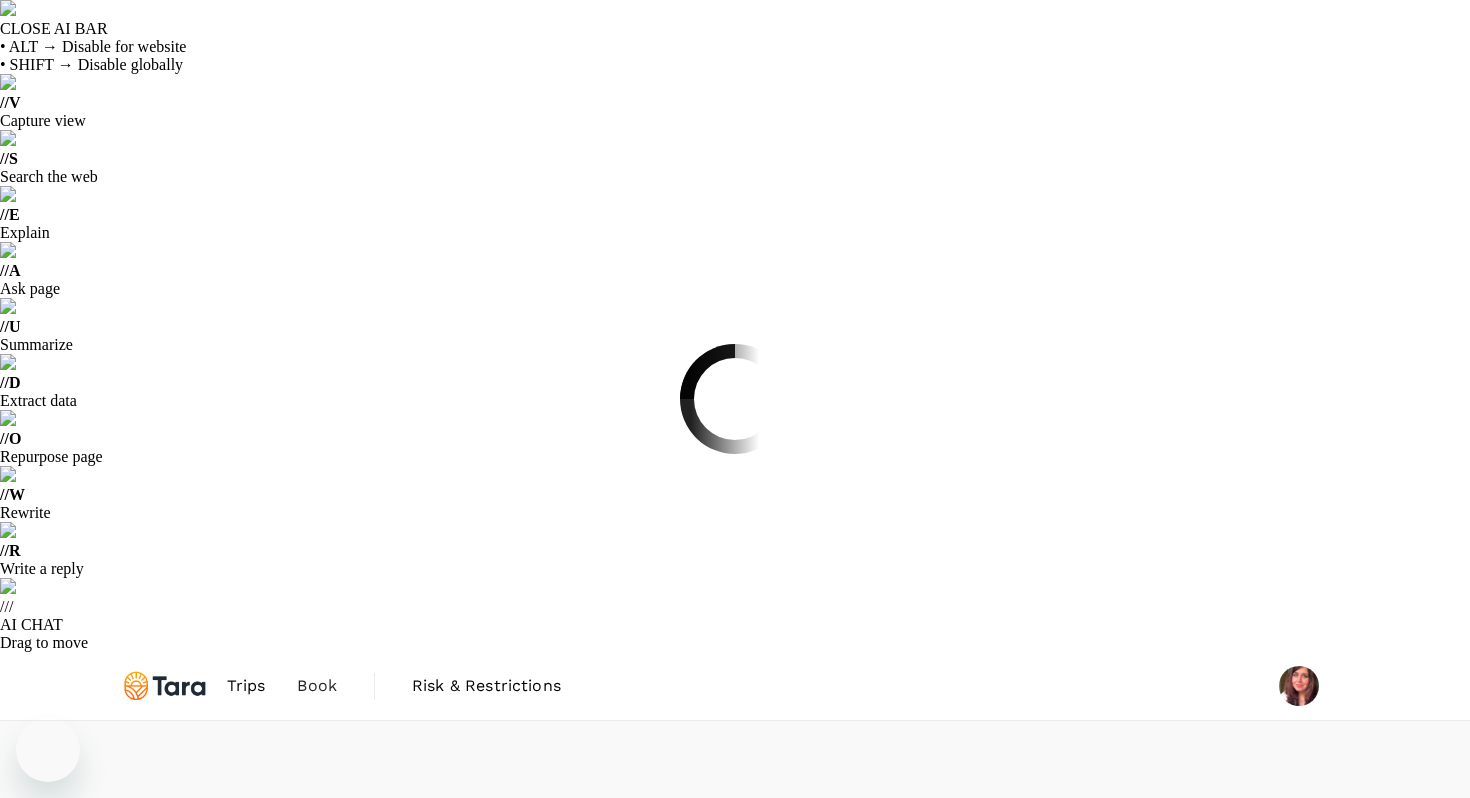 scroll, scrollTop: 0, scrollLeft: 0, axis: both 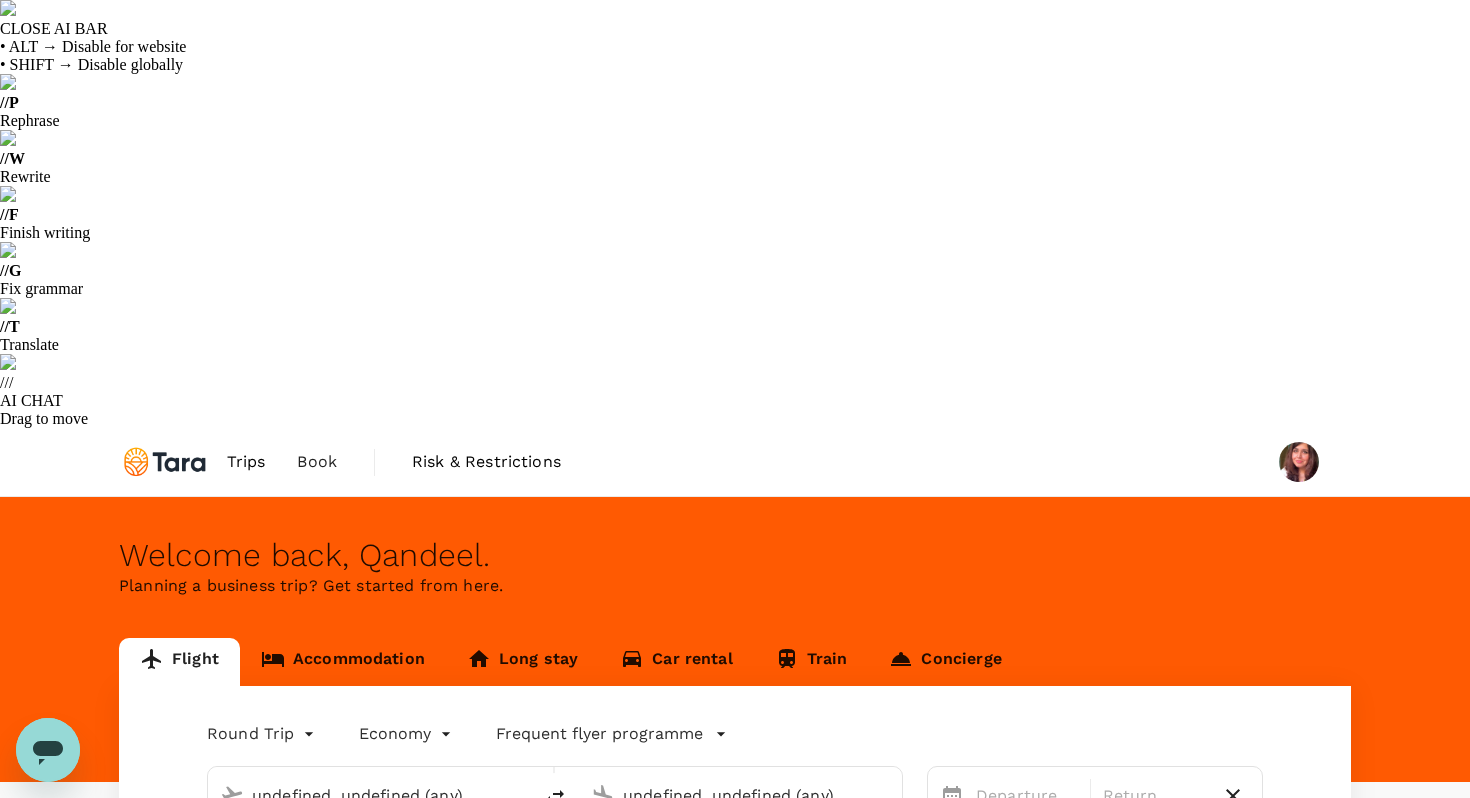 type 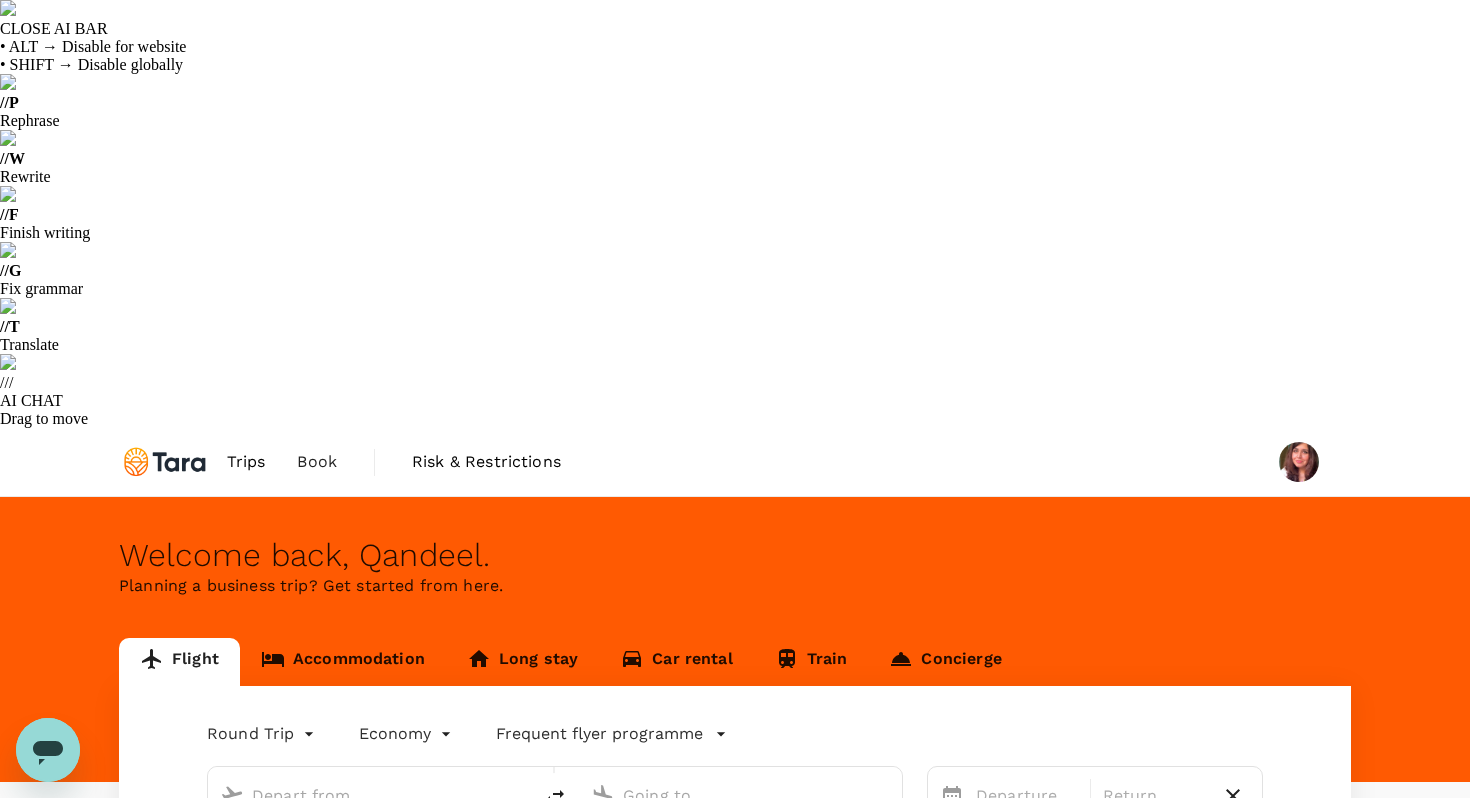 click at bounding box center [370, 795] 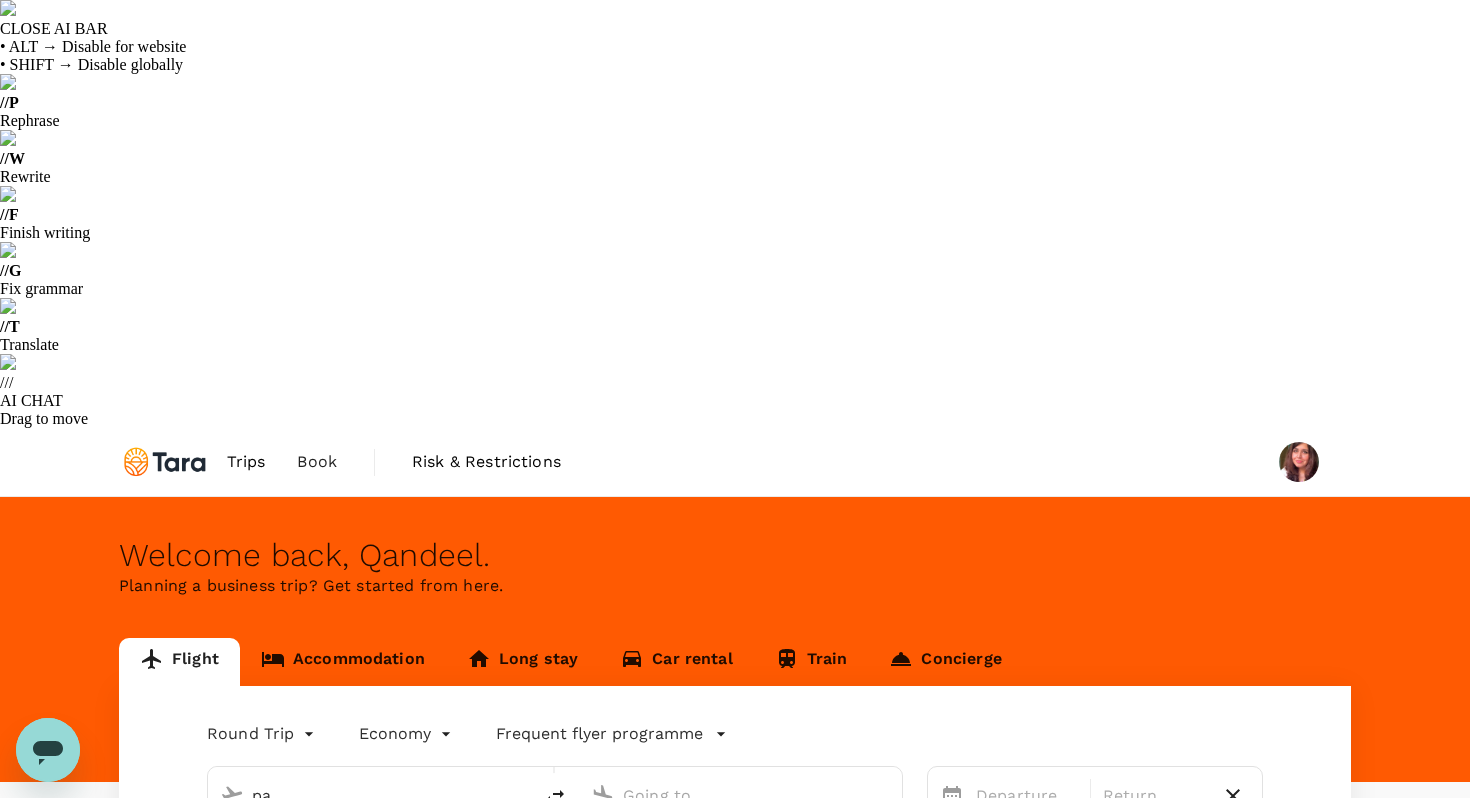 type on "p" 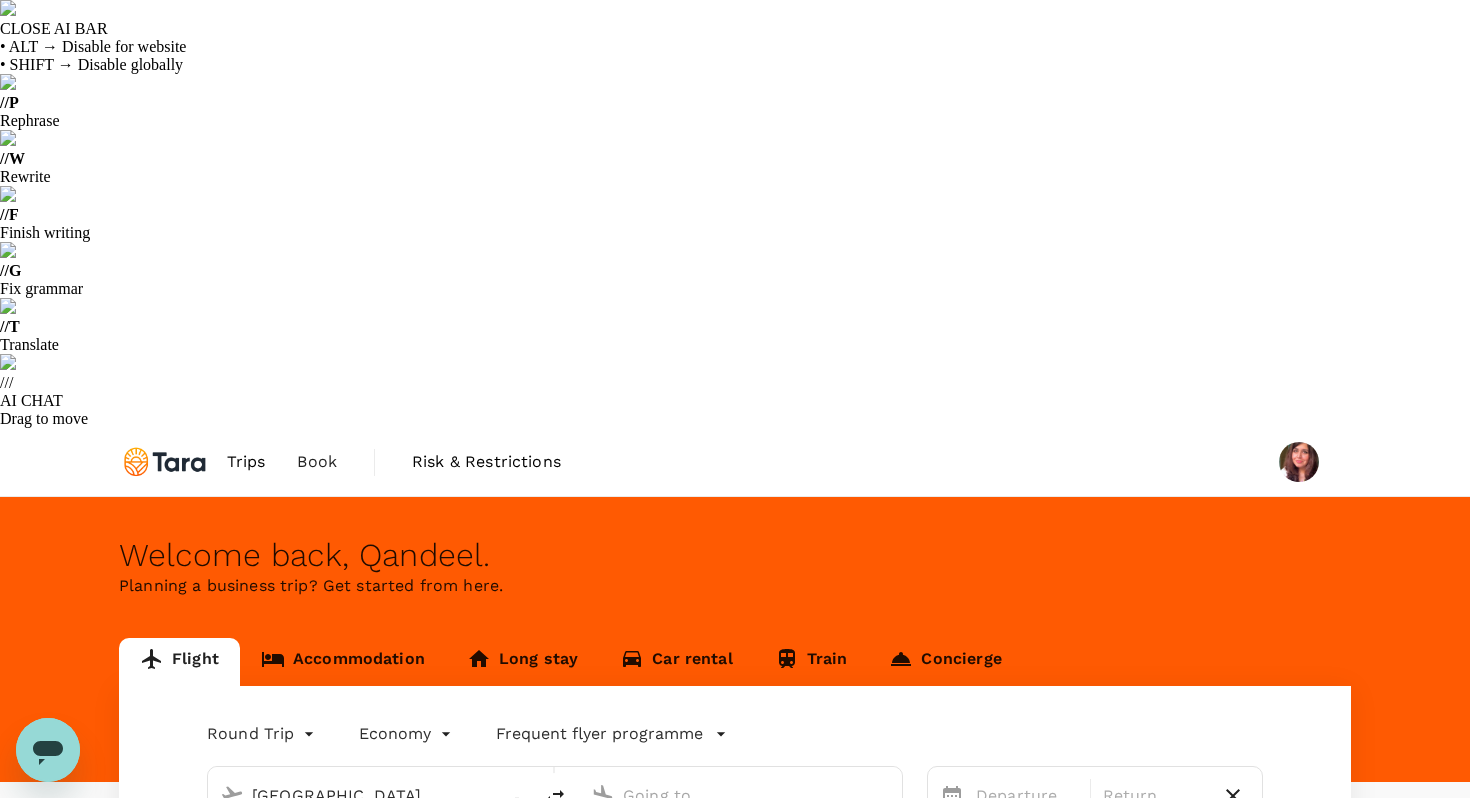 click on "[PERSON_NAME] Intl" at bounding box center [386, 933] 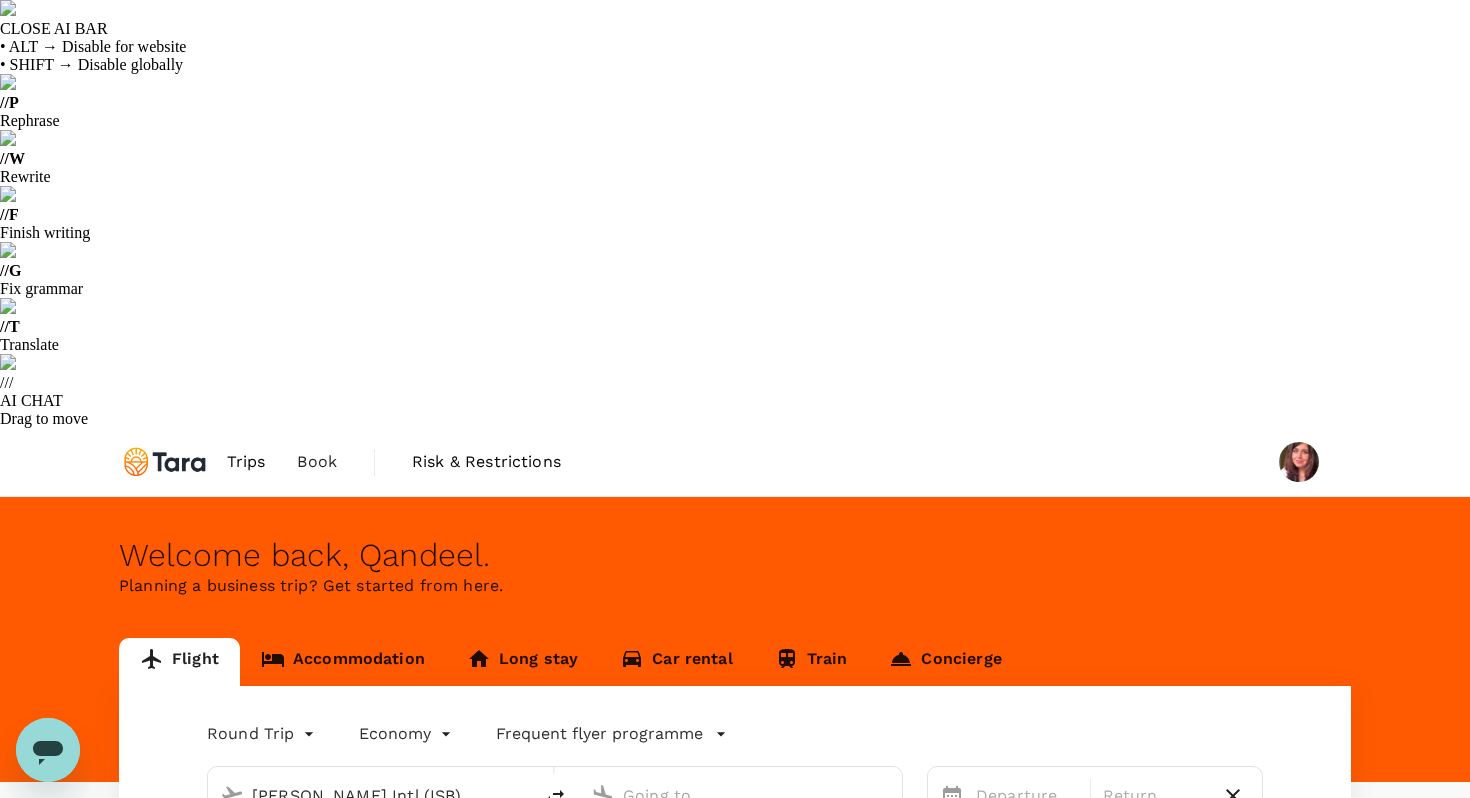 click at bounding box center (741, 795) 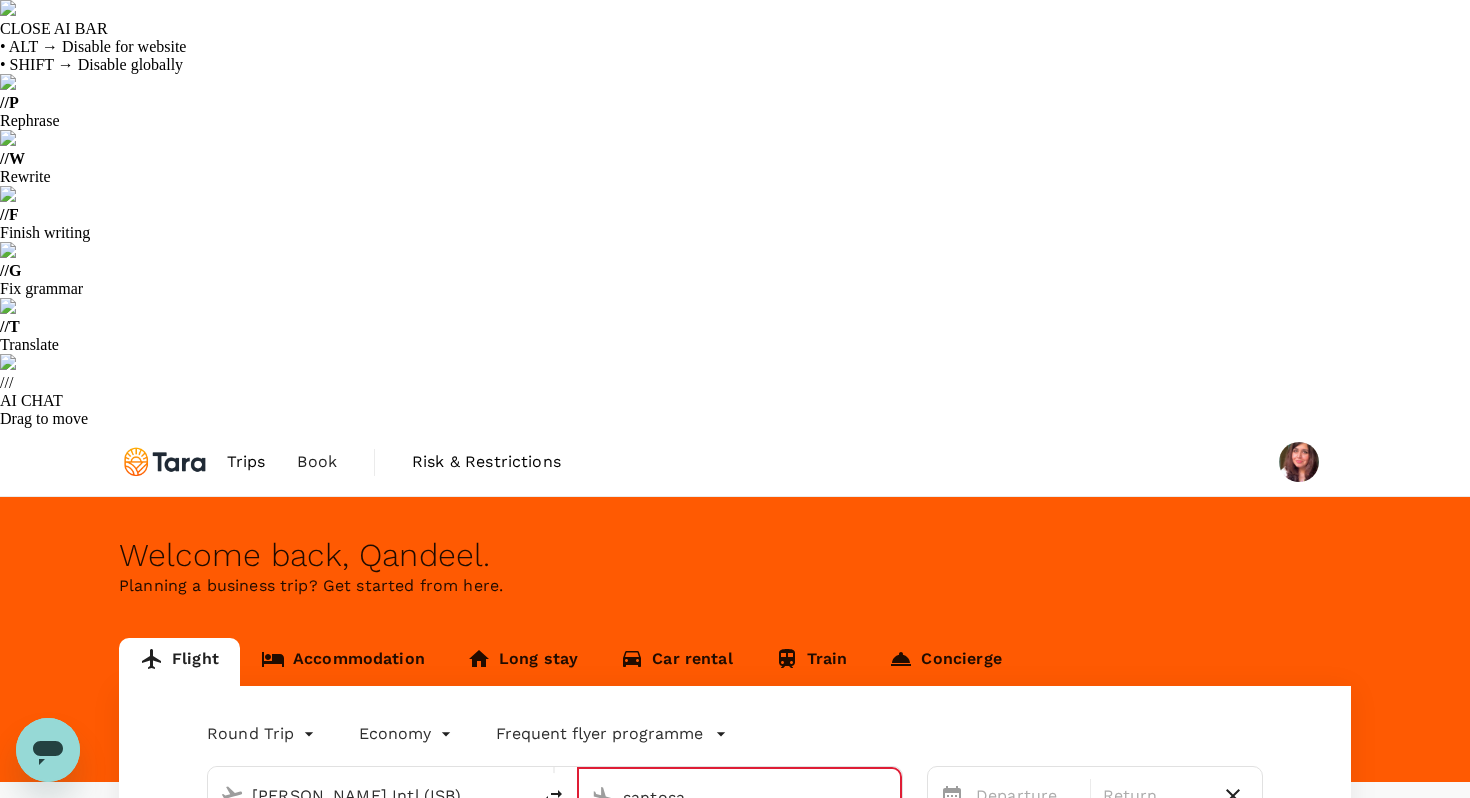 type on "santosa" 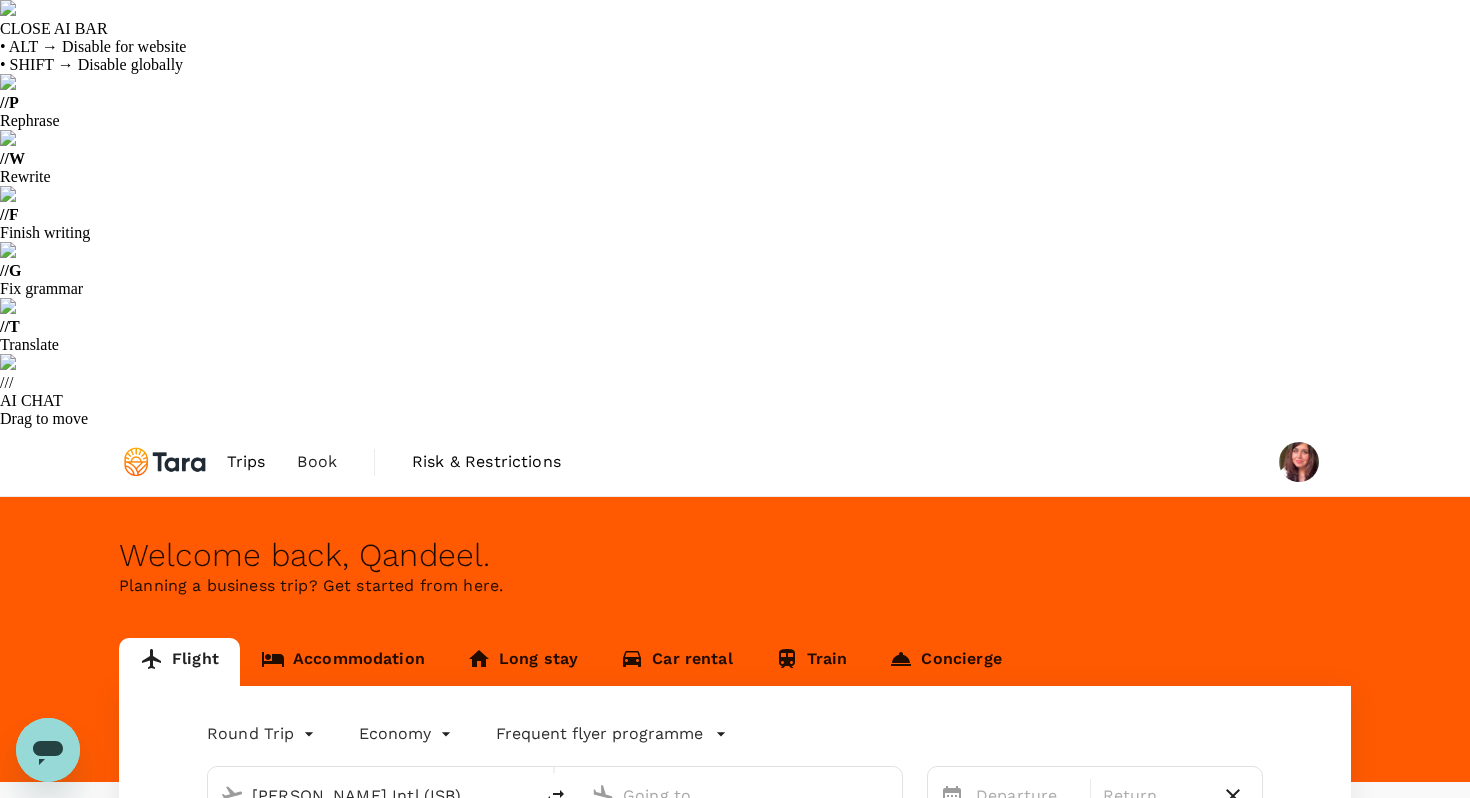click at bounding box center (741, 795) 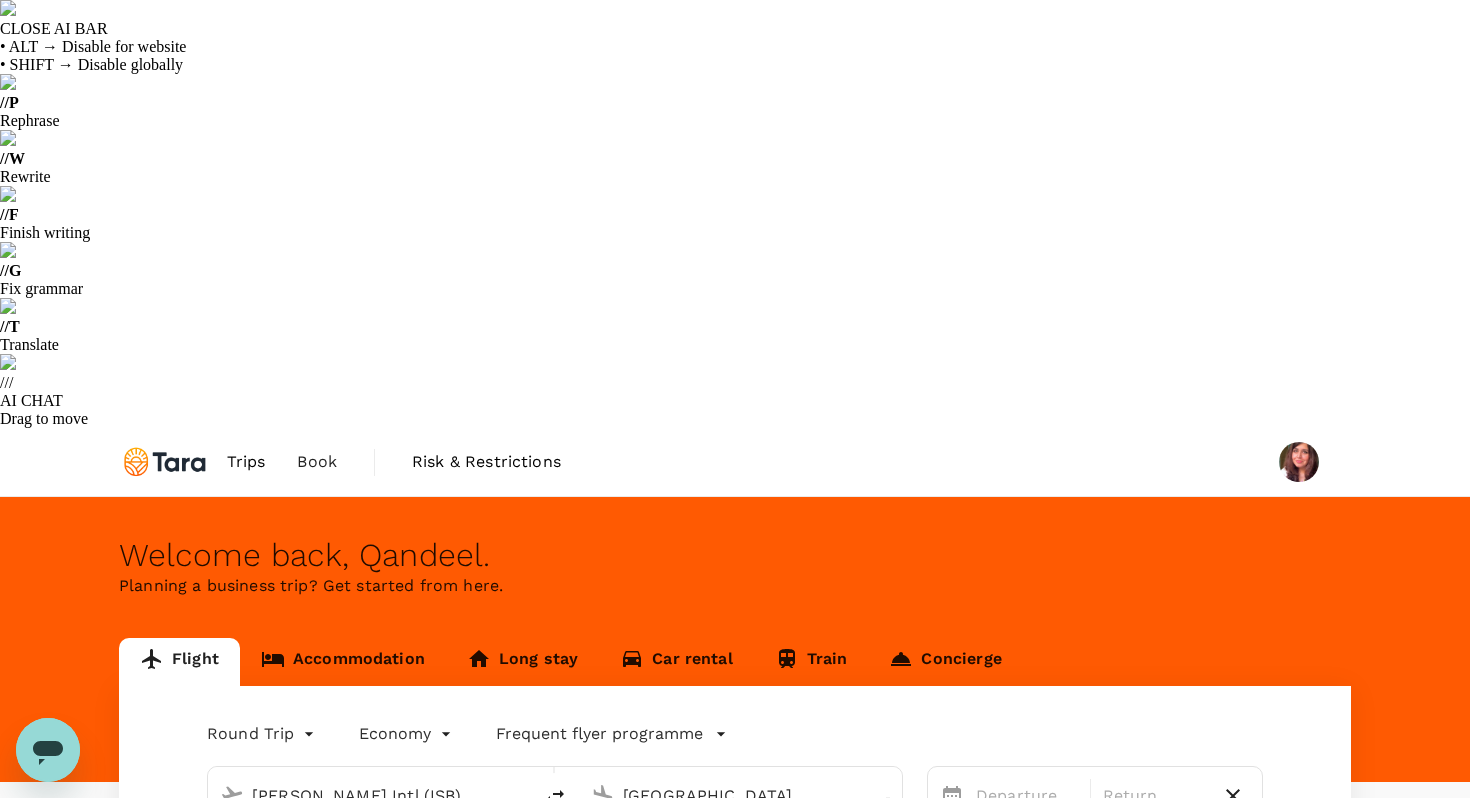 click on "Singapore Changi" at bounding box center [757, 933] 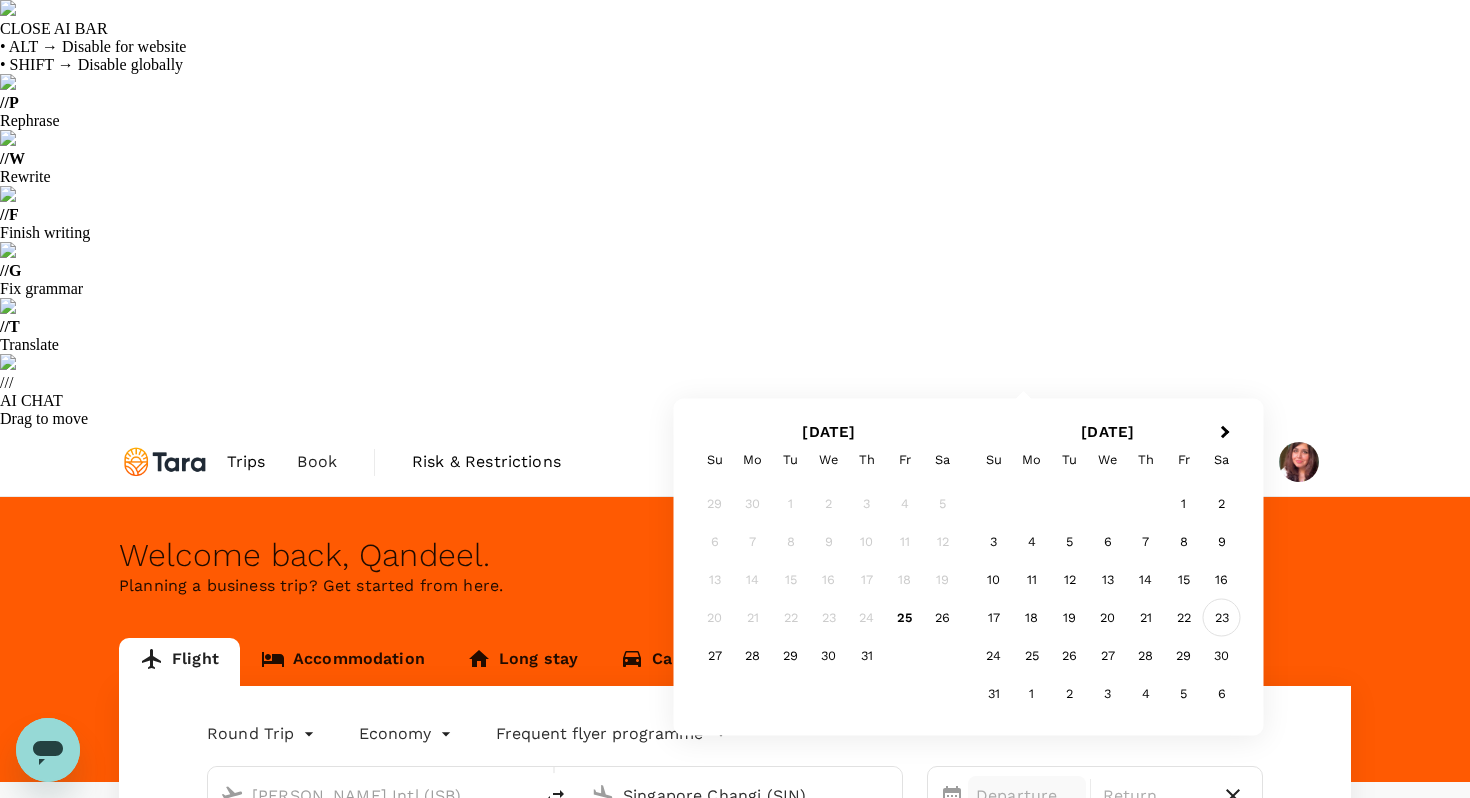 type on "Singapore Changi (SIN)" 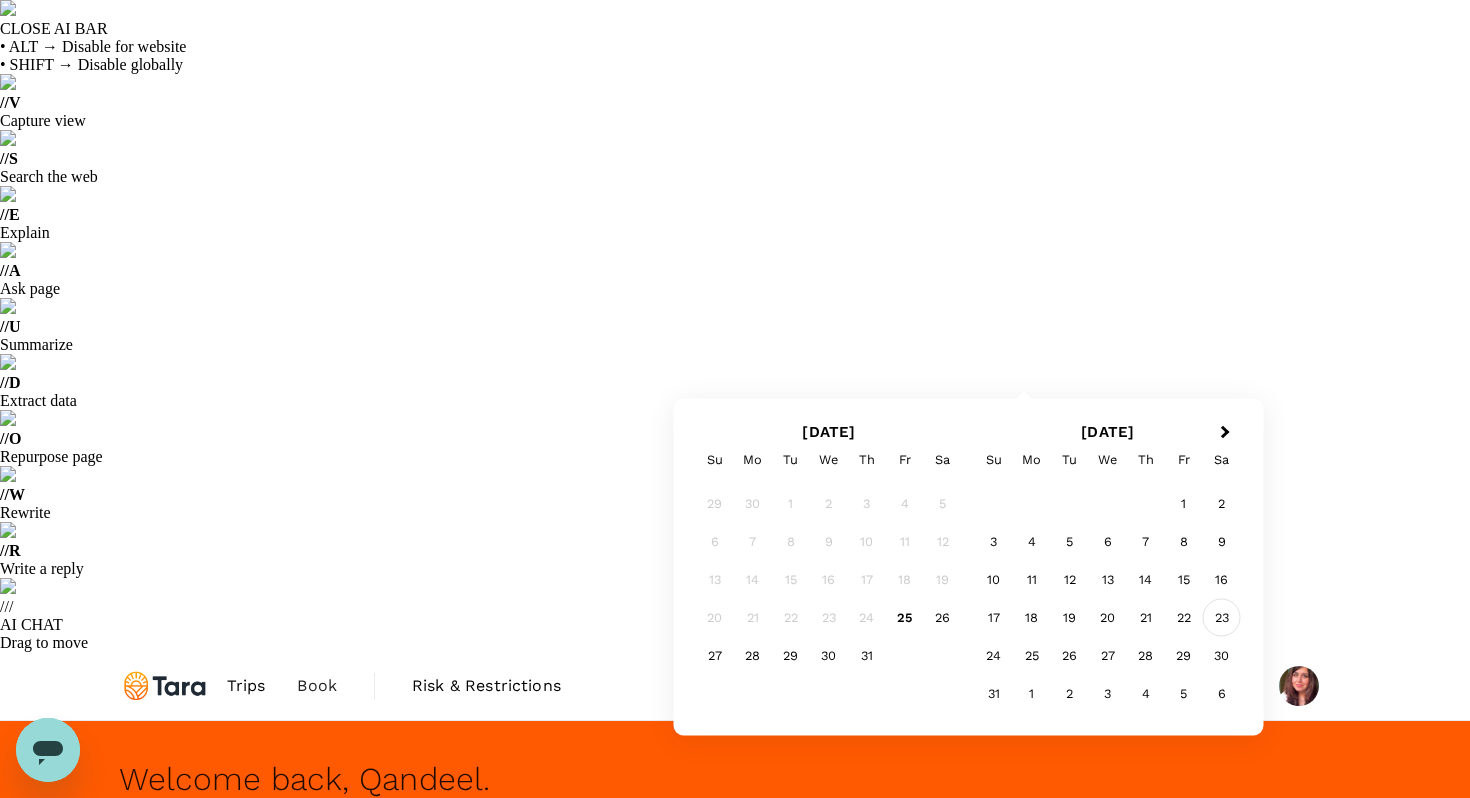 click on "23" at bounding box center [1222, 618] 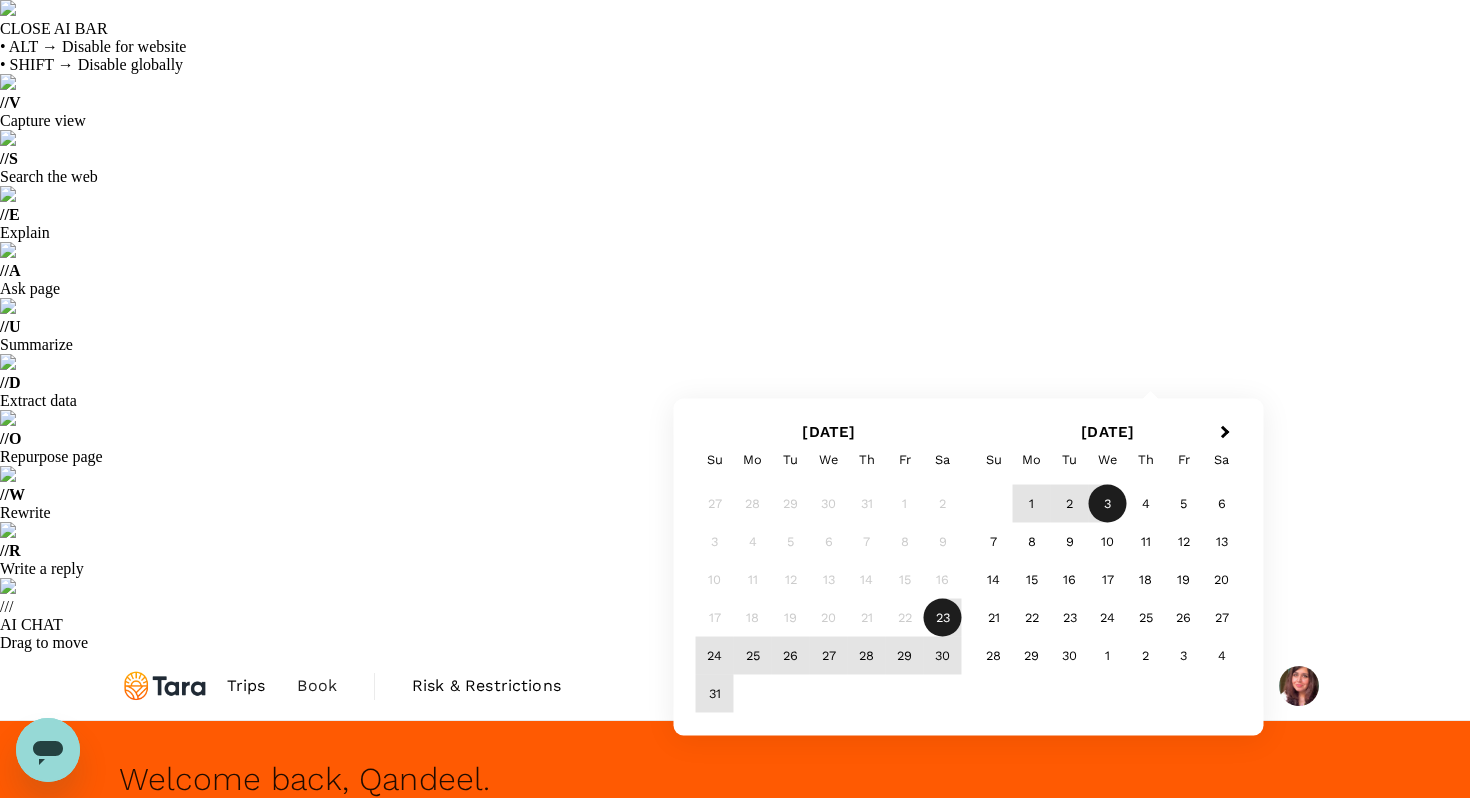 click on "3" at bounding box center [1108, 504] 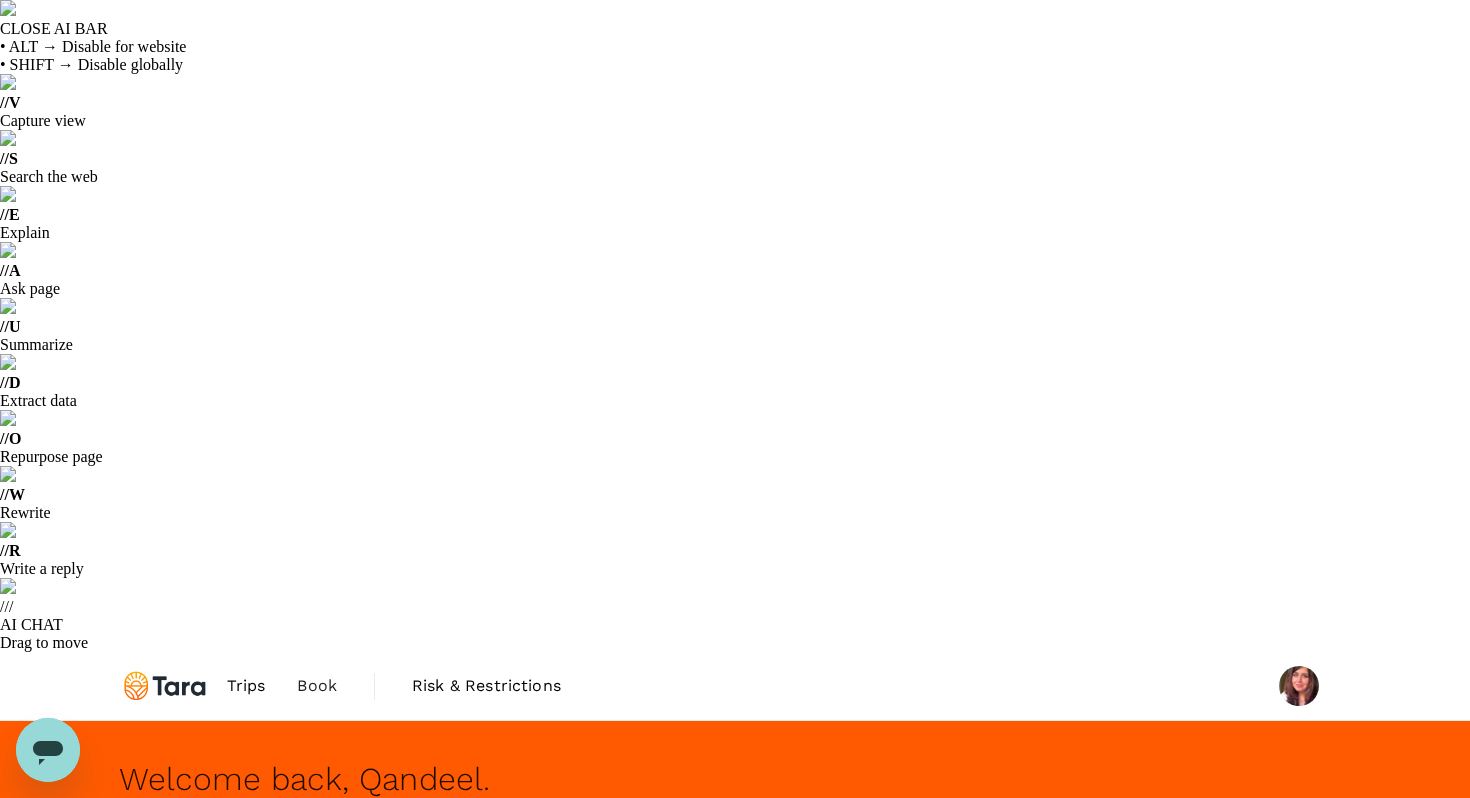 click on "Find flights" at bounding box center [735, 1314] 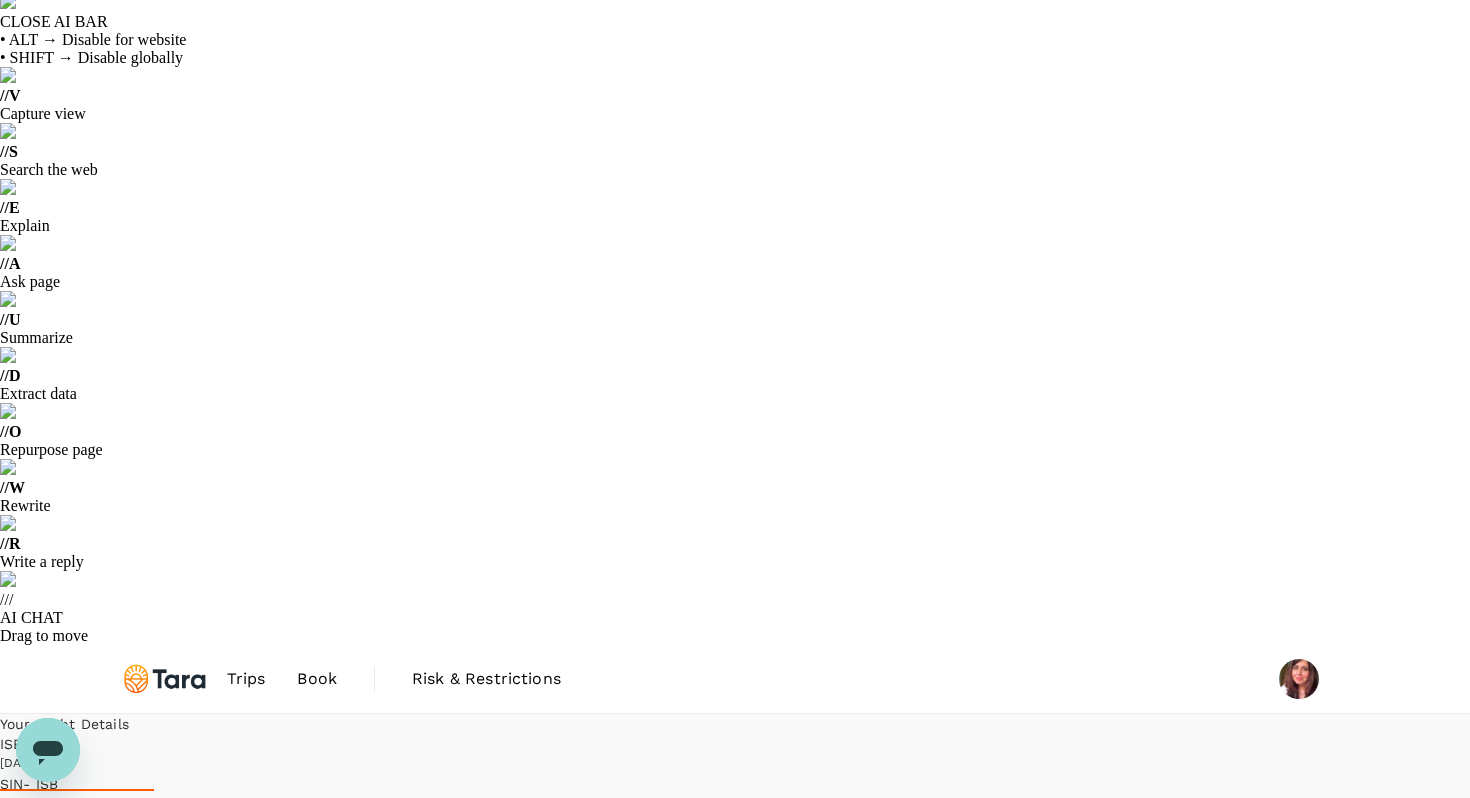 scroll, scrollTop: 0, scrollLeft: 0, axis: both 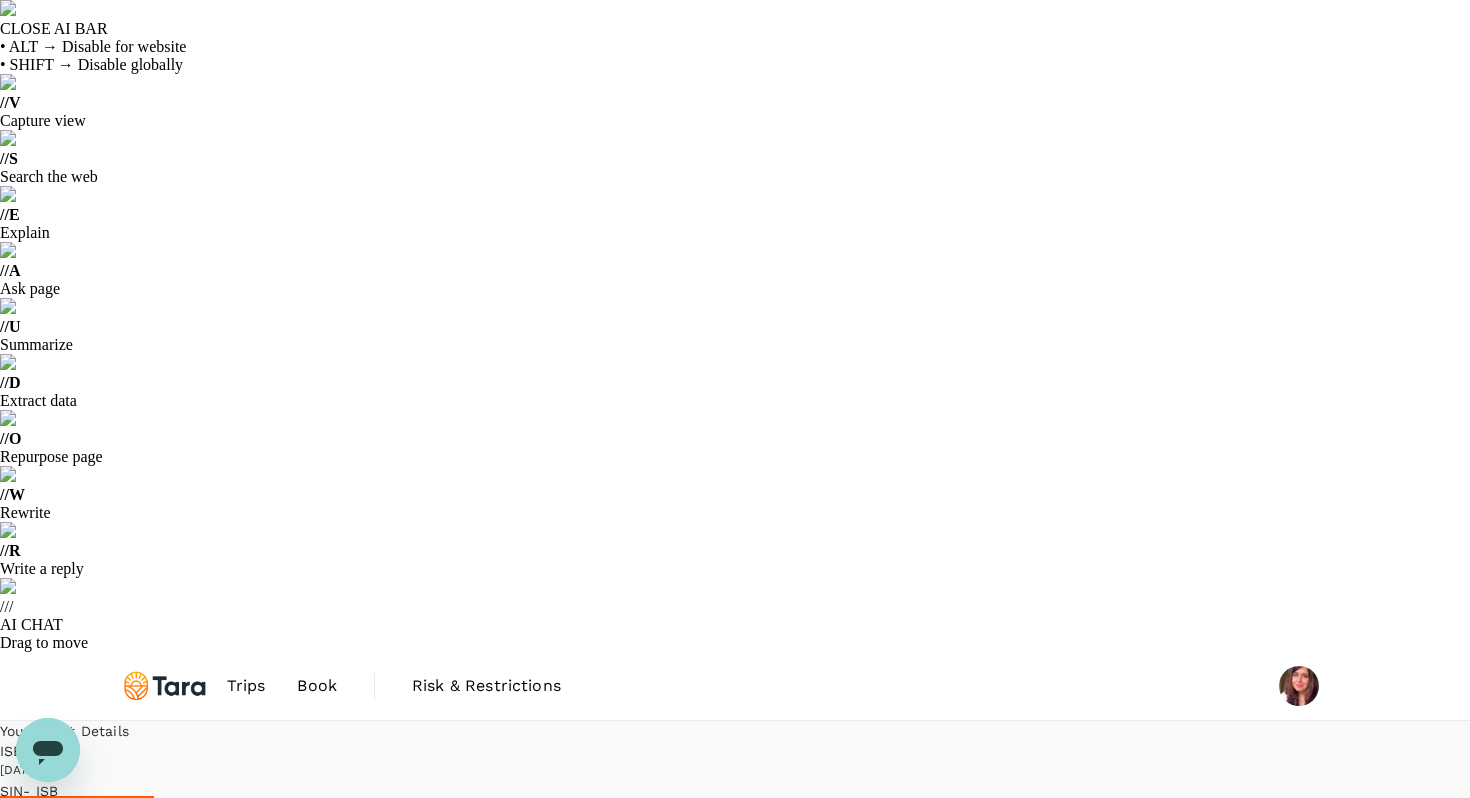 type on "1665" 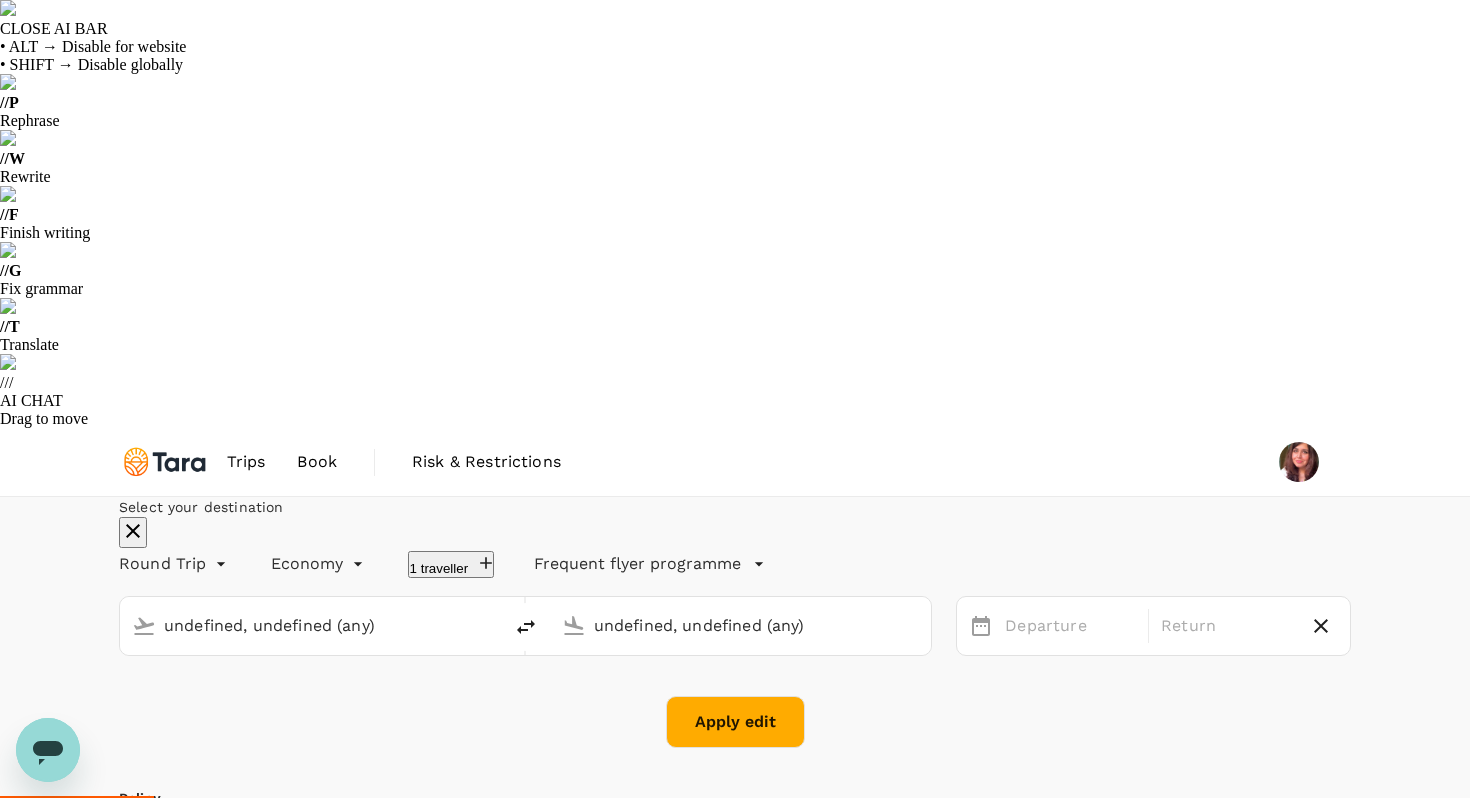 type 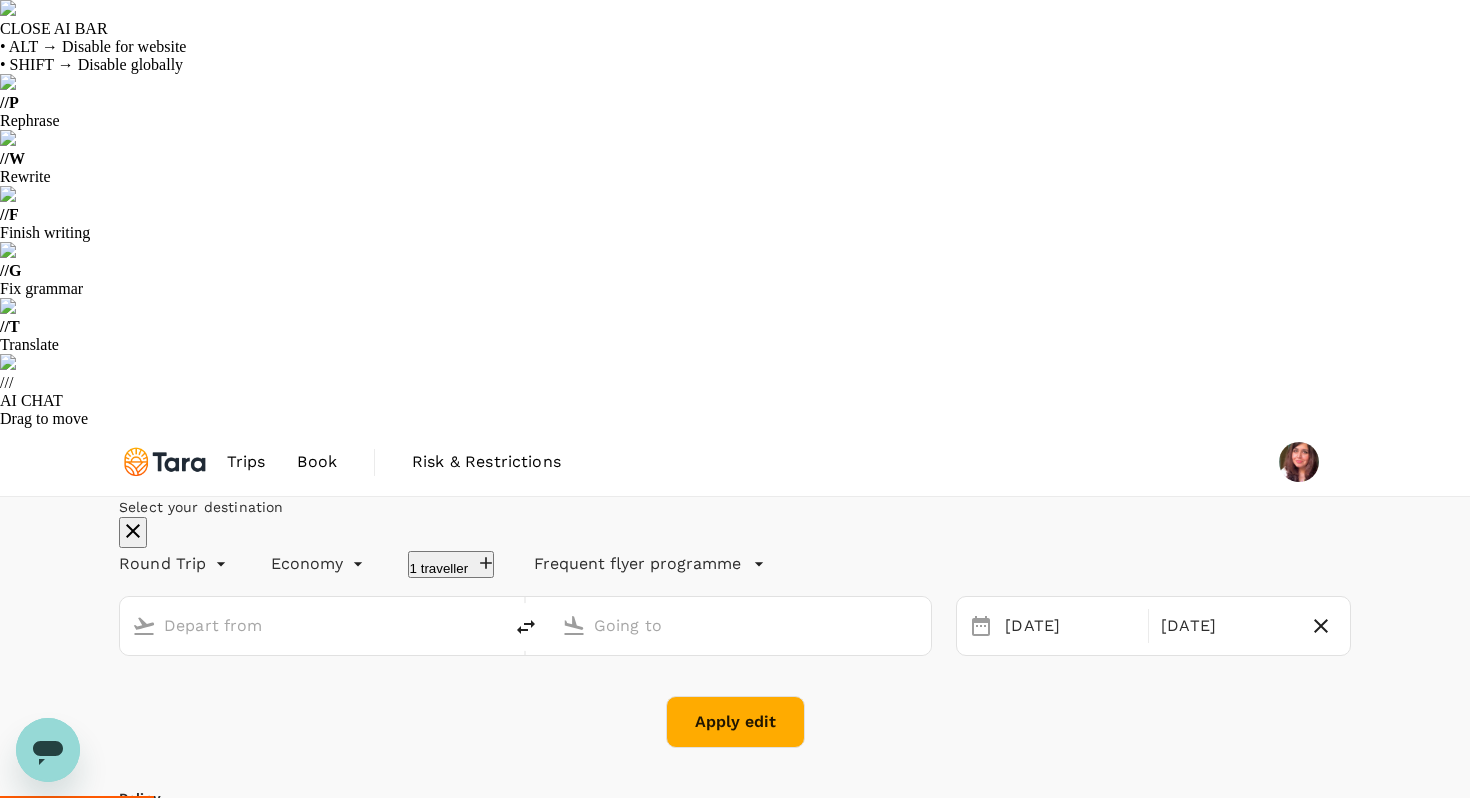 type on "[PERSON_NAME] Intl (ISB)" 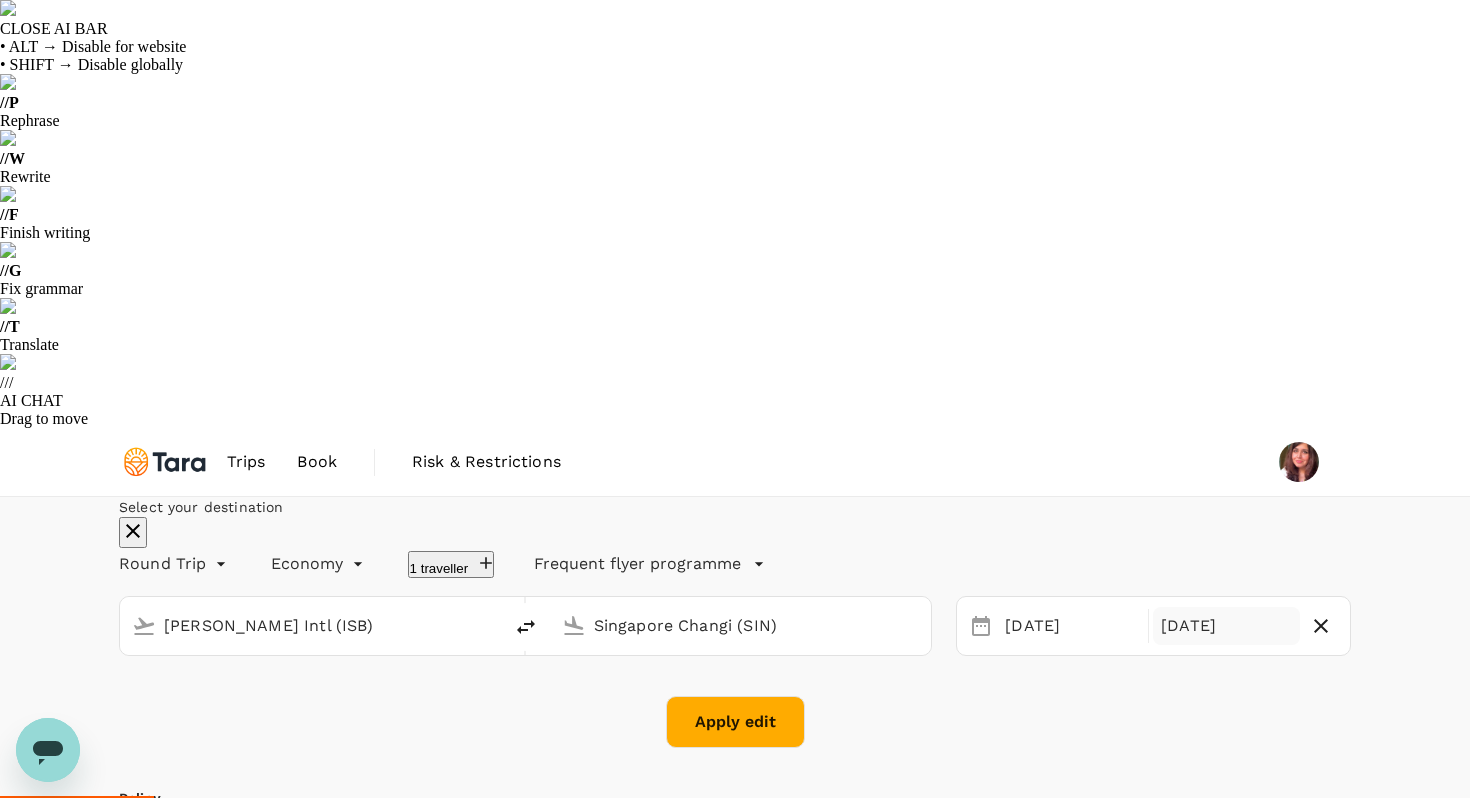 click on "[DATE]" at bounding box center [1226, 626] 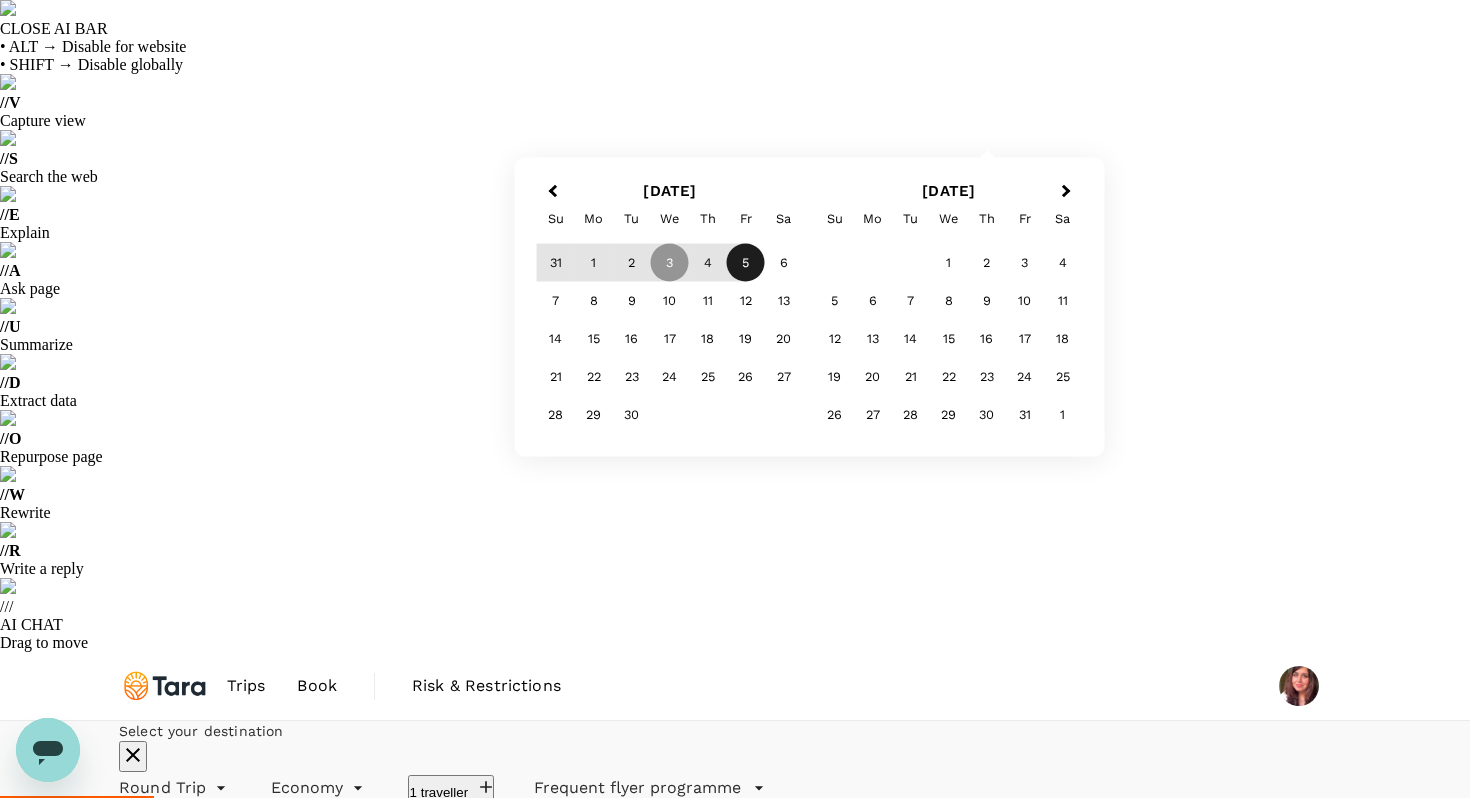 type on "1995" 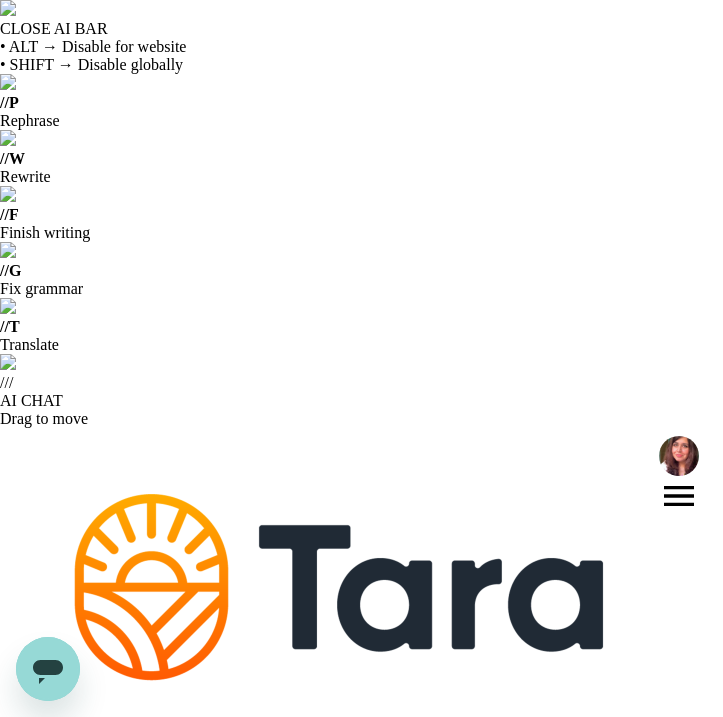 type on "[PERSON_NAME] Intl (ISB)" 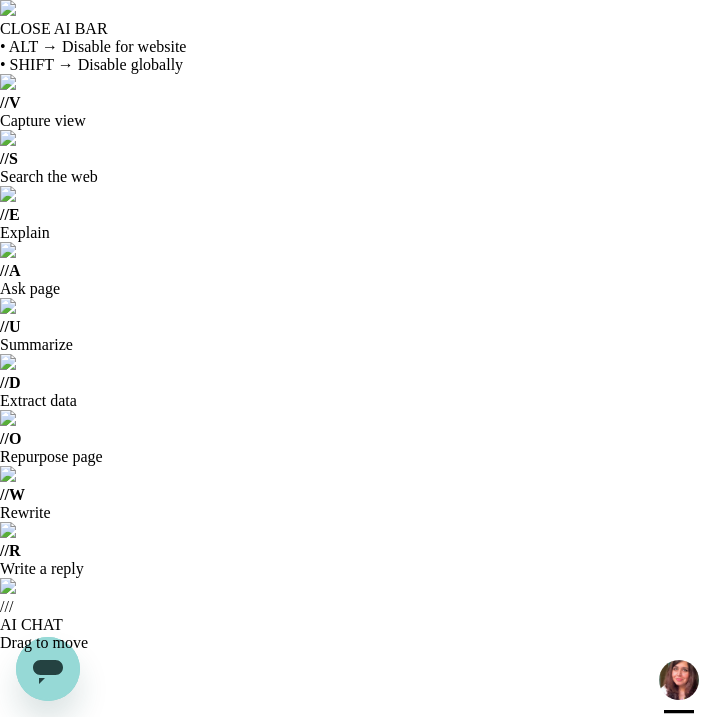 click on "Add return" at bounding box center [742, 44322] 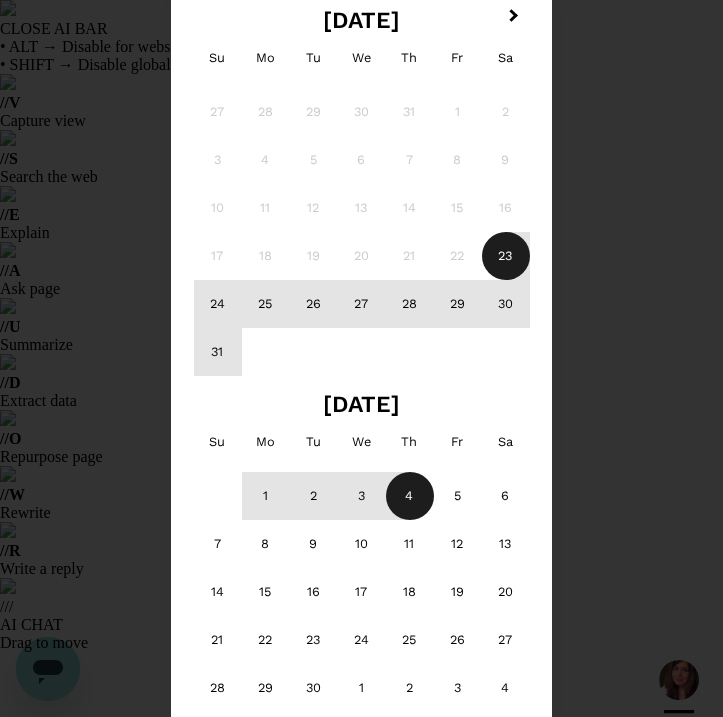 click on "4" at bounding box center (410, 496) 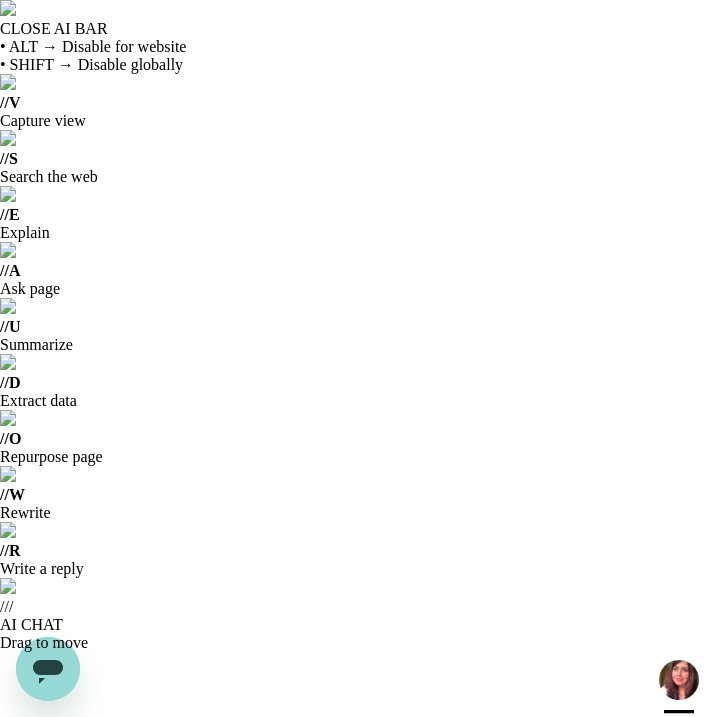 click on "Apply edit" at bounding box center (361, 44272) 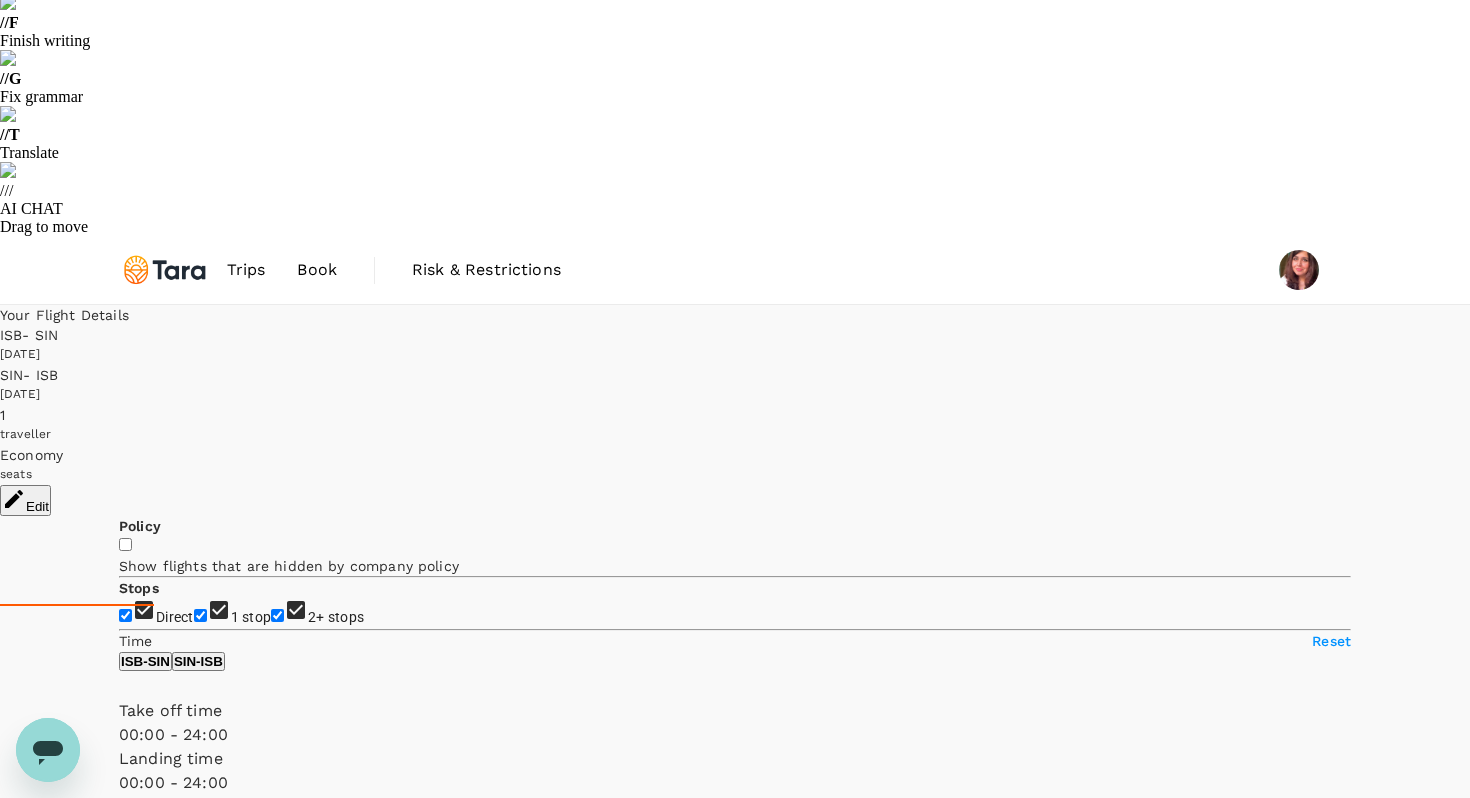 scroll, scrollTop: 193, scrollLeft: 0, axis: vertical 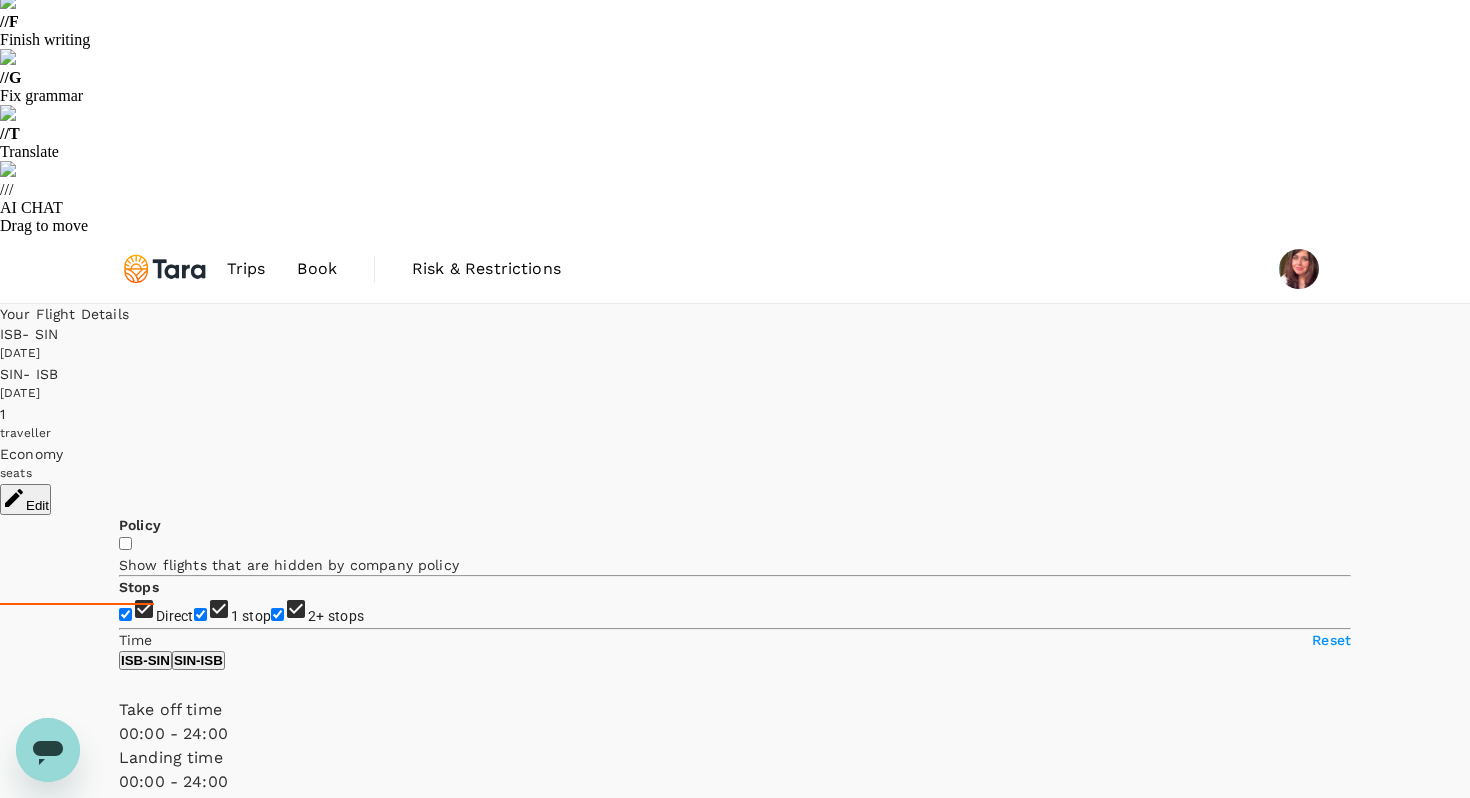 type on "1425" 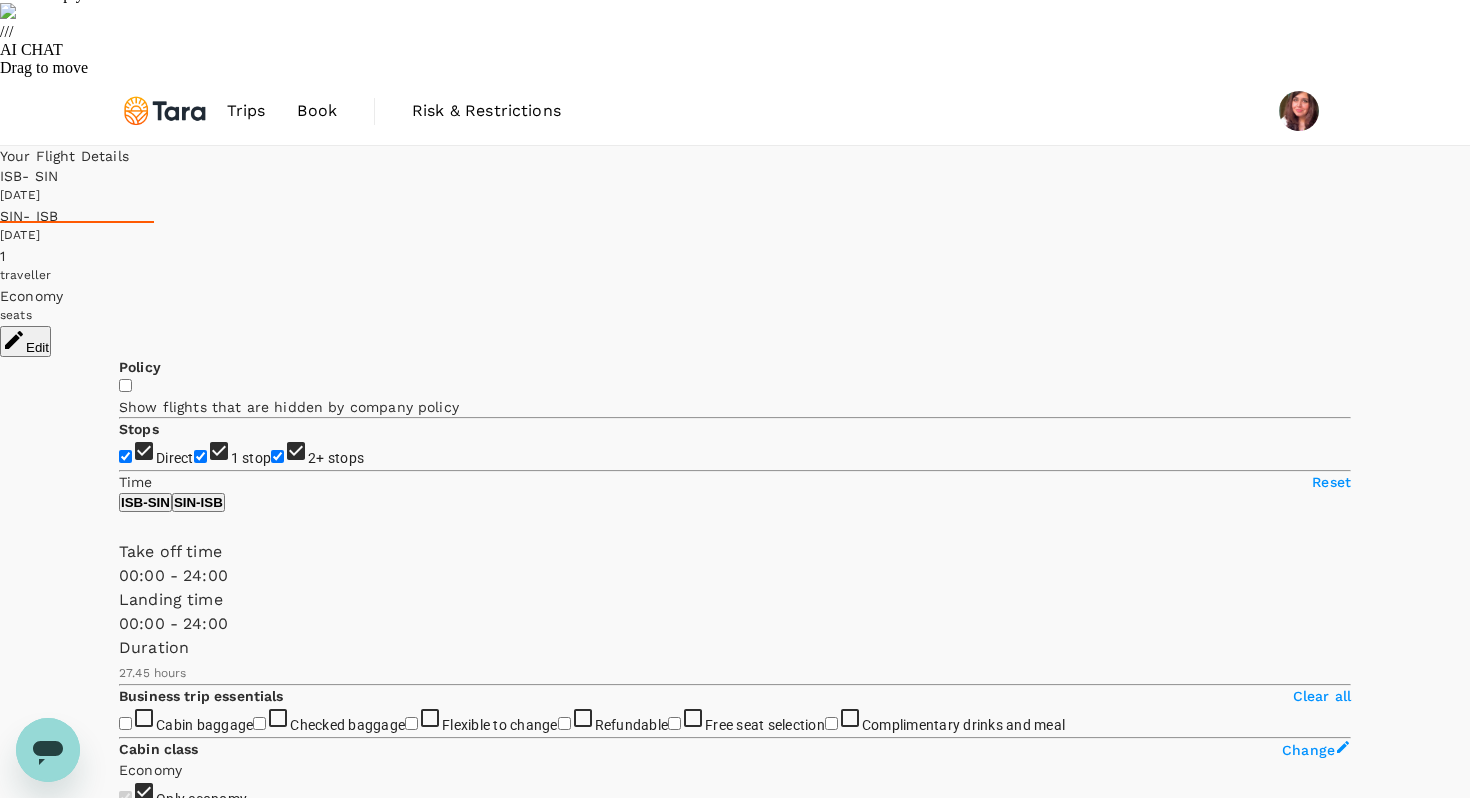 scroll, scrollTop: 570, scrollLeft: 0, axis: vertical 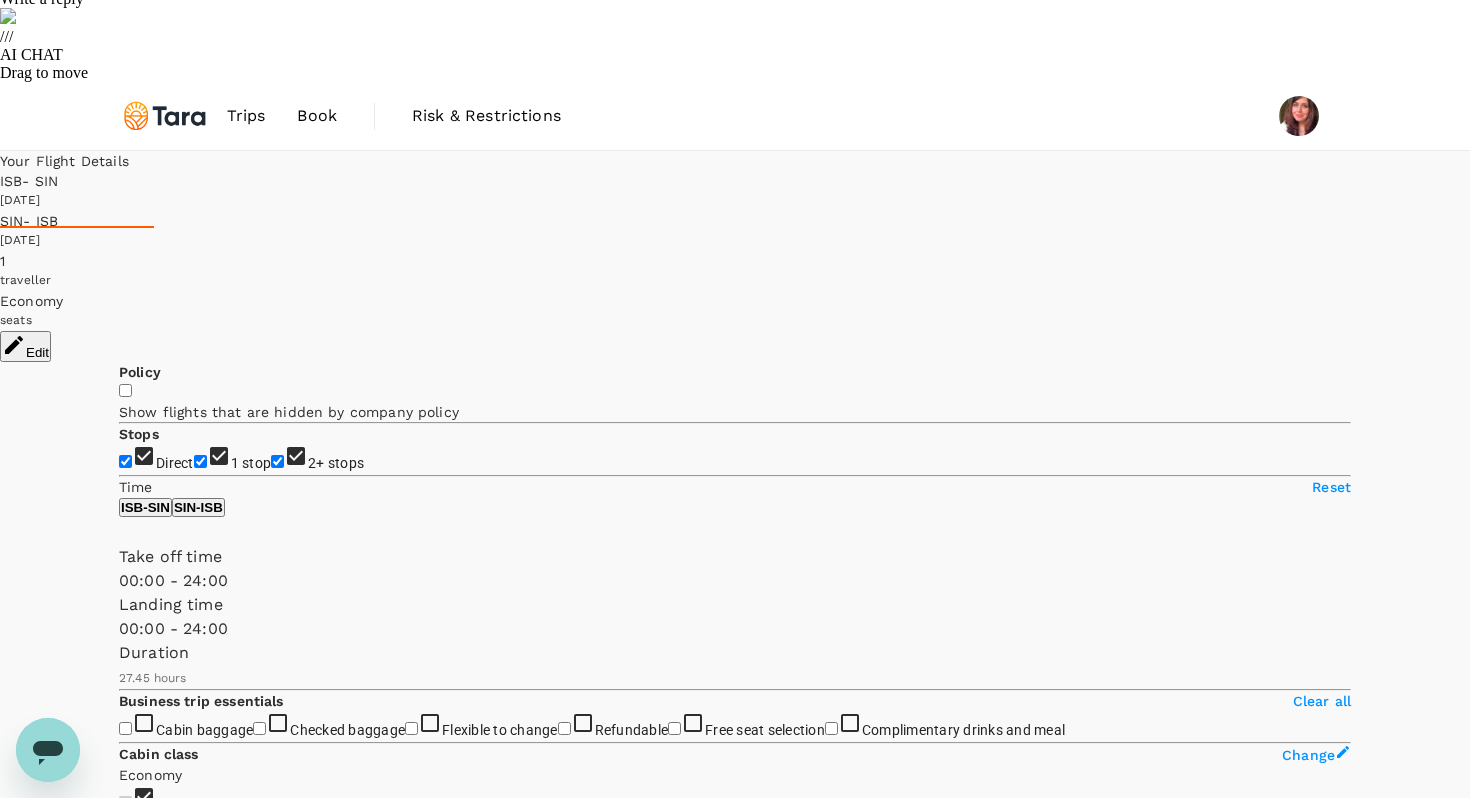 type on "1995" 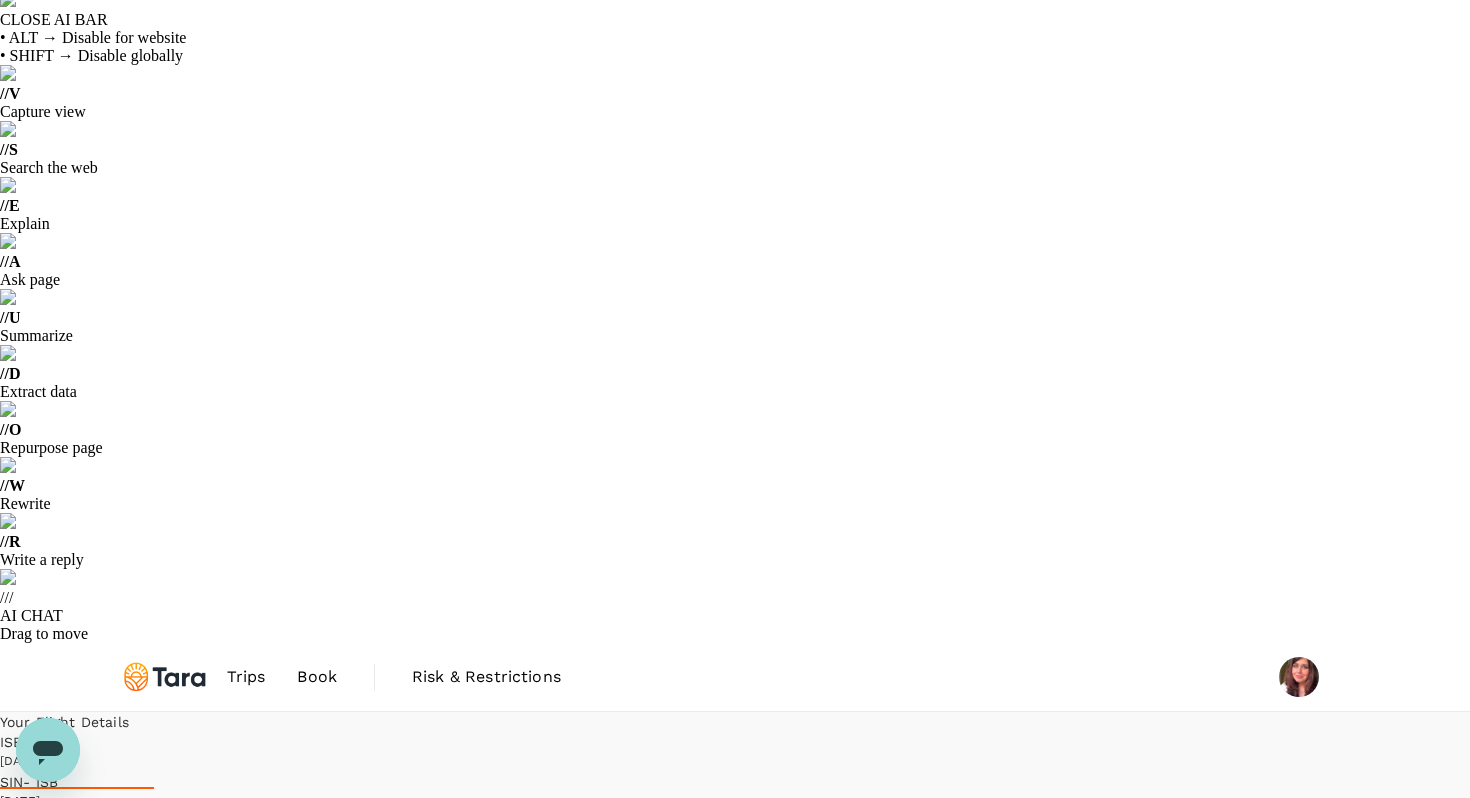 scroll, scrollTop: 15, scrollLeft: 0, axis: vertical 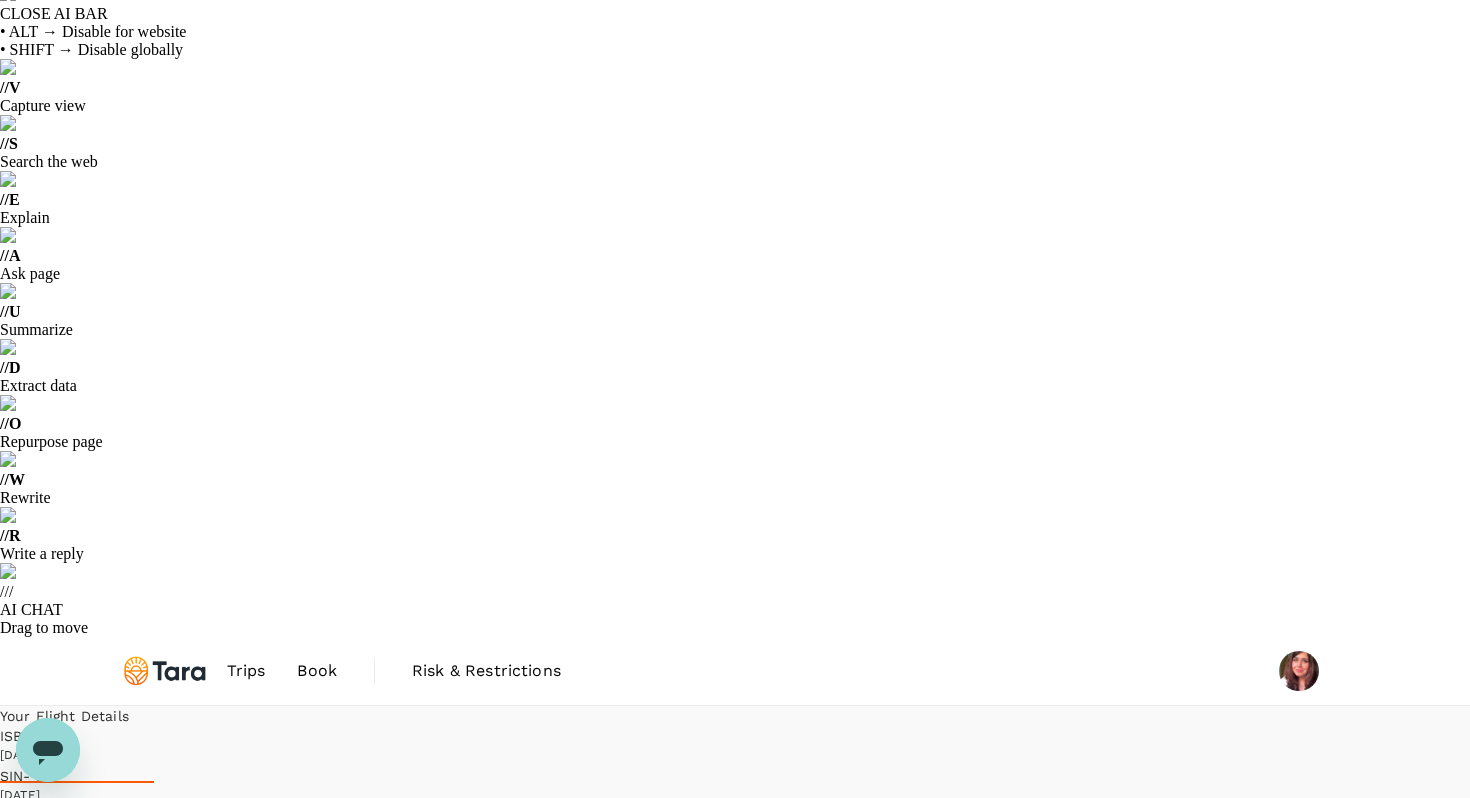 click on "View flight details" at bounding box center [735, 4726] 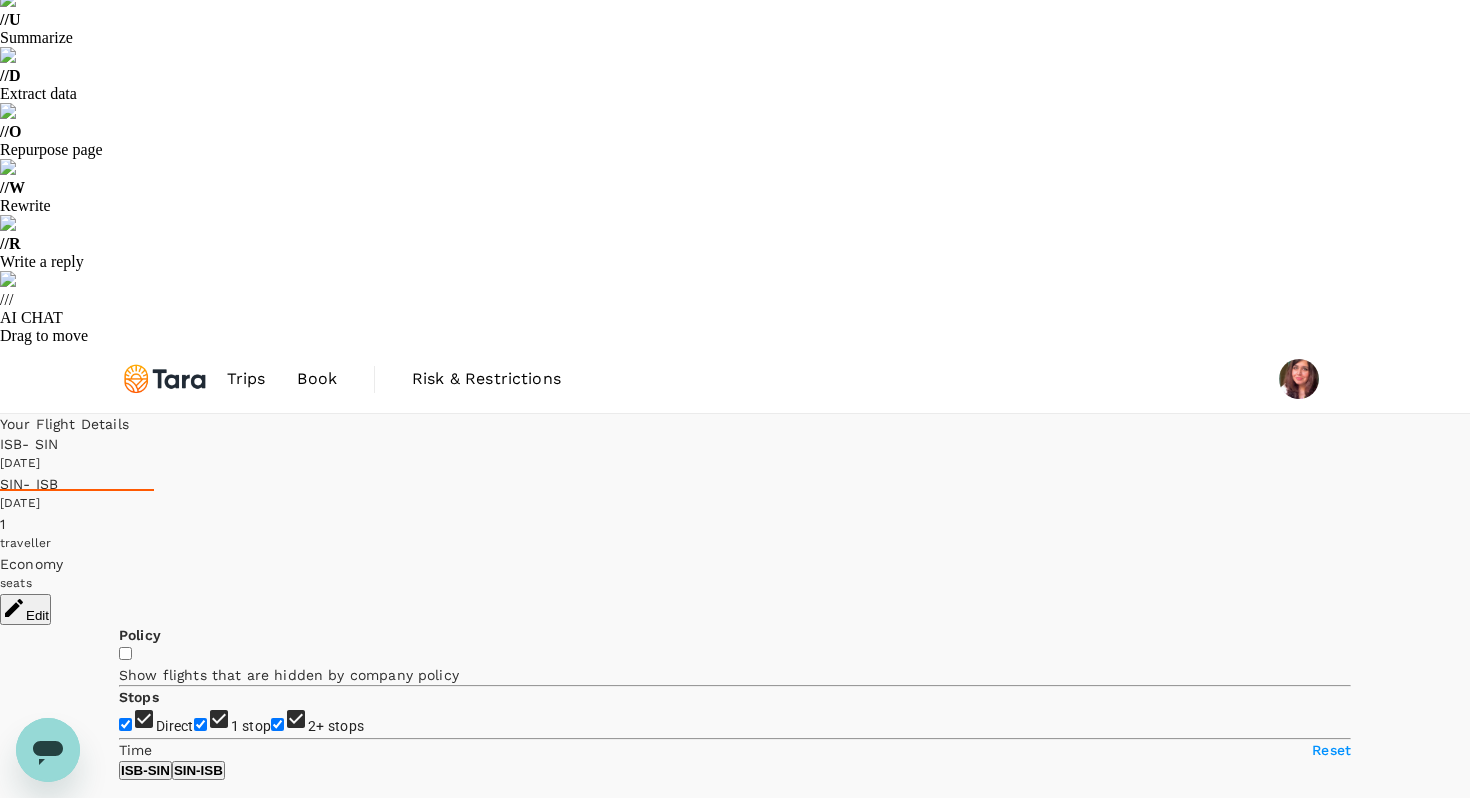 scroll, scrollTop: 335, scrollLeft: 0, axis: vertical 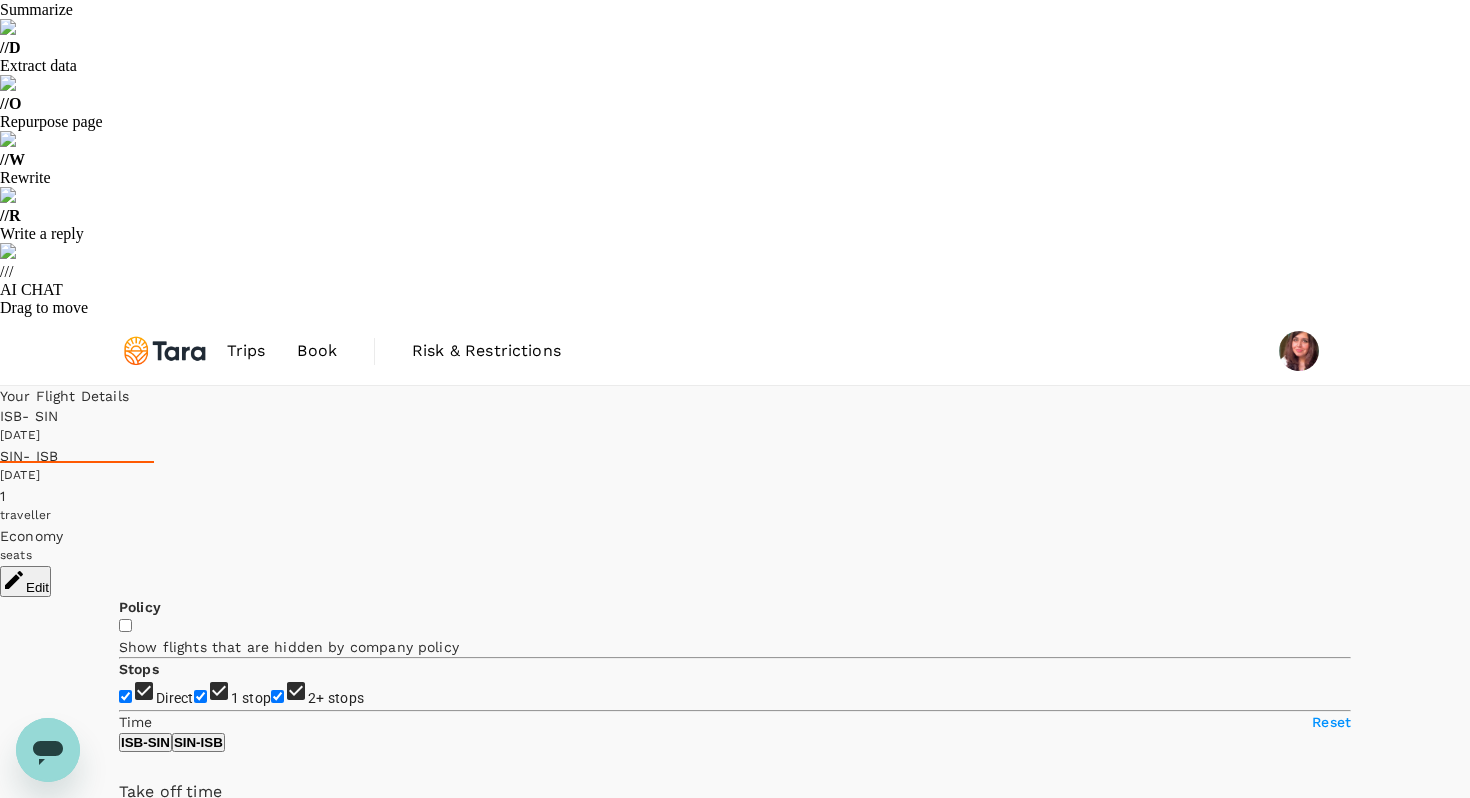 click on "View flight details" at bounding box center [735, 9875] 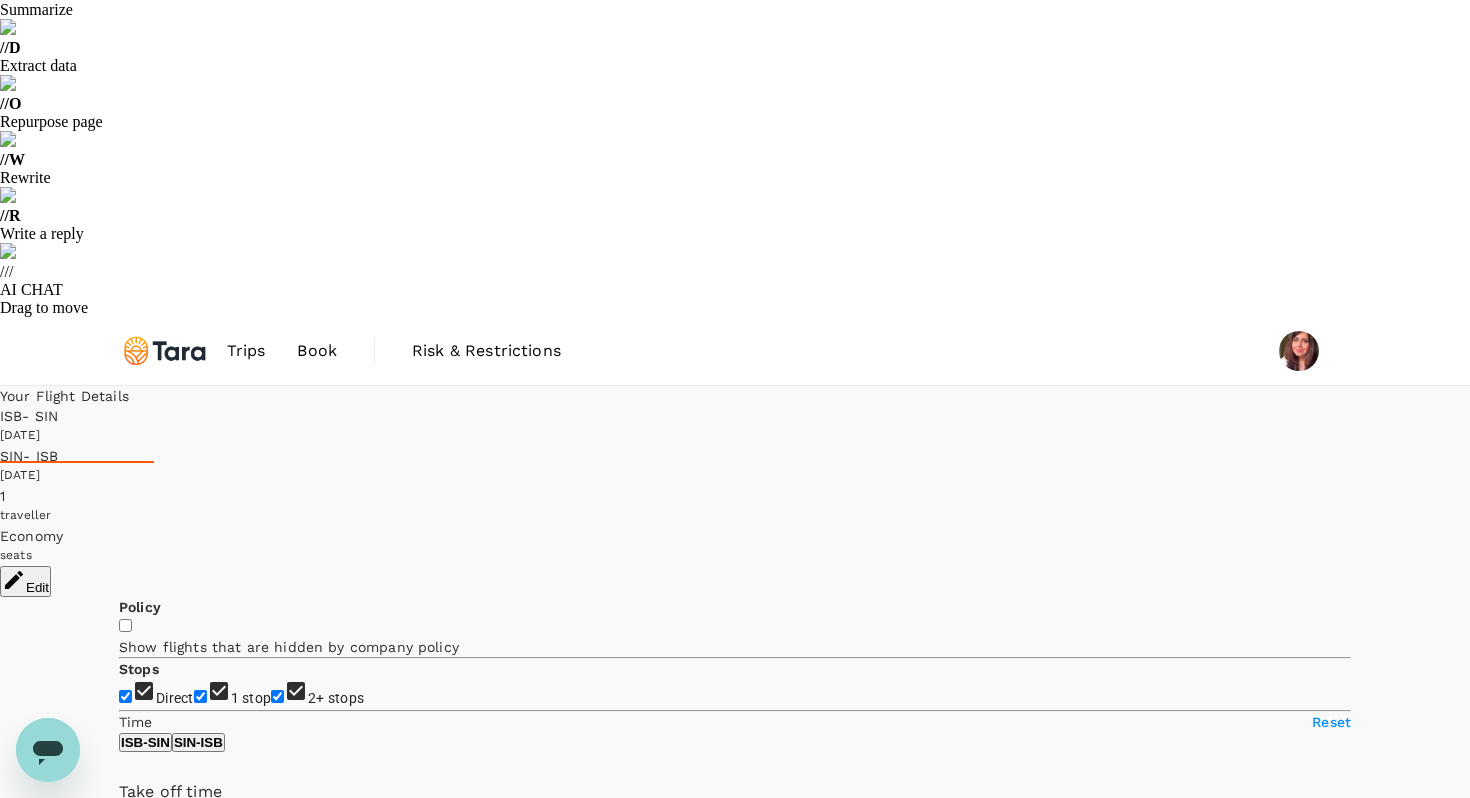 scroll, scrollTop: 338, scrollLeft: 0, axis: vertical 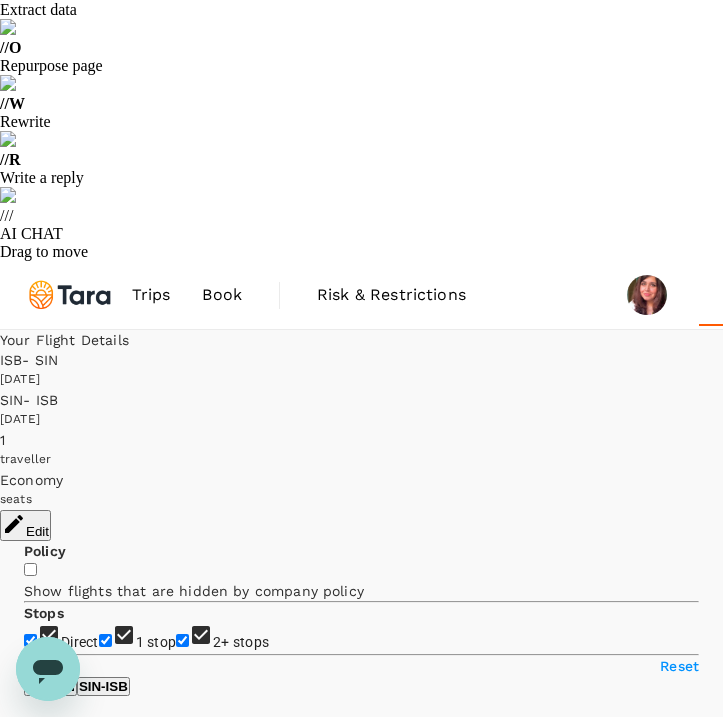 type on "1440" 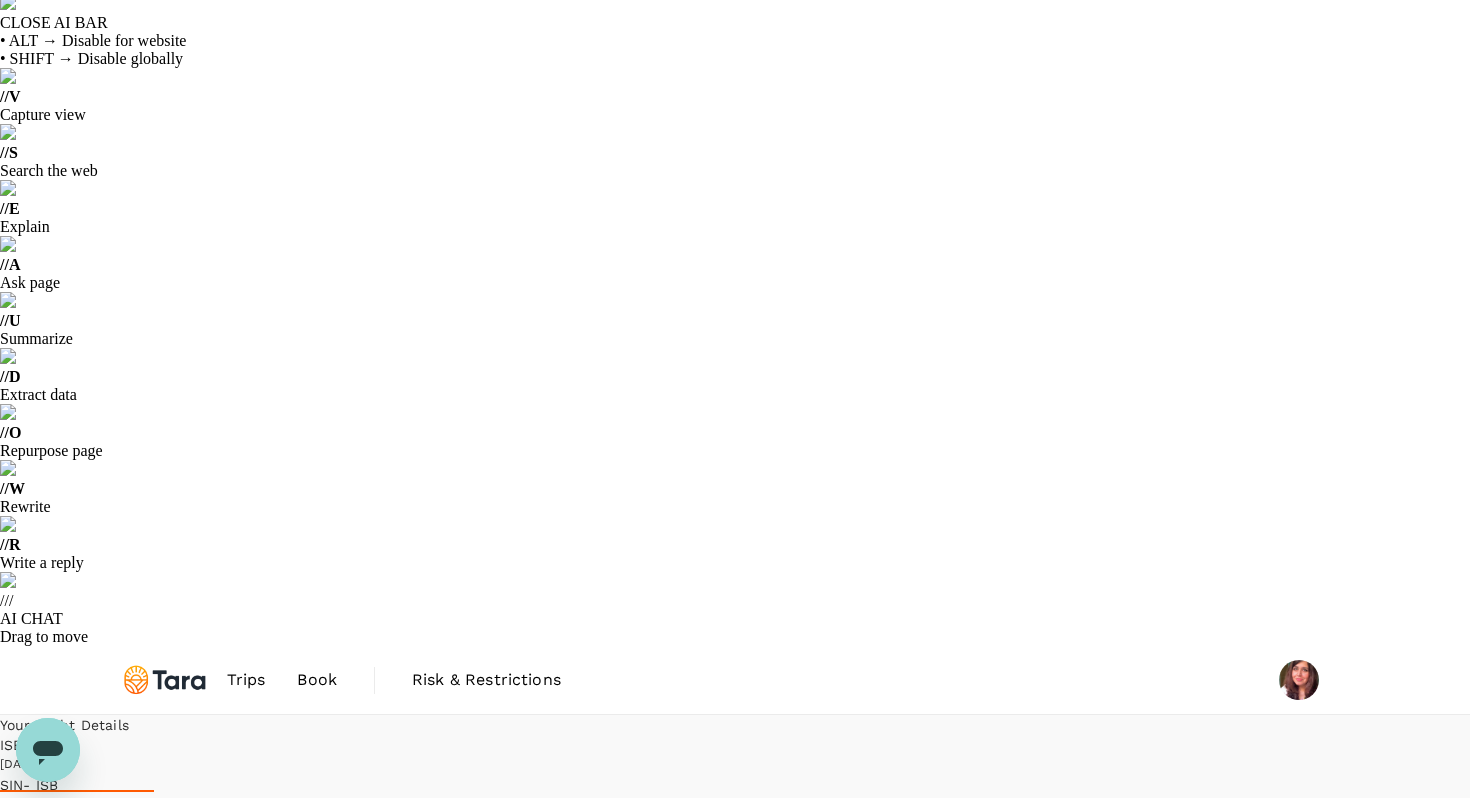 scroll, scrollTop: 0, scrollLeft: 0, axis: both 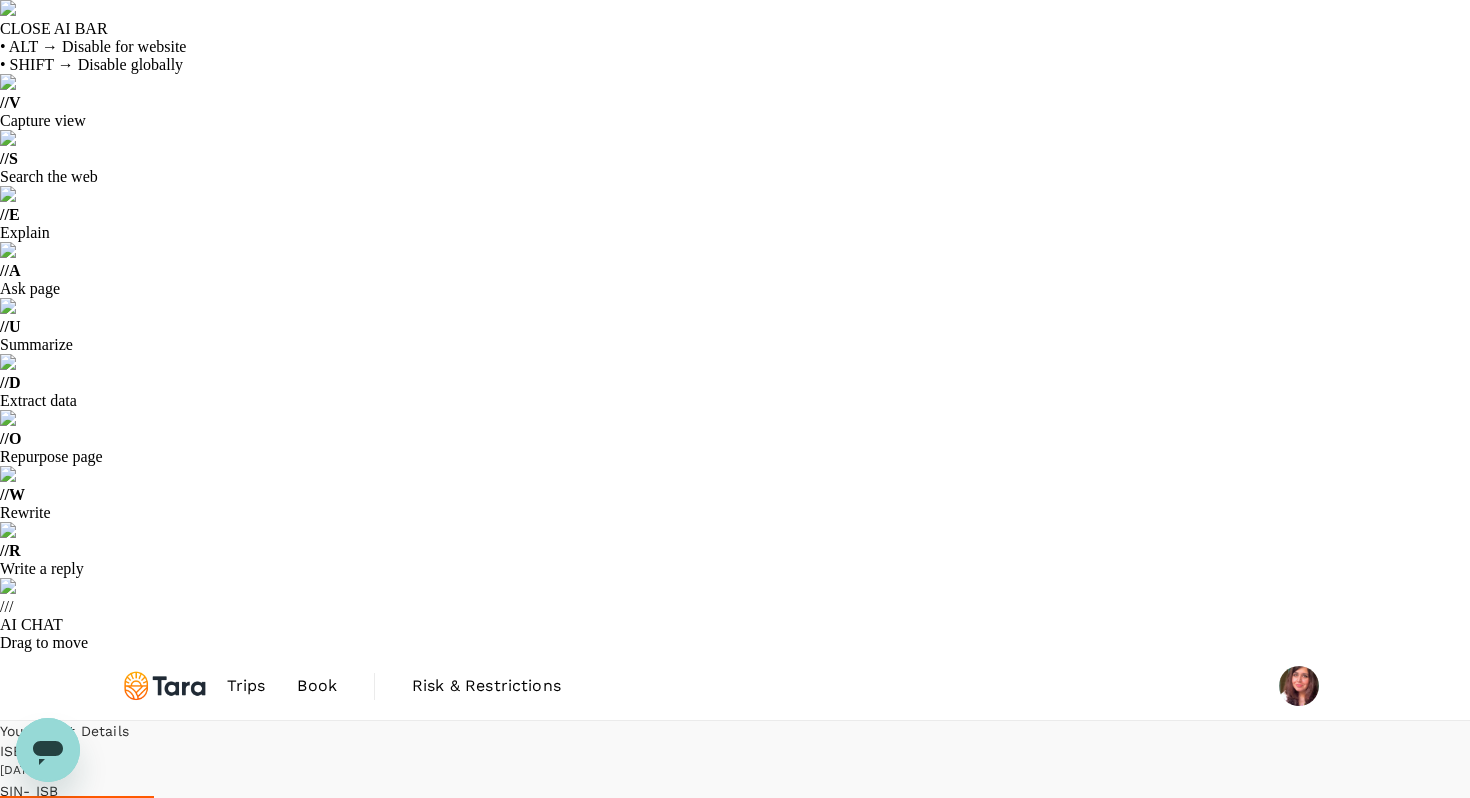 click on "Edit" at bounding box center [25, 916] 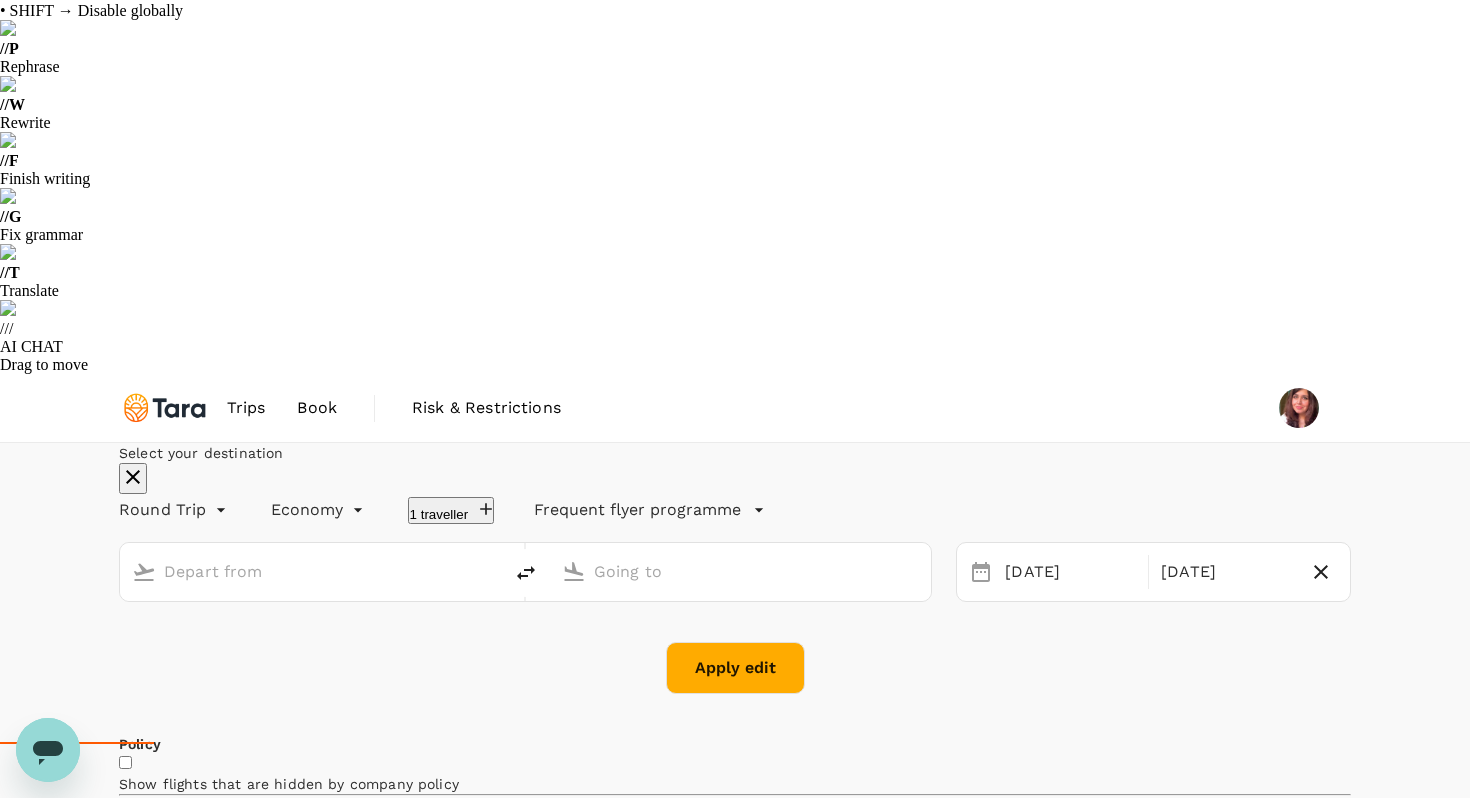 type on "[PERSON_NAME] Intl (ISB)" 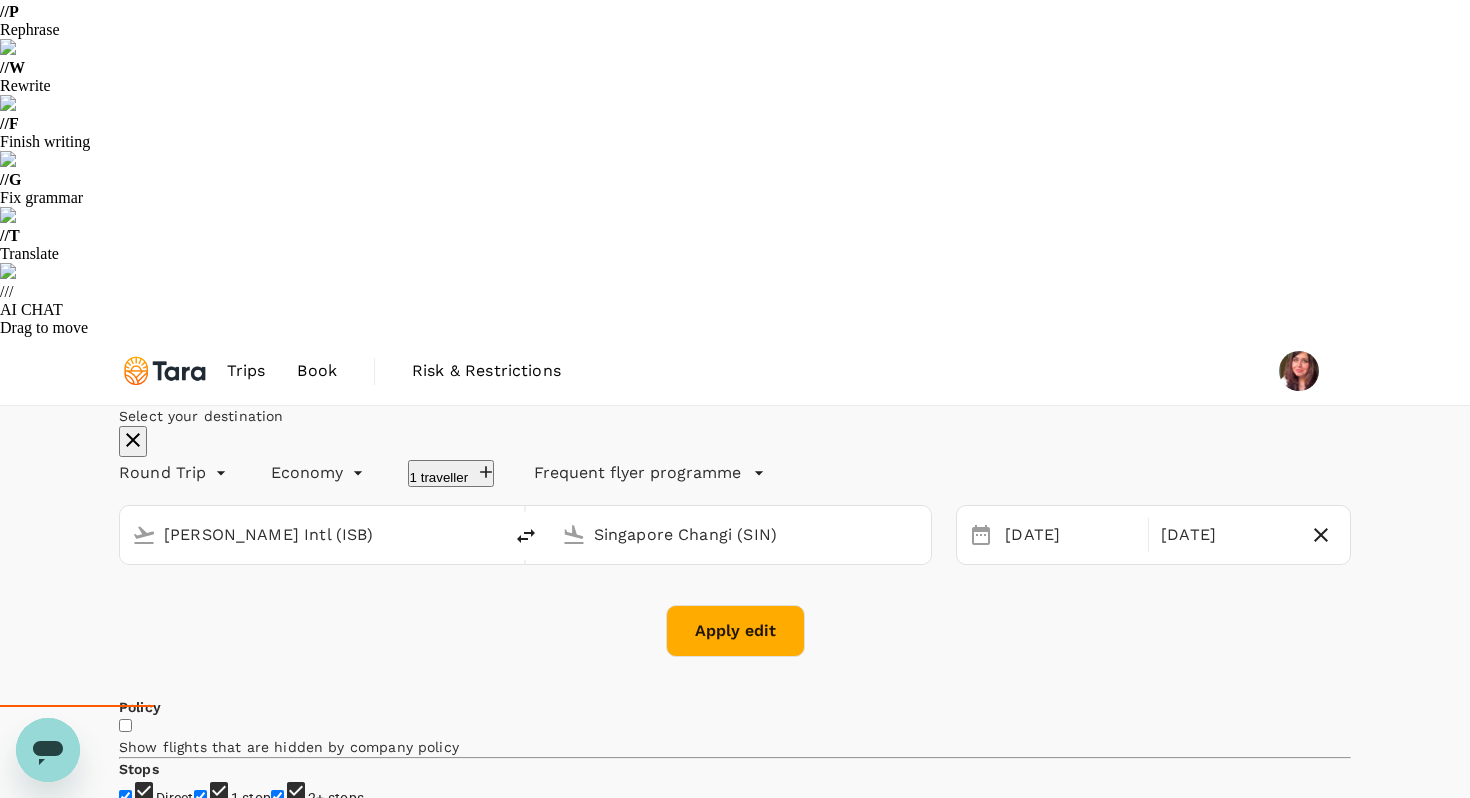 scroll, scrollTop: 93, scrollLeft: 0, axis: vertical 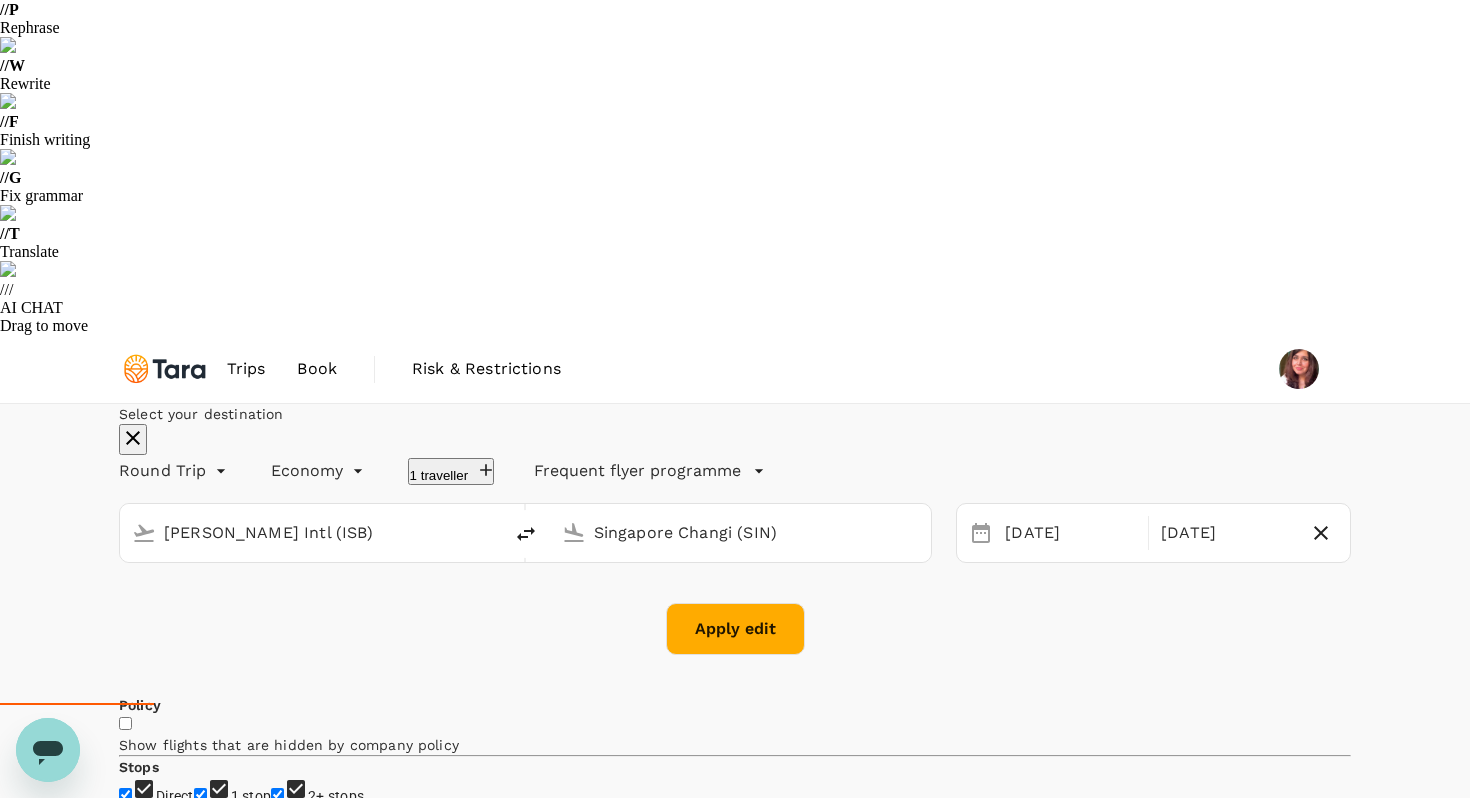 click 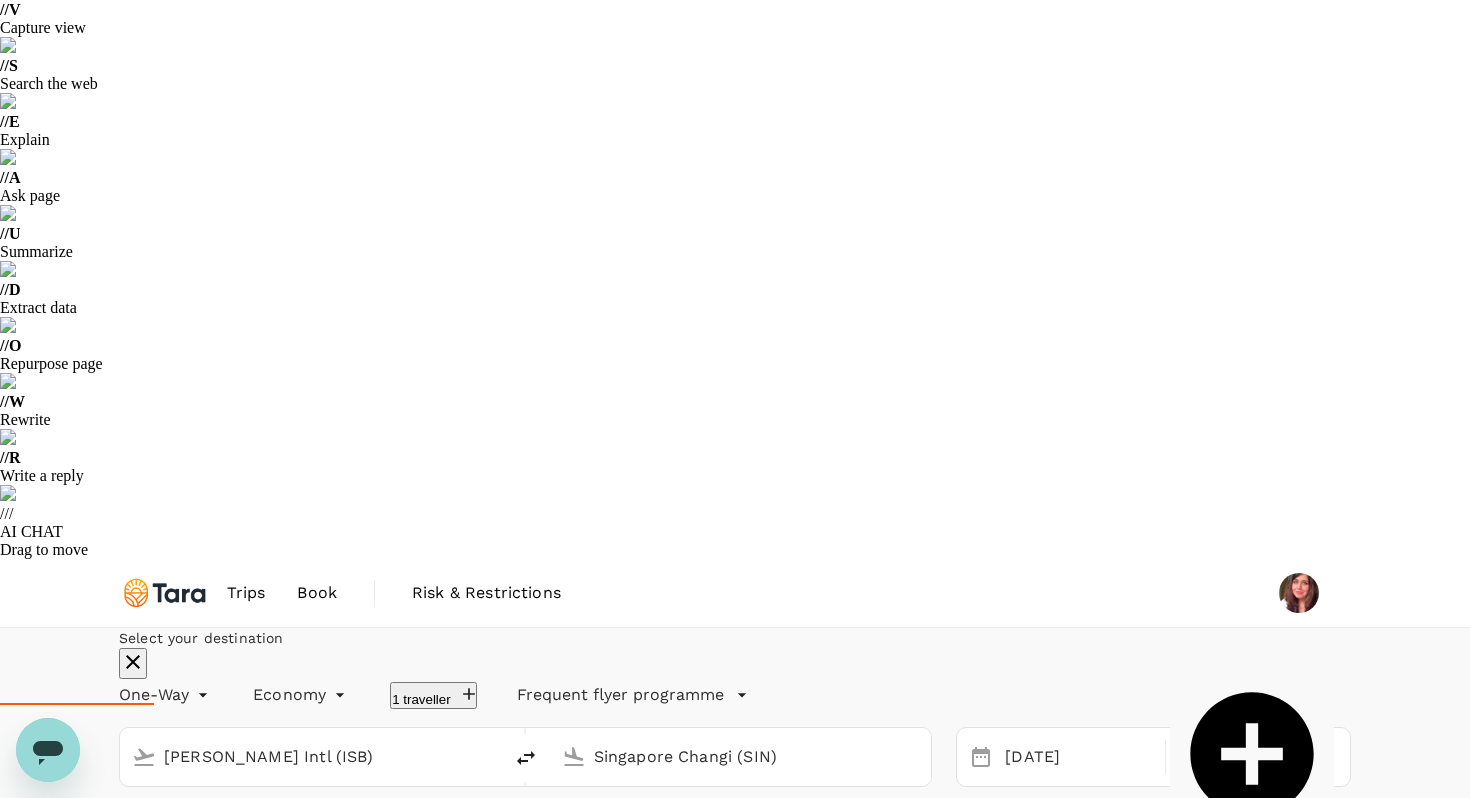 click on "Add return" at bounding box center [1370, 822] 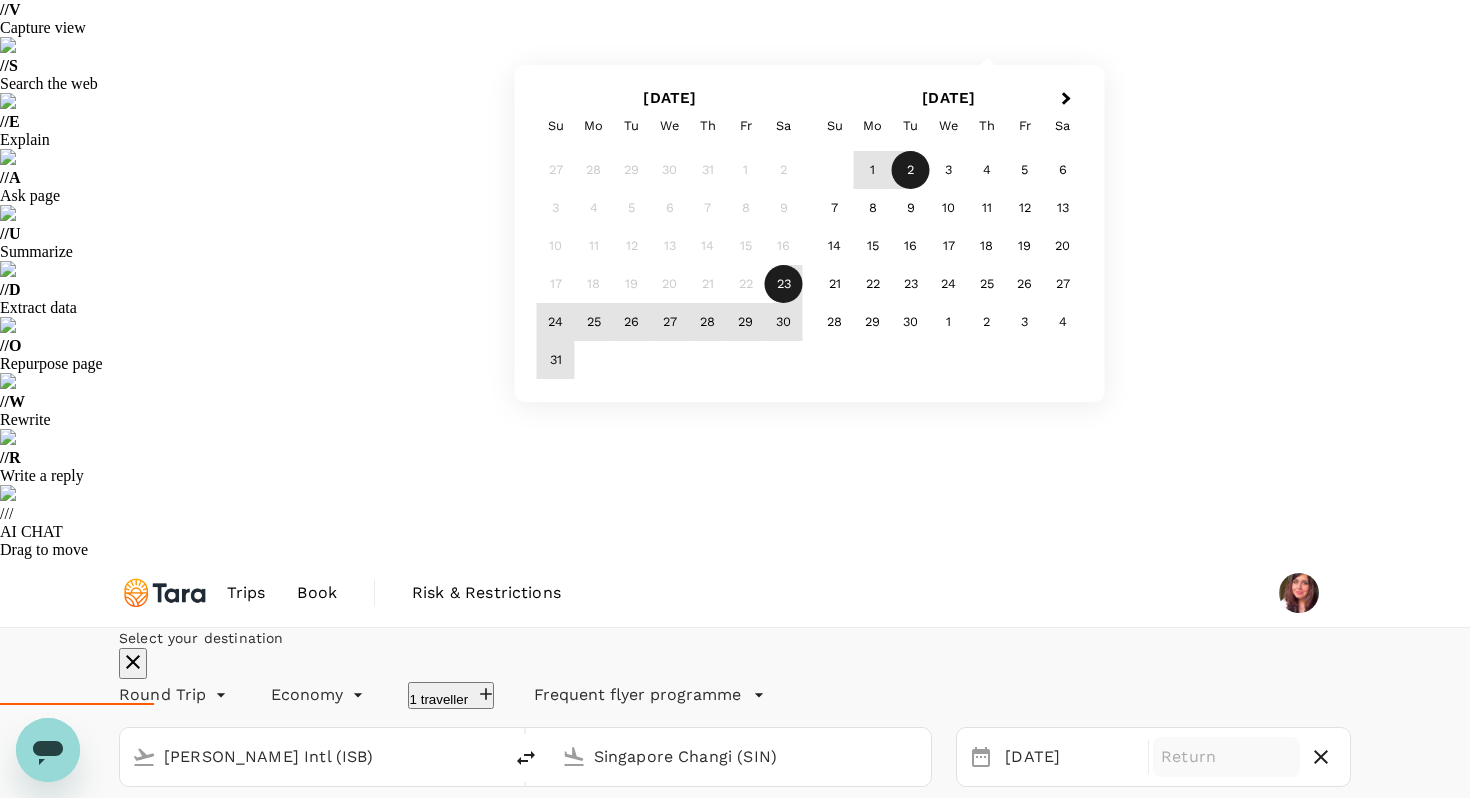 click on "2" at bounding box center (911, 170) 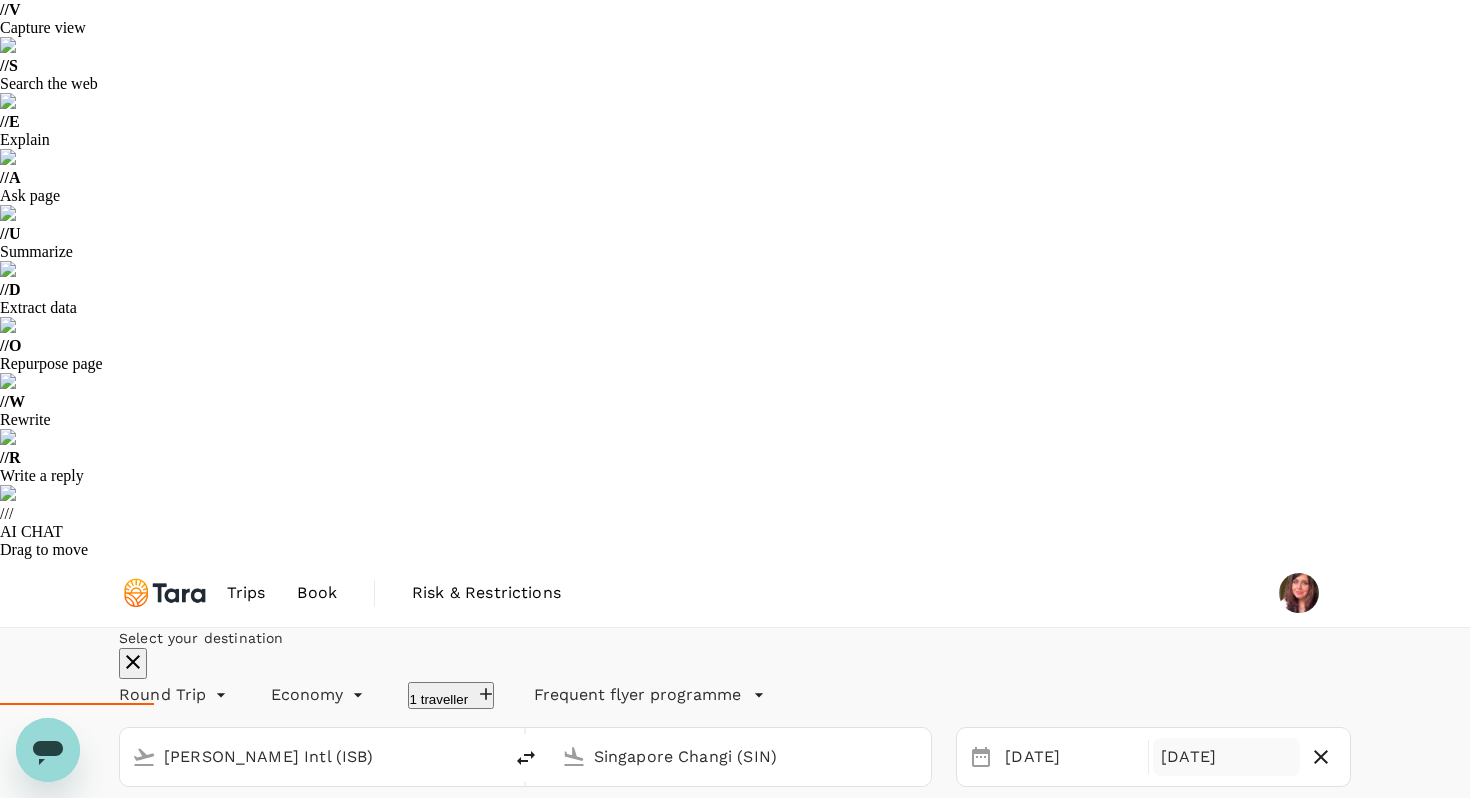 click on "Apply edit" at bounding box center [735, 853] 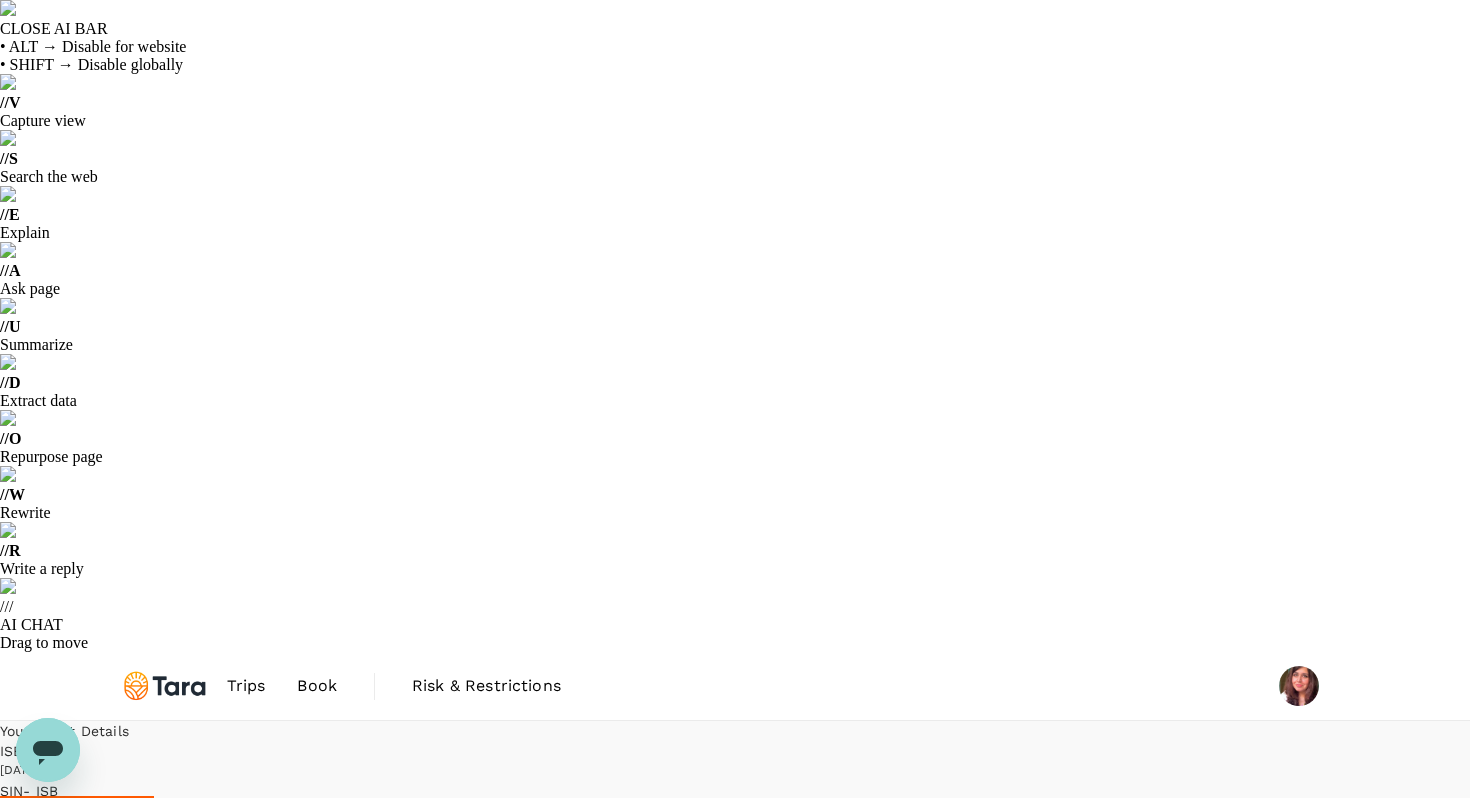 type on "1460" 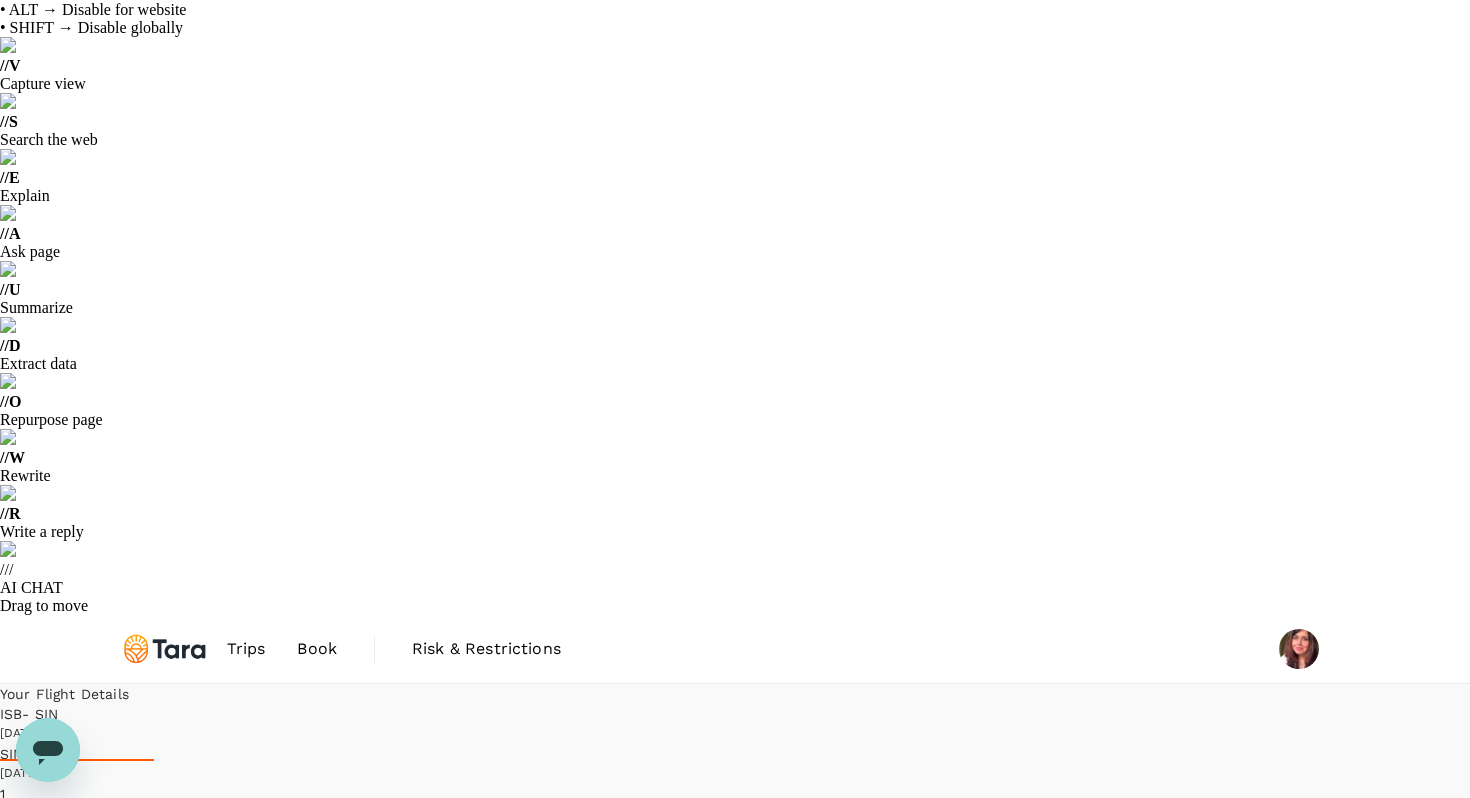 scroll, scrollTop: 0, scrollLeft: 0, axis: both 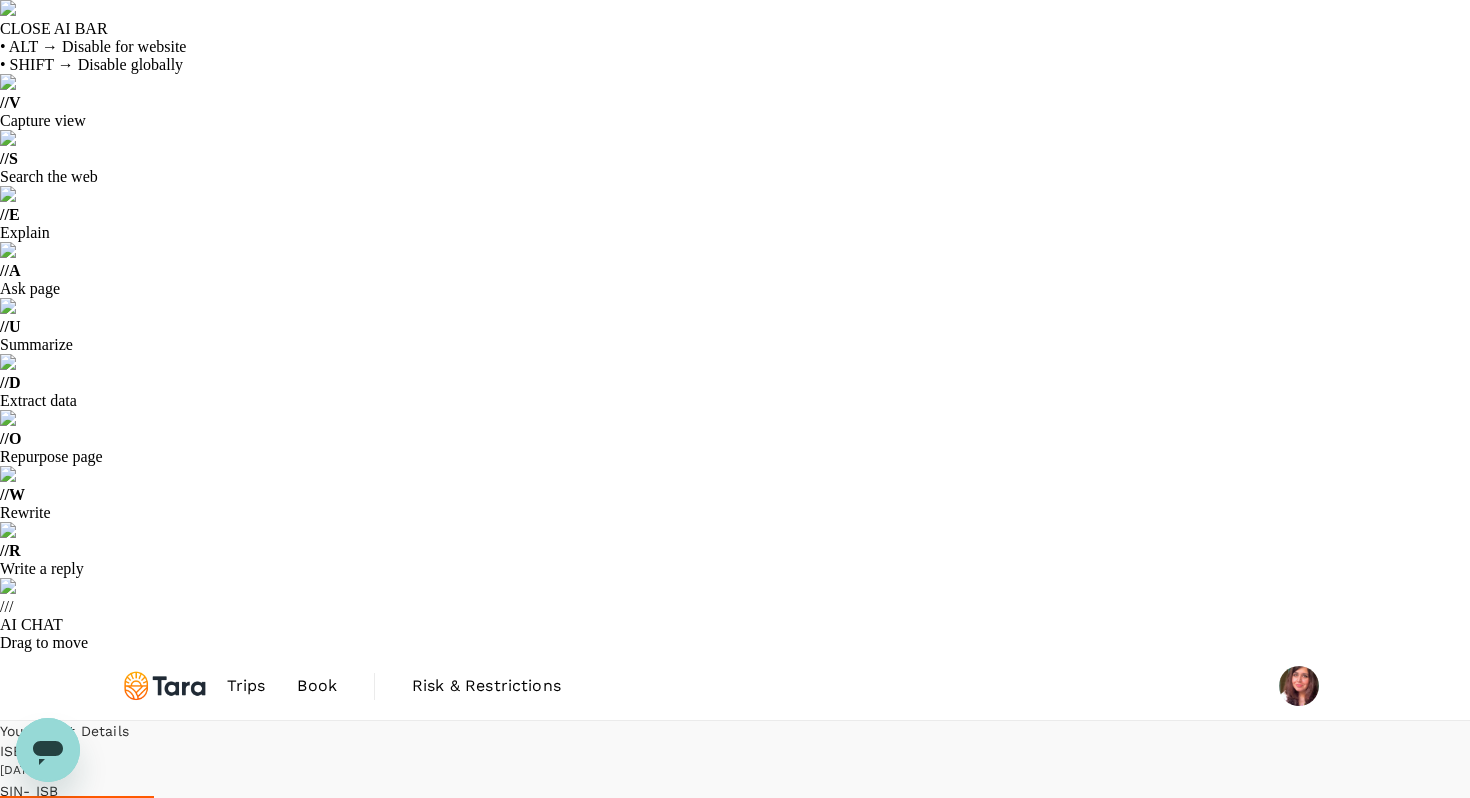click on "Recommended" at bounding box center (171, 1672) 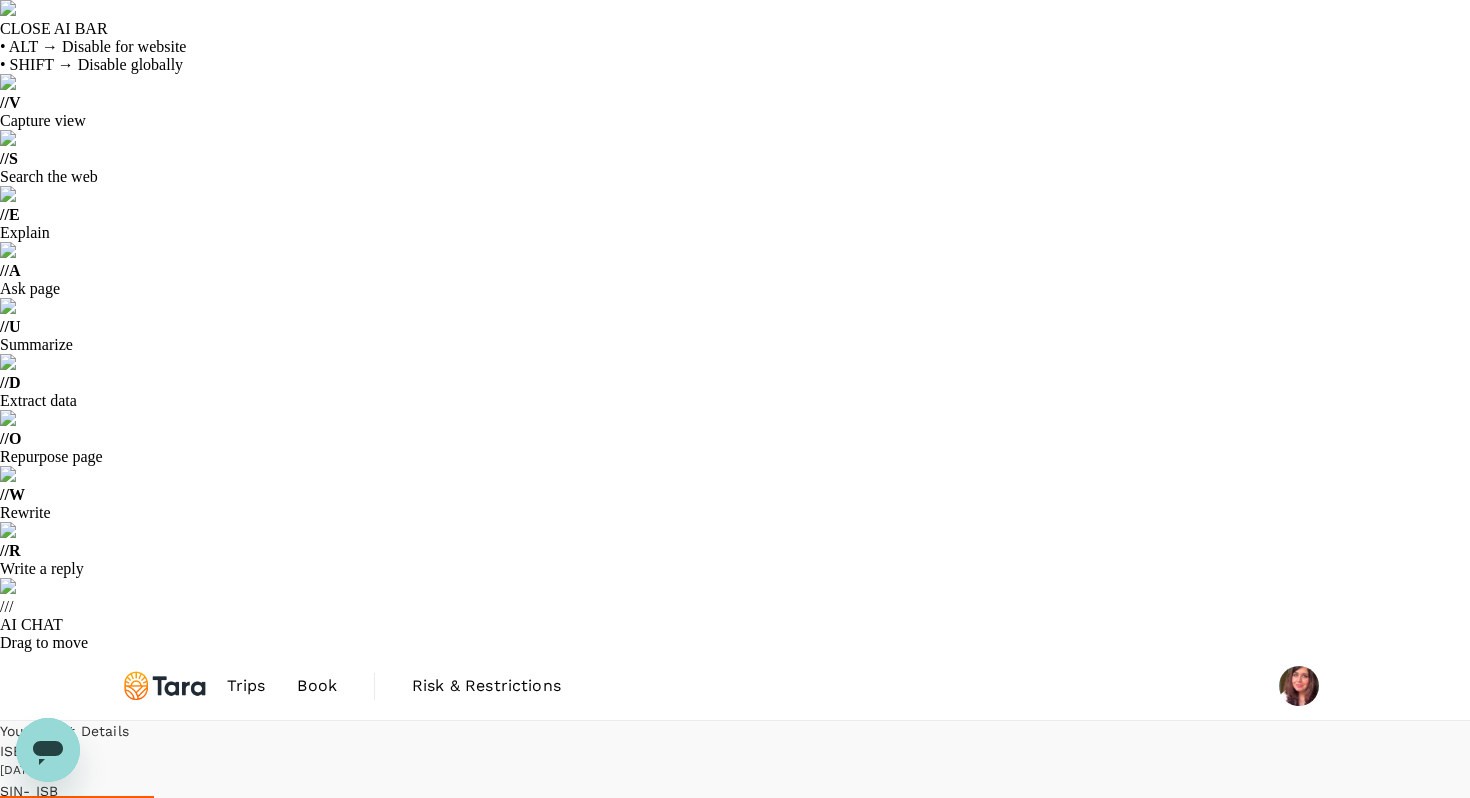 click on "Lowest Price" at bounding box center [735, 123423] 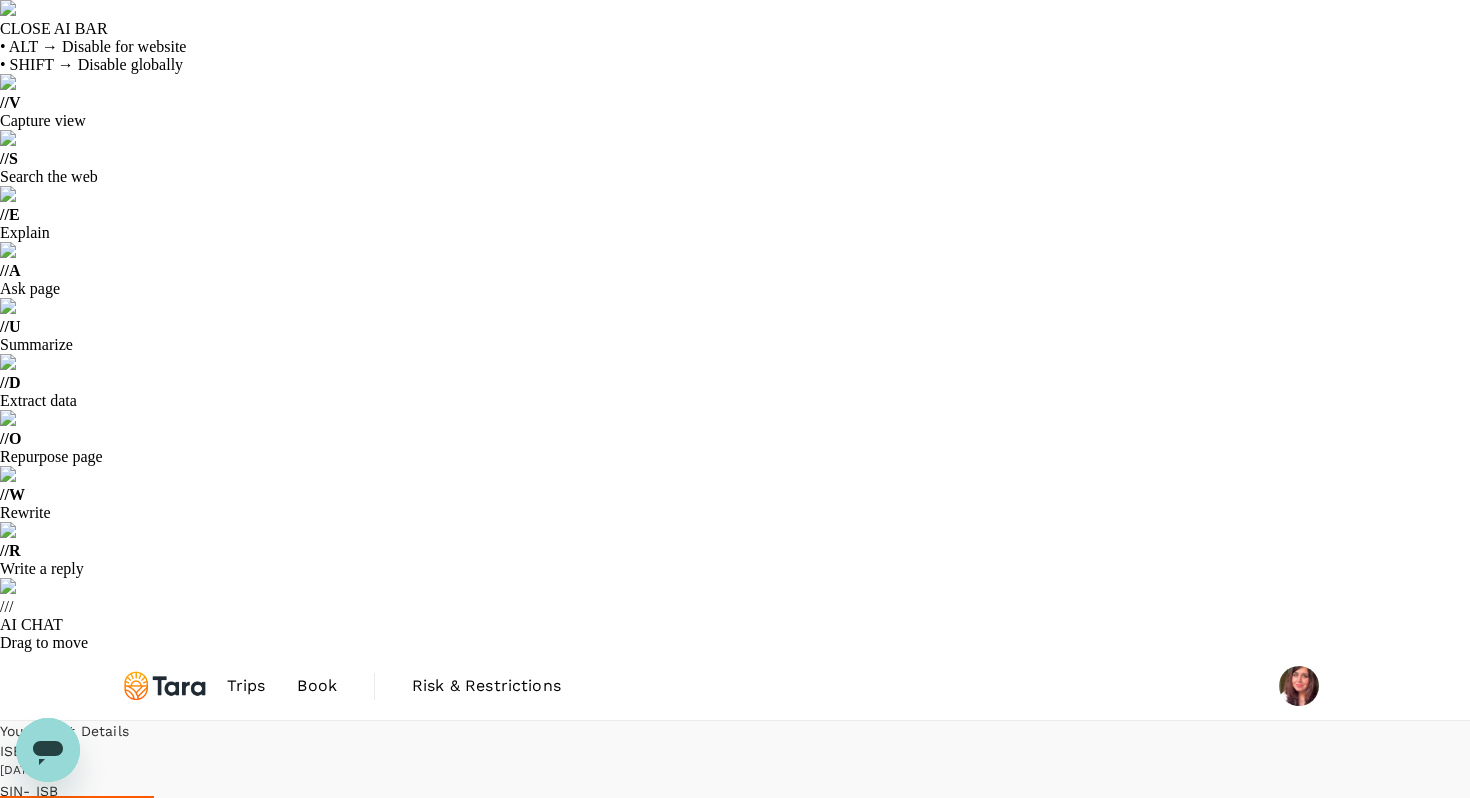 type on "1995" 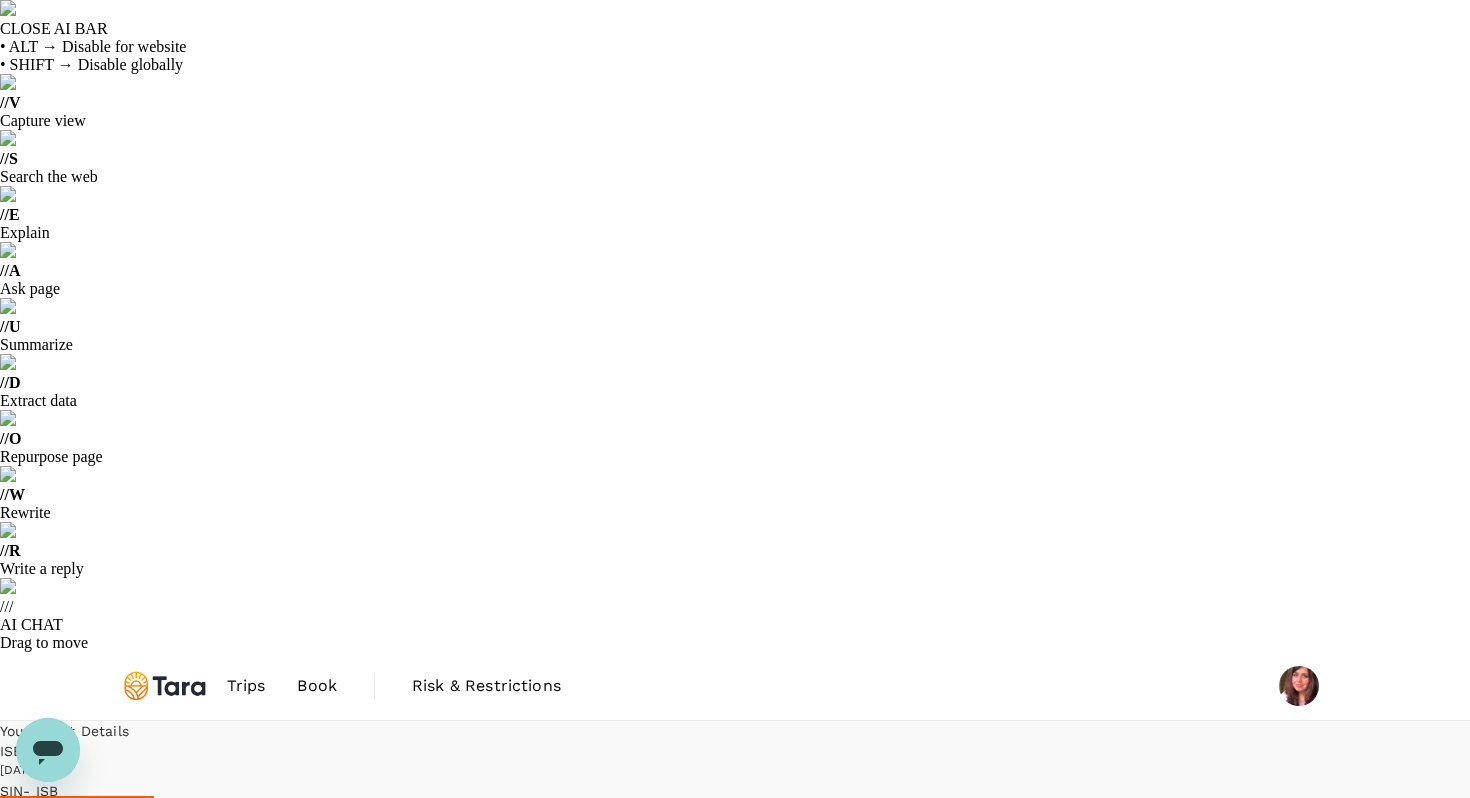 click on "Recommended" at bounding box center [735, 113952] 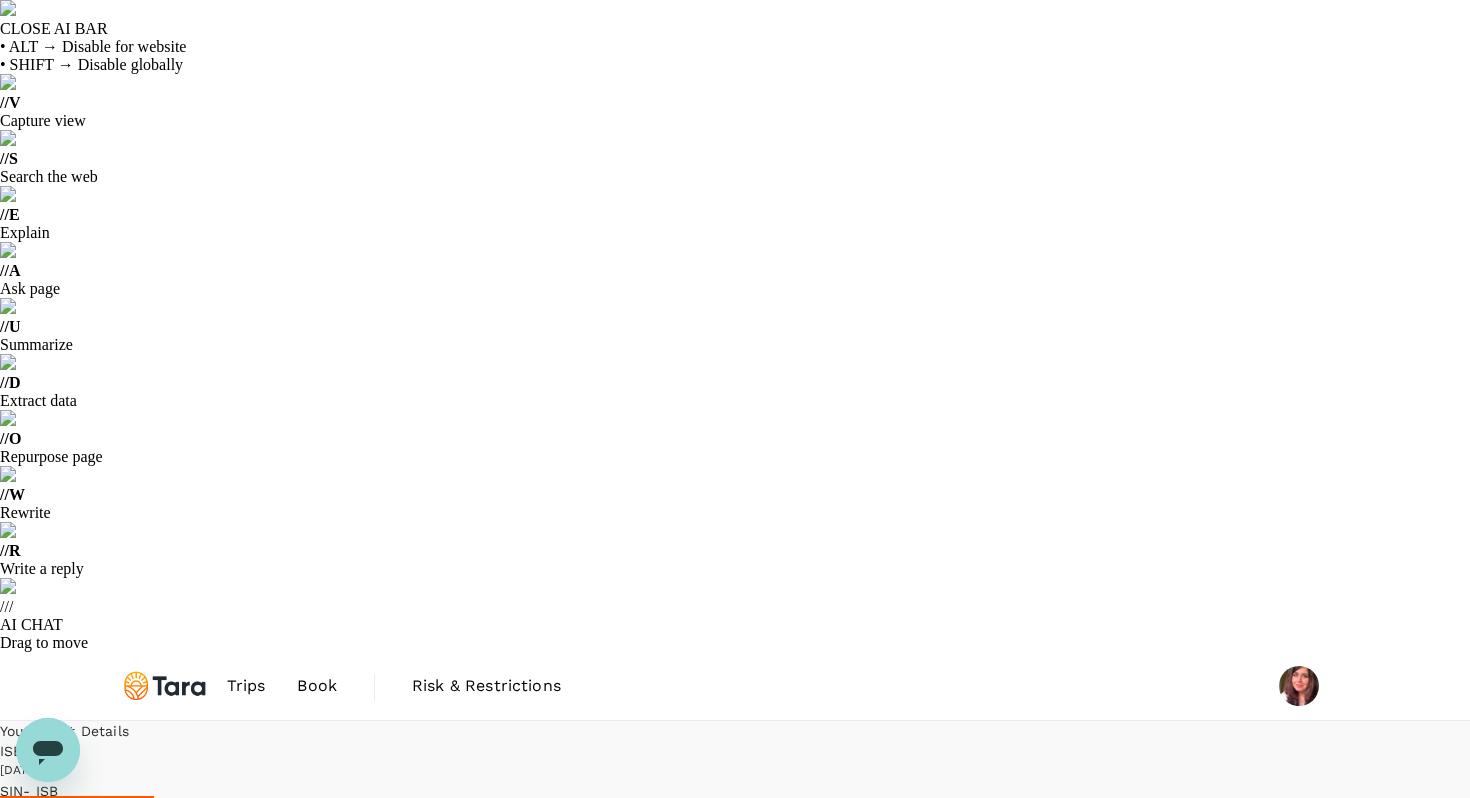 click on "View flight details" at bounding box center [735, 1721] 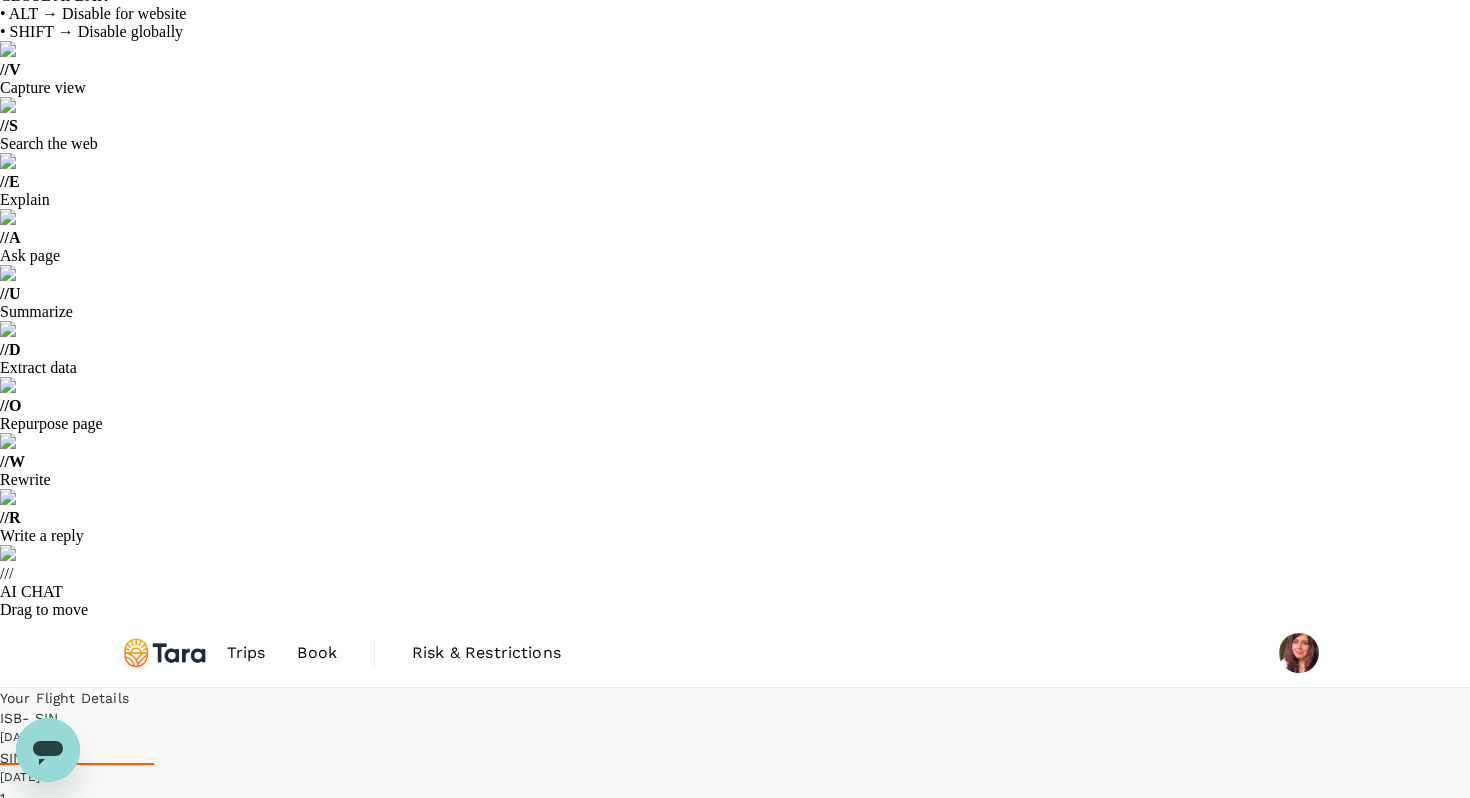 scroll, scrollTop: 0, scrollLeft: 0, axis: both 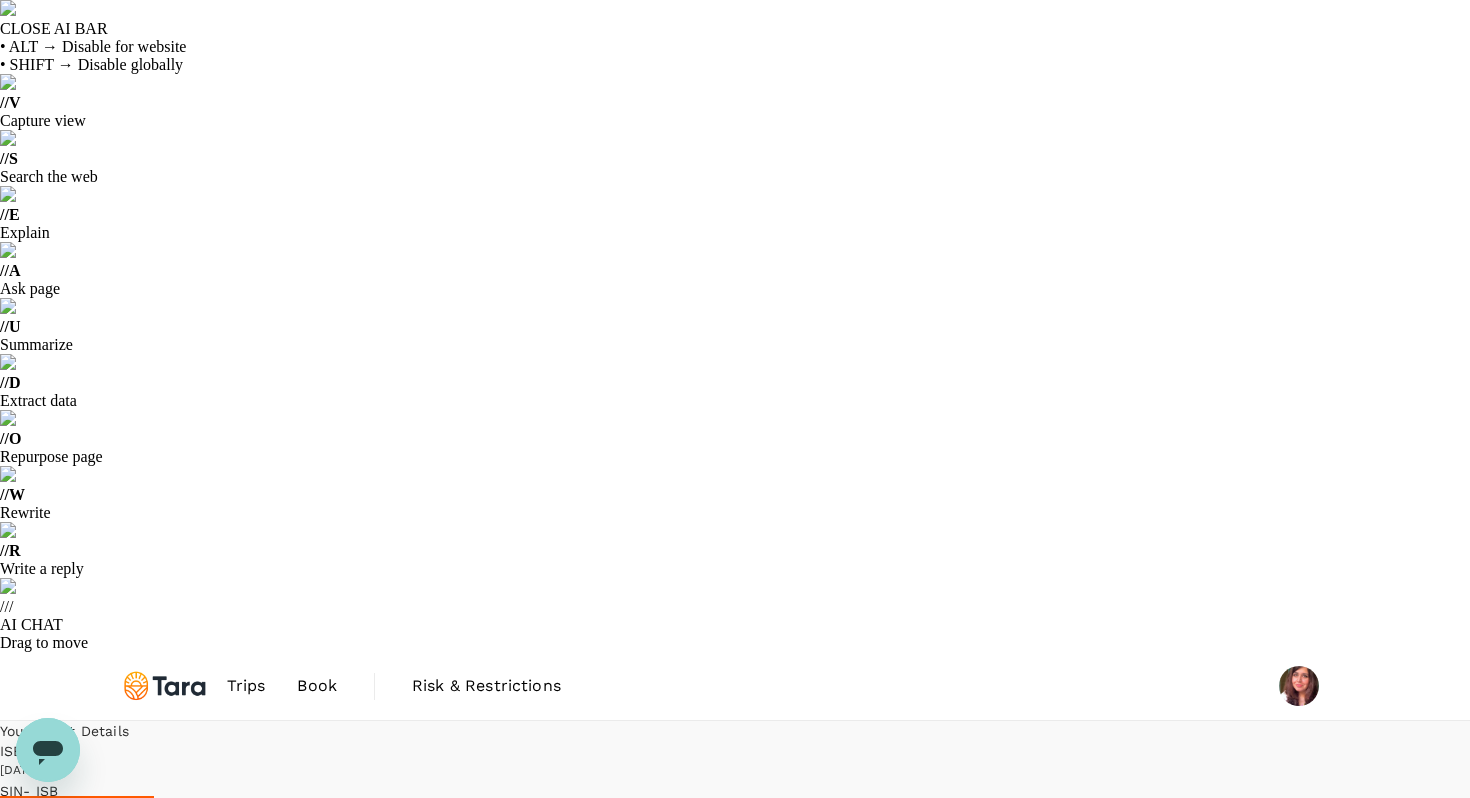 type on "540" 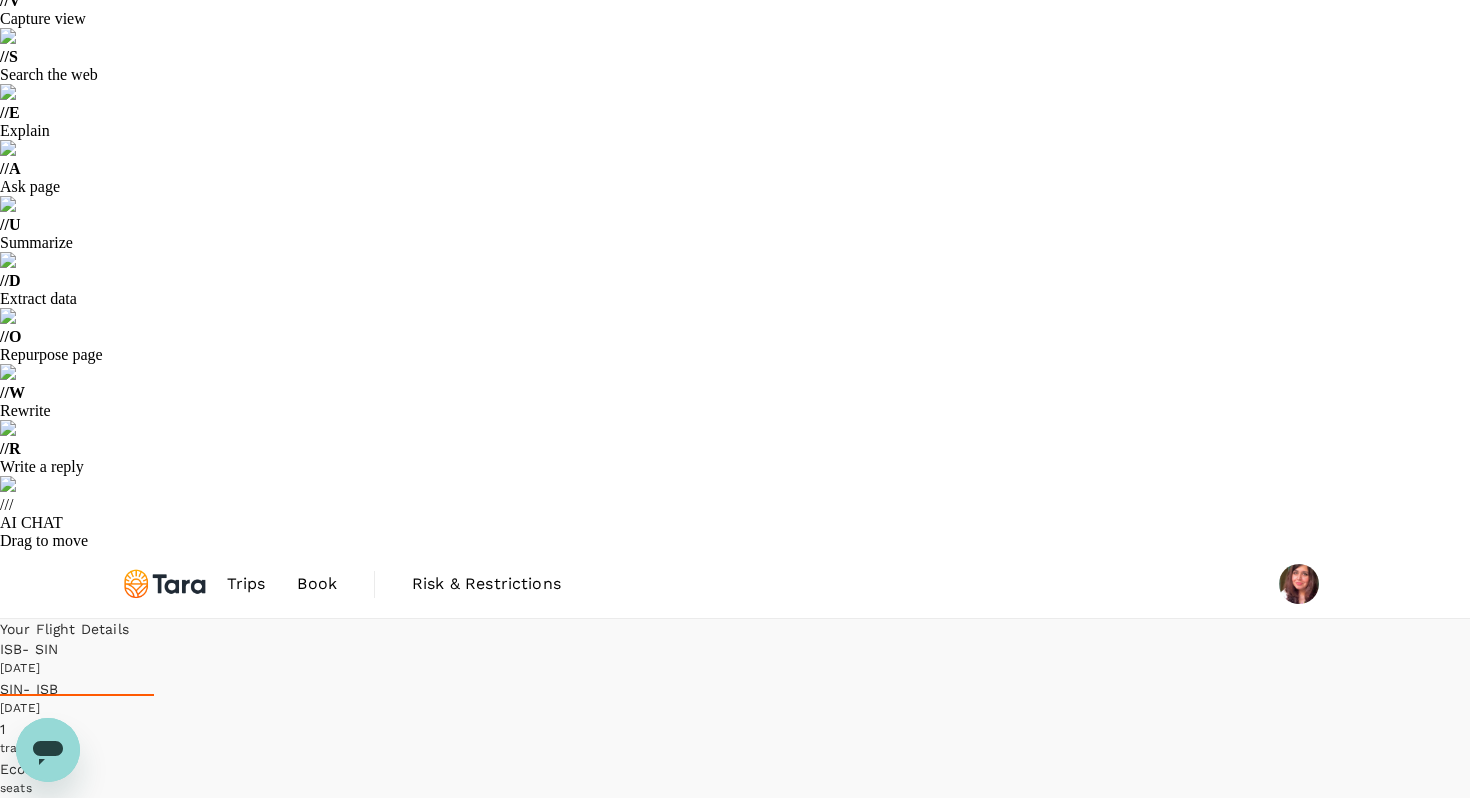 scroll, scrollTop: 0, scrollLeft: 0, axis: both 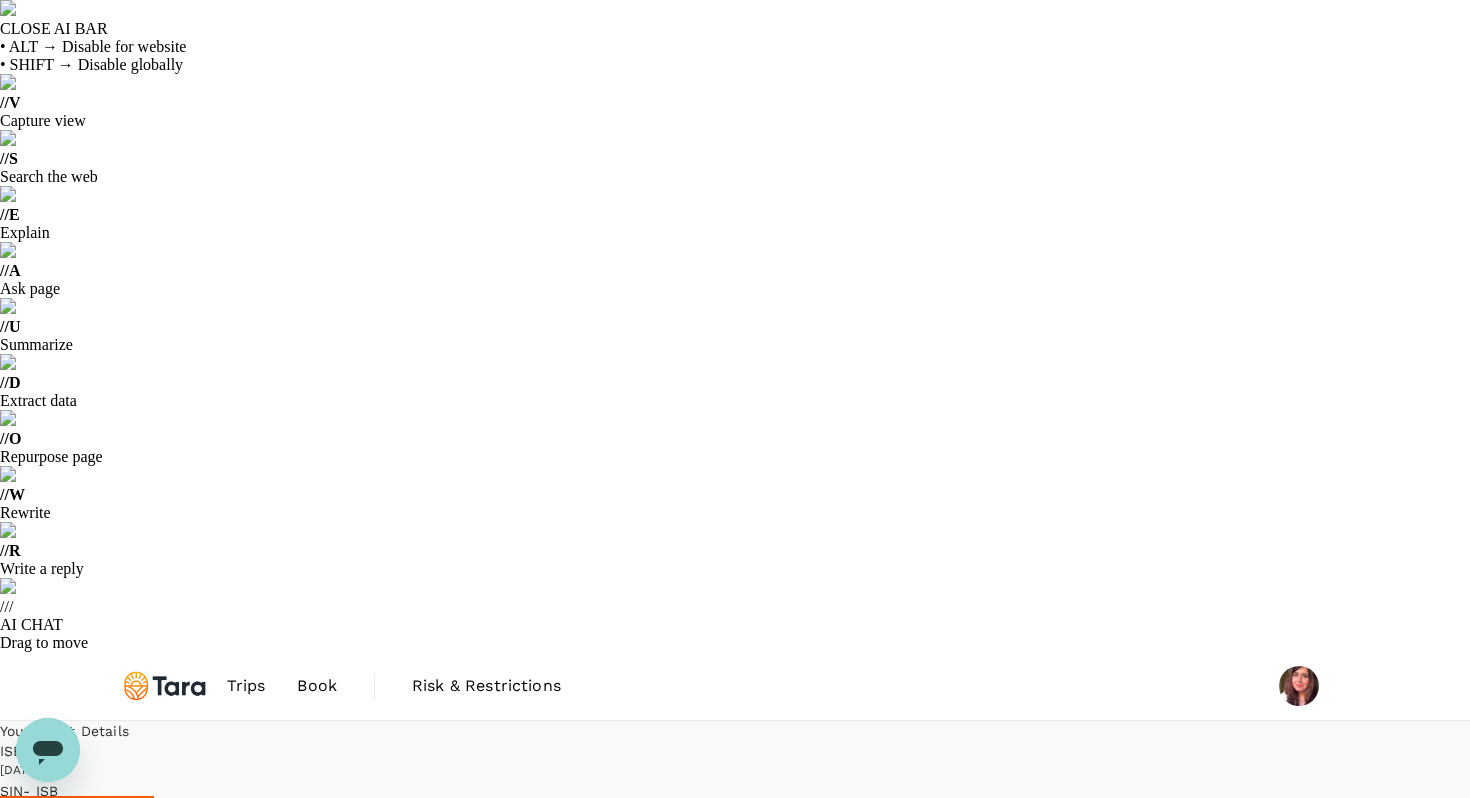click 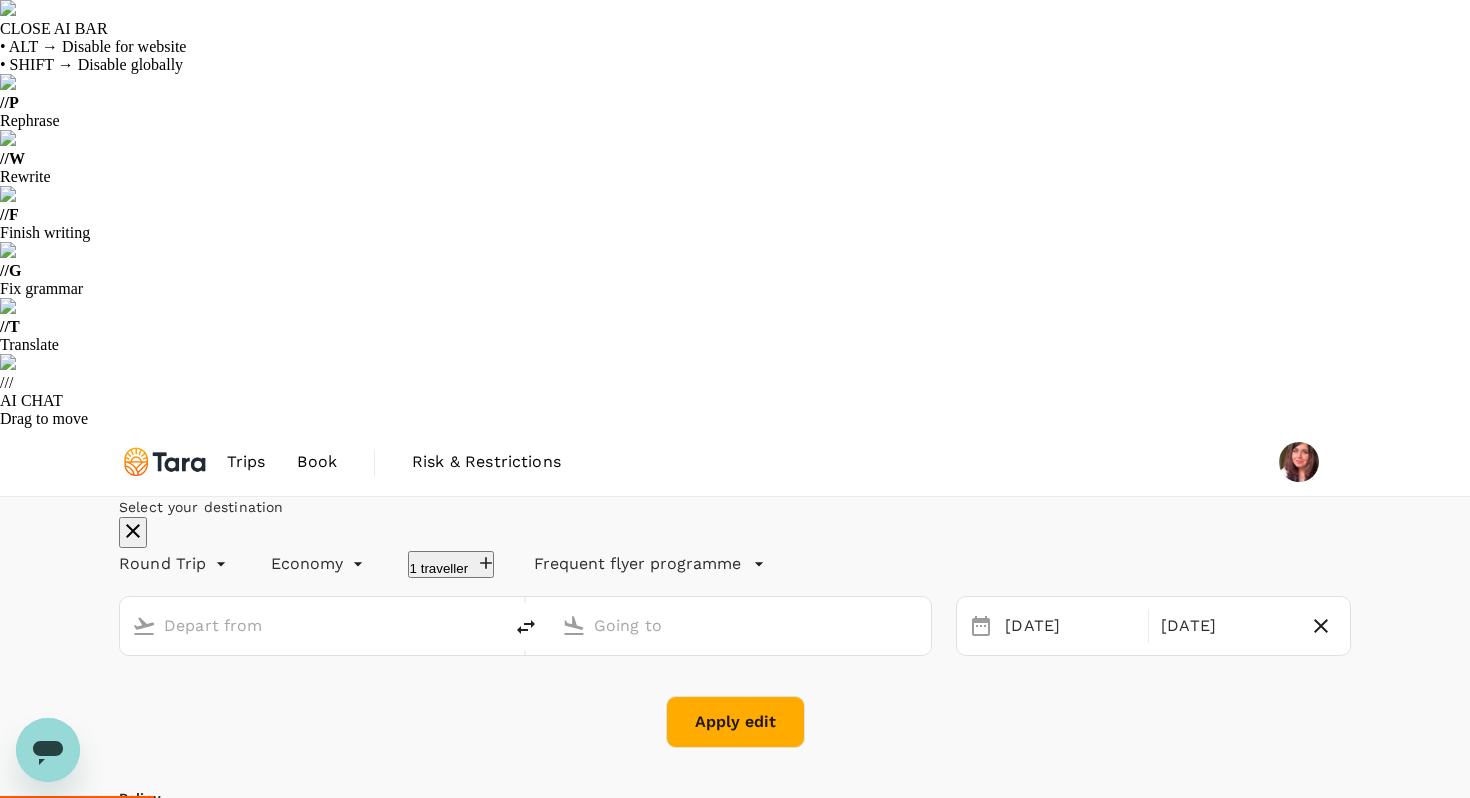 type on "[PERSON_NAME] Intl (ISB)" 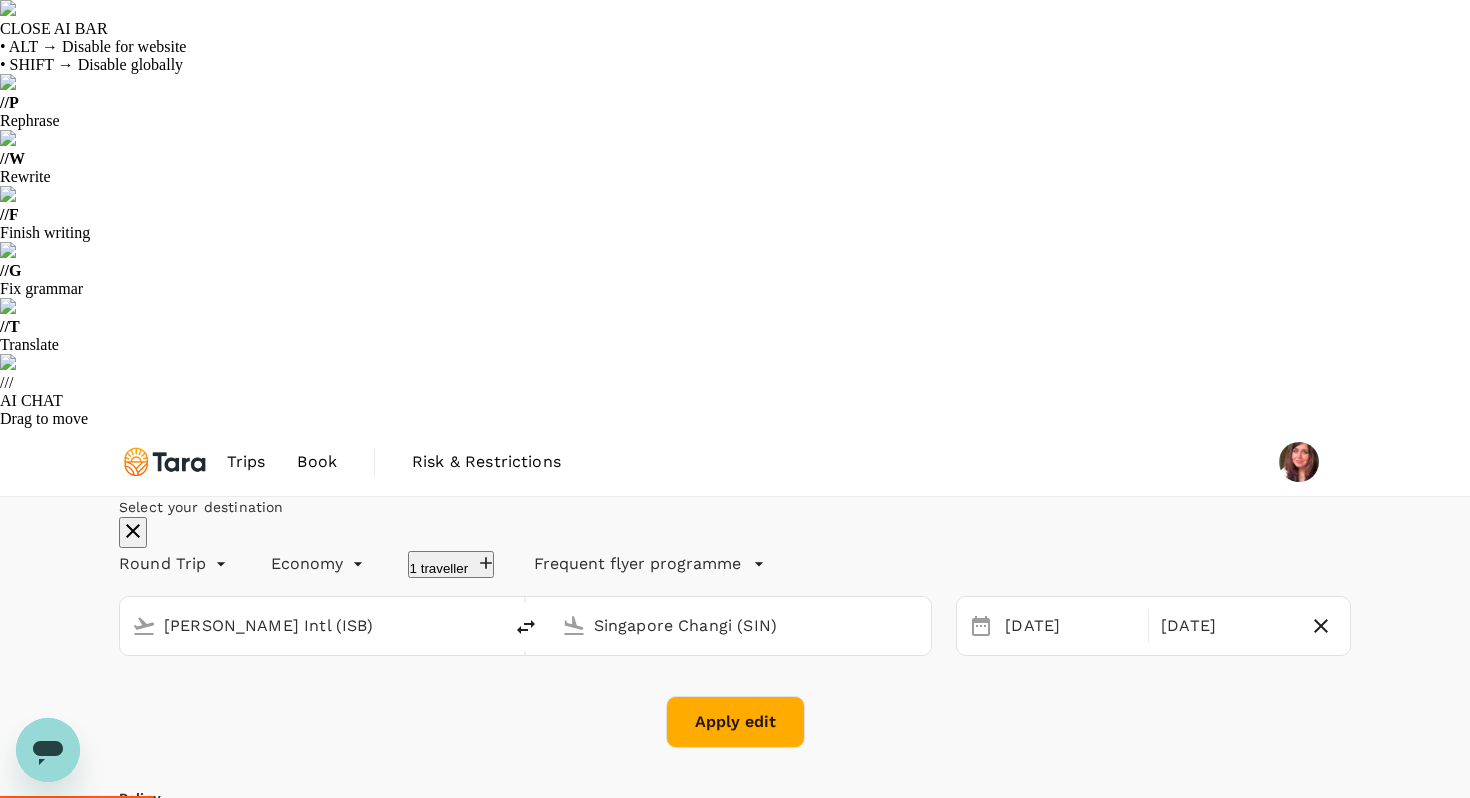 click 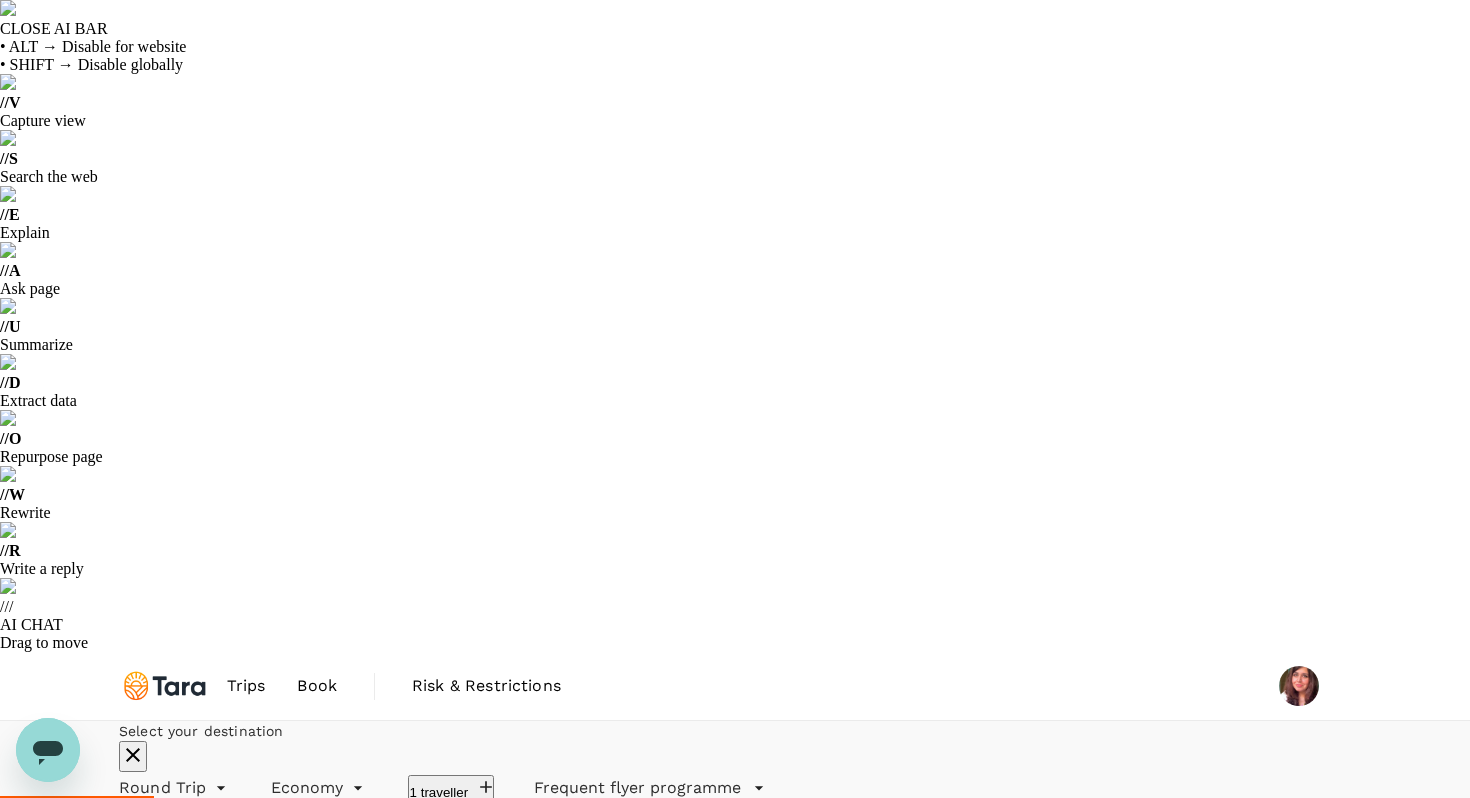 click on "[DATE]" at bounding box center (1070, 850) 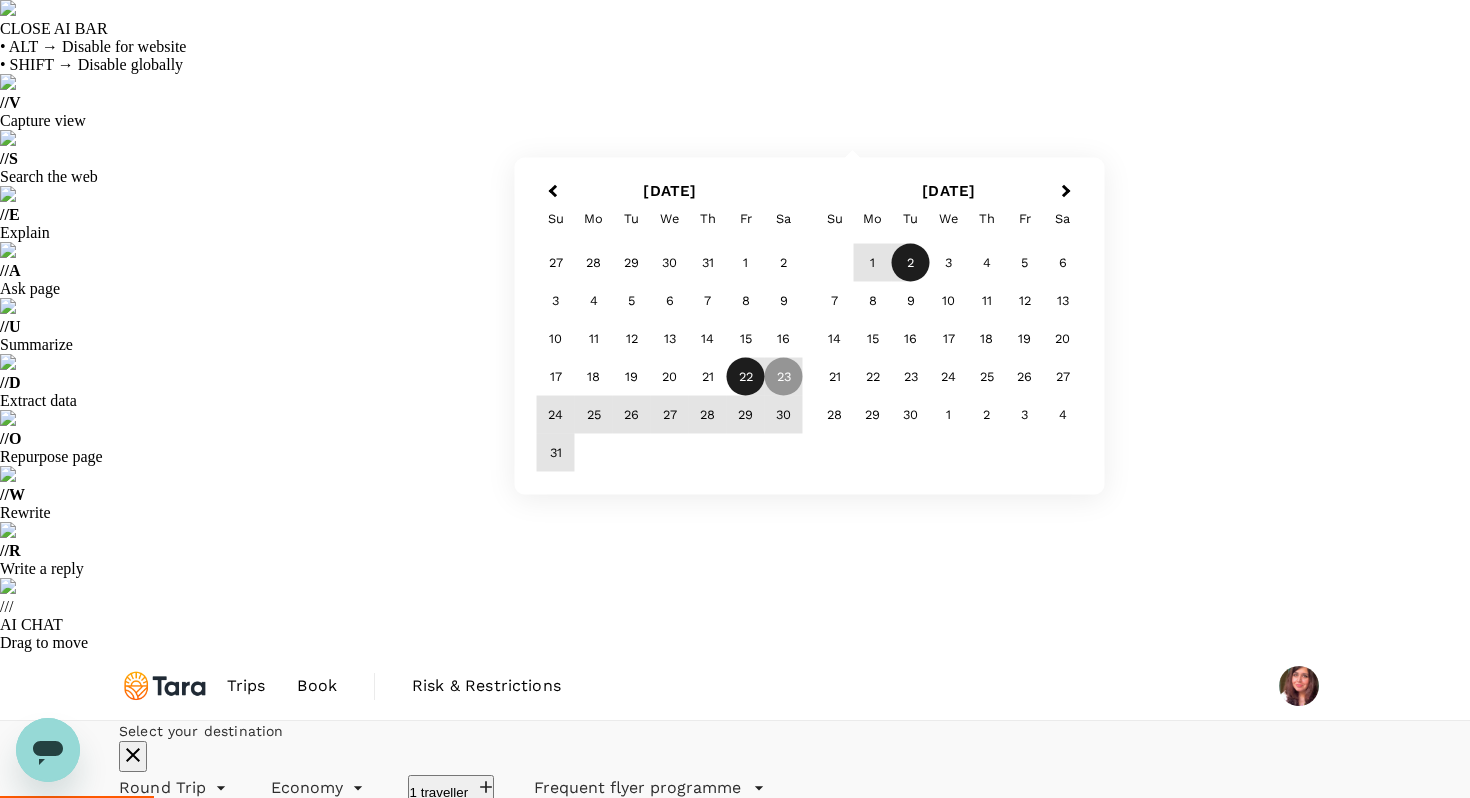 click on "22" at bounding box center [746, 377] 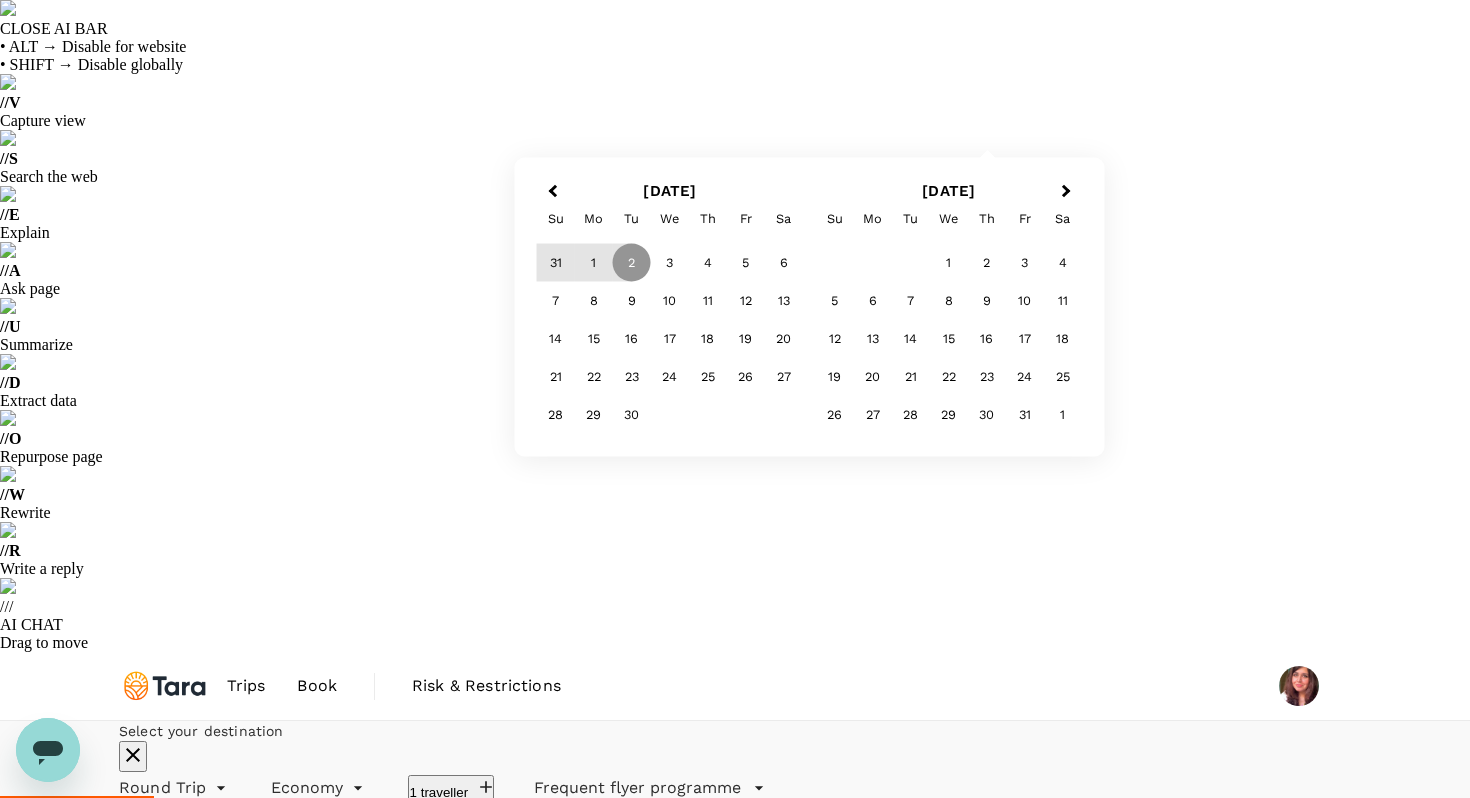 click on "Select your destination Round Trip roundtrip Economy economy 1   traveller Frequent flyer programme [PERSON_NAME] Intl (ISB) [GEOGRAPHIC_DATA] Changi (SIN) Selected date: [DATE] [DATE] Sep Previous Month Next Month [DATE] Su Mo Tu We Th Fr Sa 31 1 2 3 4 5 6 7 8 9 10 11 12 13 14 15 16 17 18 19 20 21 22 23 24 25 26 27 28 29 [DATE] Mo Tu We Th Fr Sa 1 2 3 4 5 6 7 8 9 10 11 12 13 14 15 16 17 18 19 20 21 22 23 24 25 26 27 28 29 30 31 1 Apply edit" at bounding box center [735, 846] 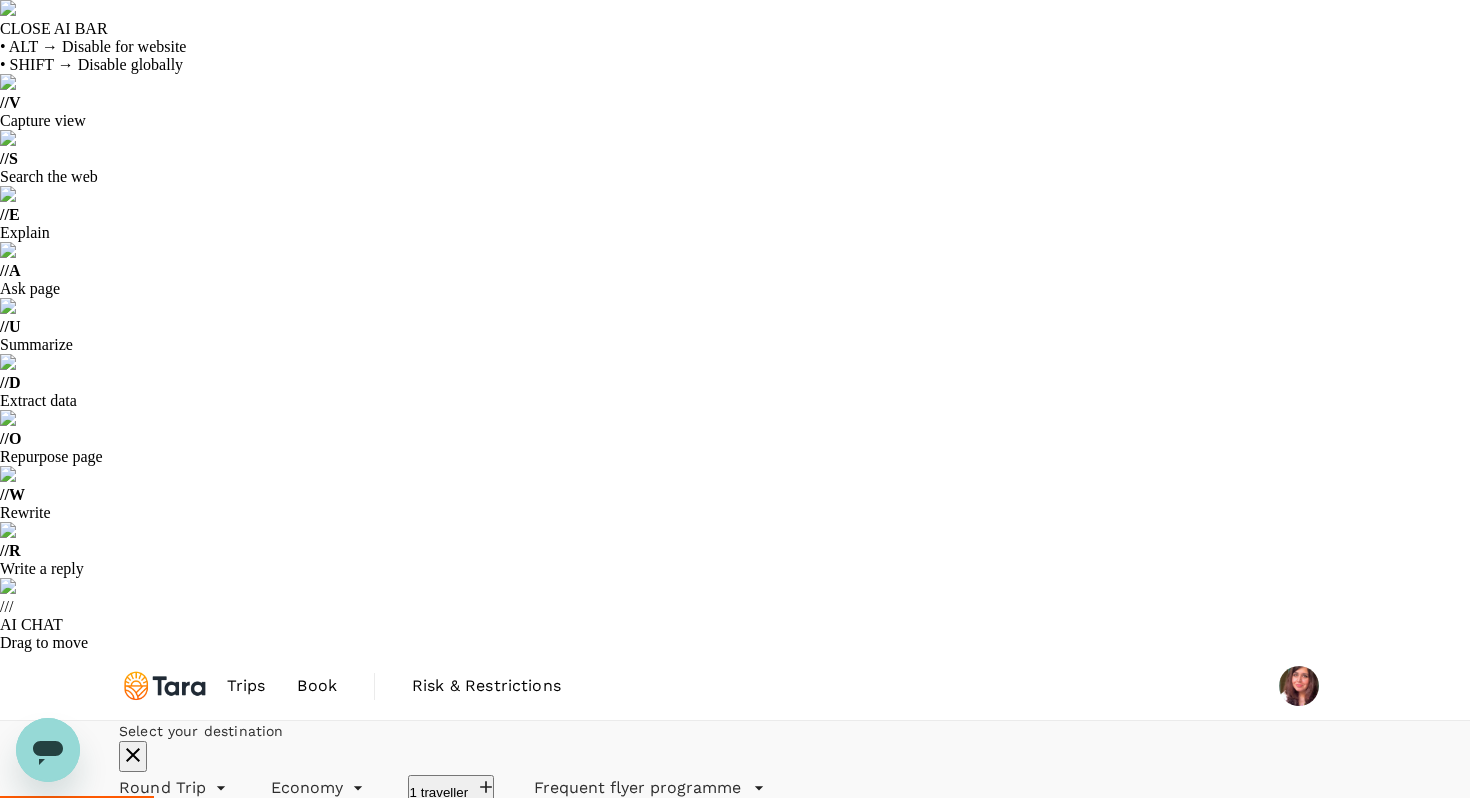 click on "Apply edit" at bounding box center (735, 946) 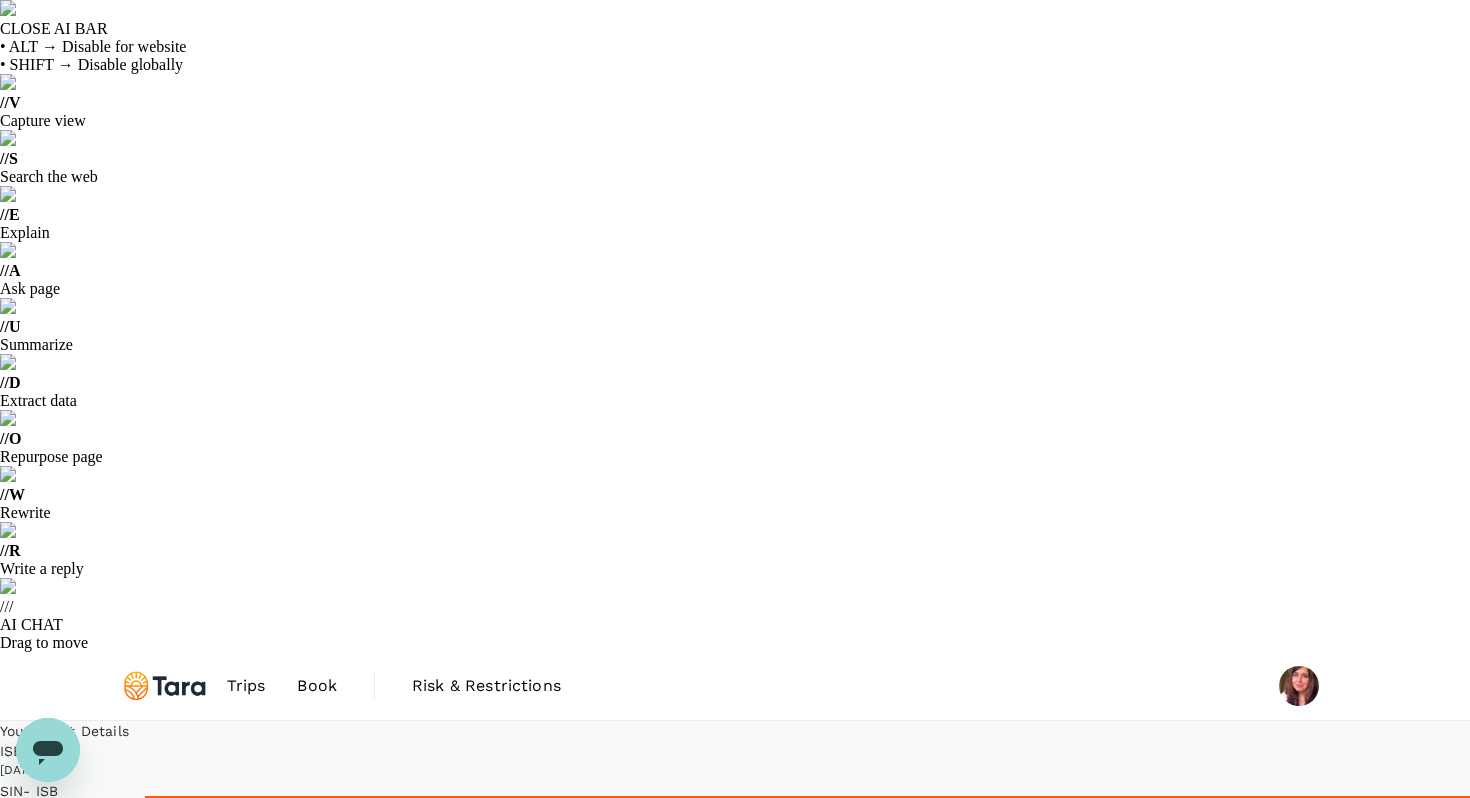 type on "1440" 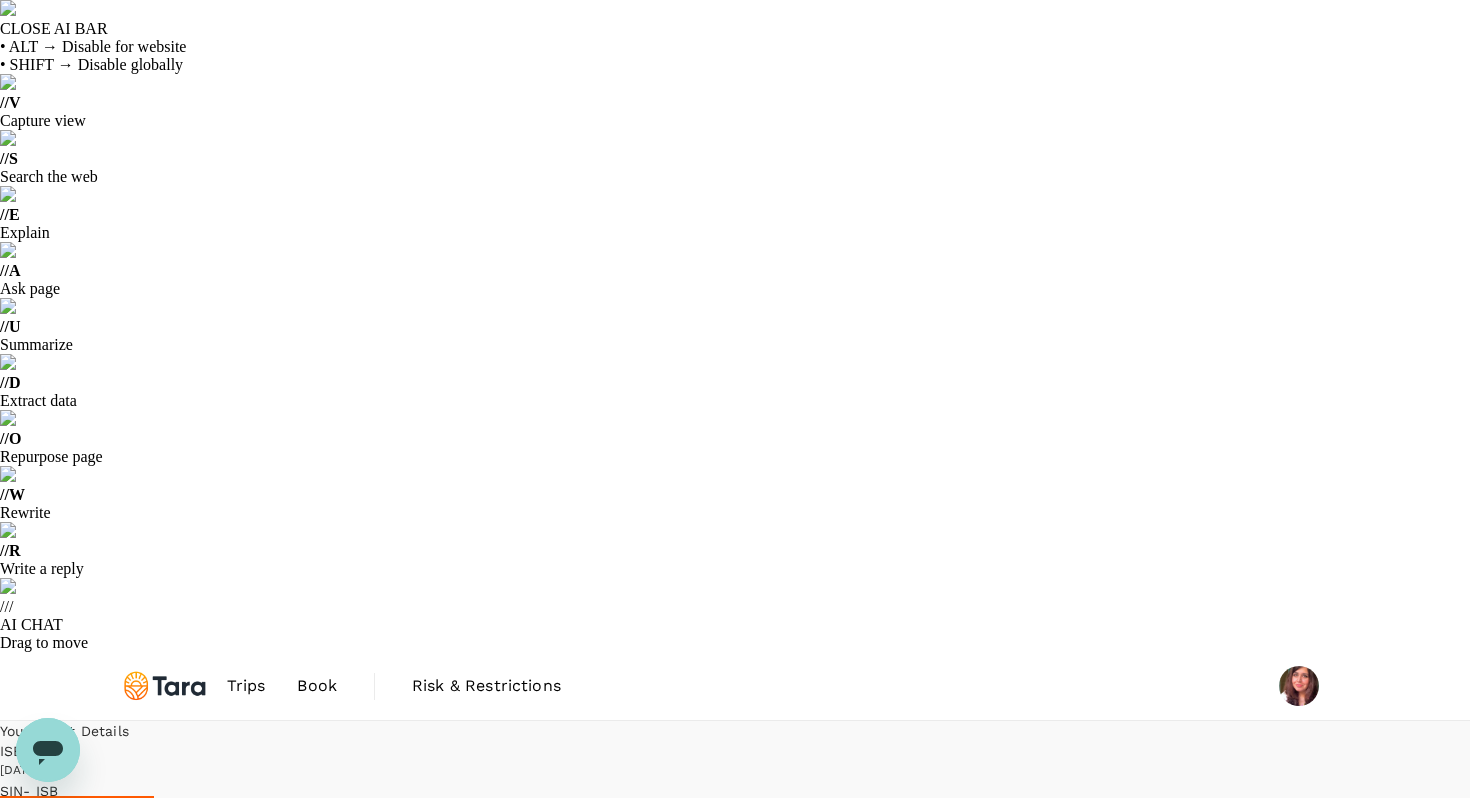 type on "600" 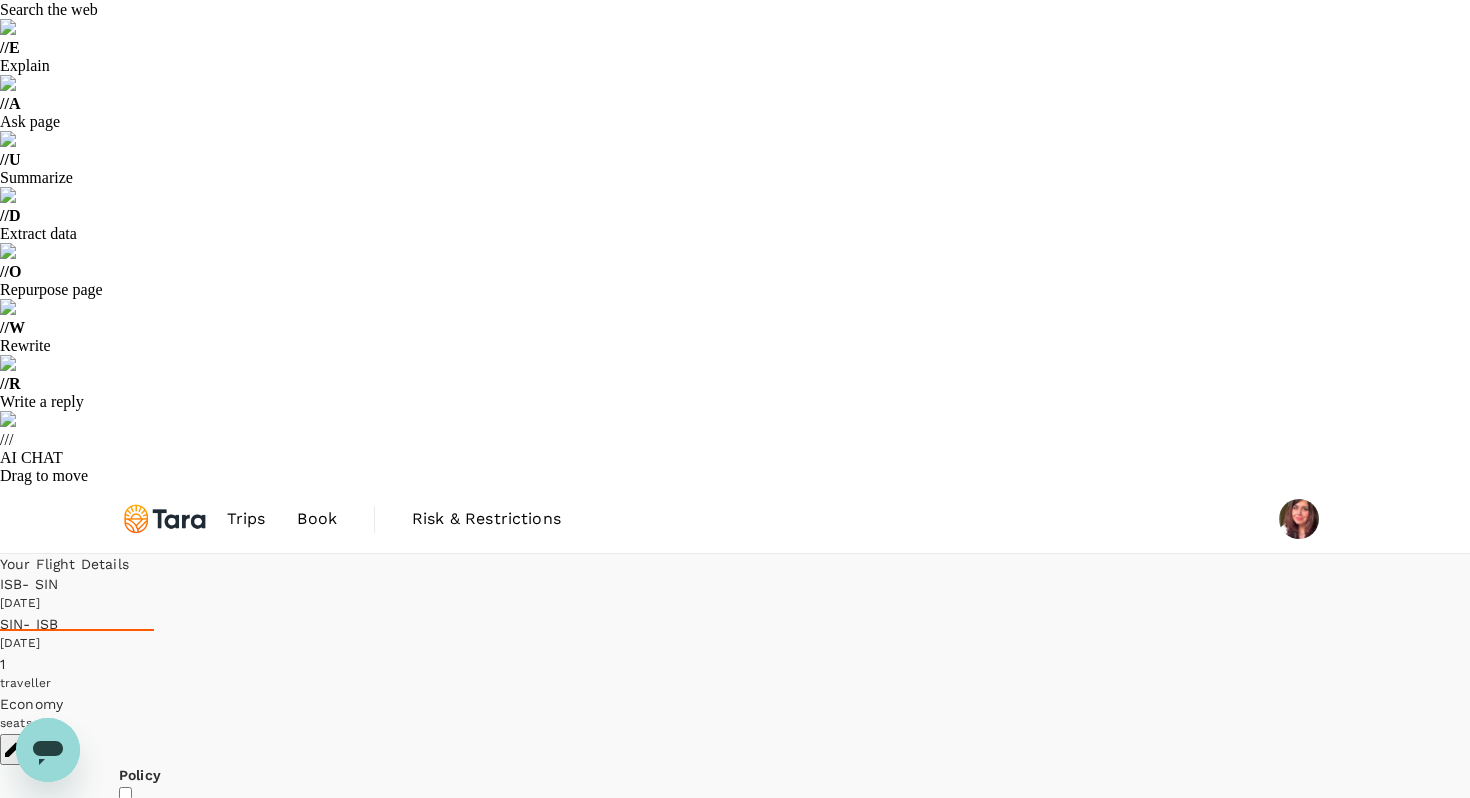 scroll, scrollTop: 0, scrollLeft: 0, axis: both 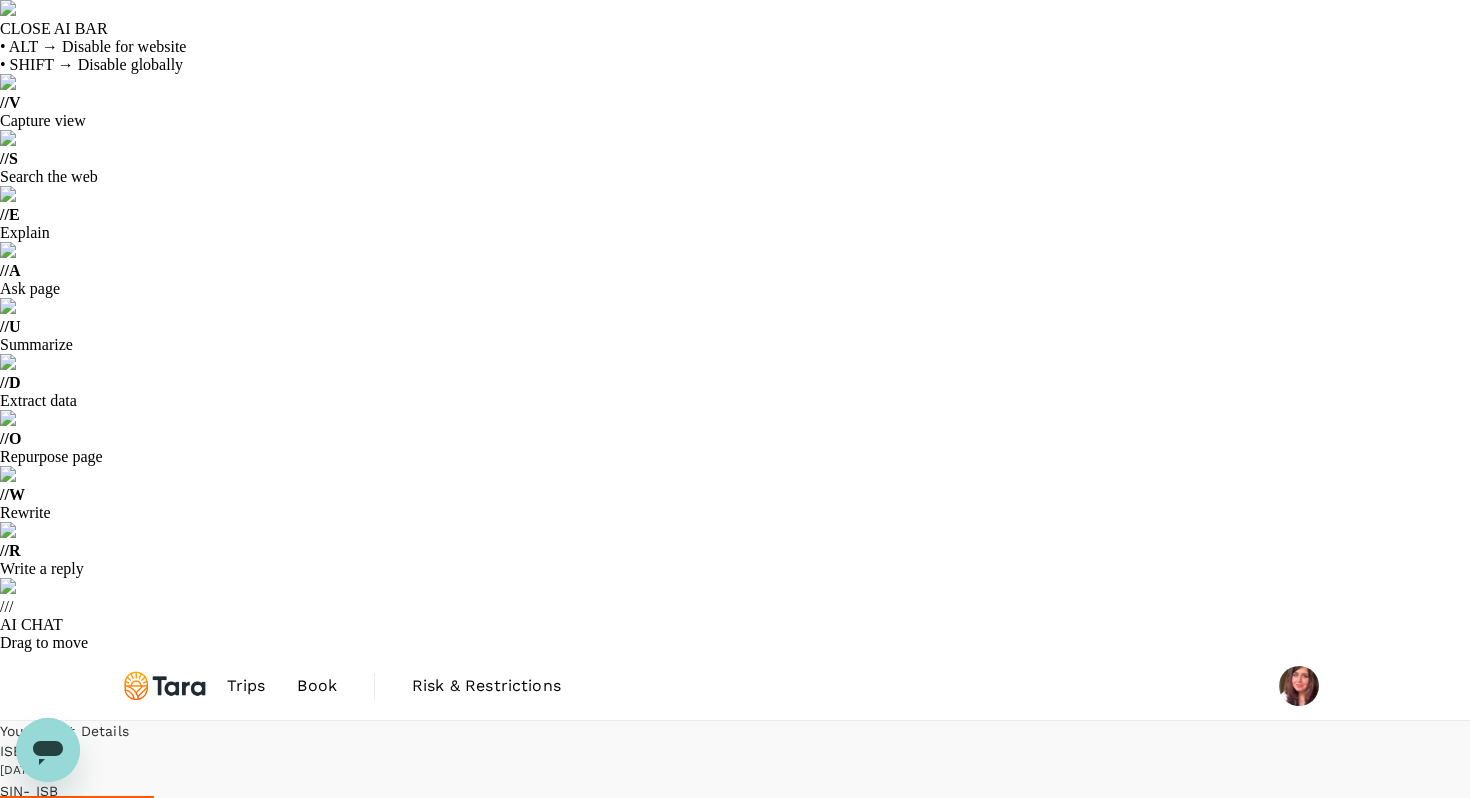 click on "View flight details" at bounding box center (735, 1728) 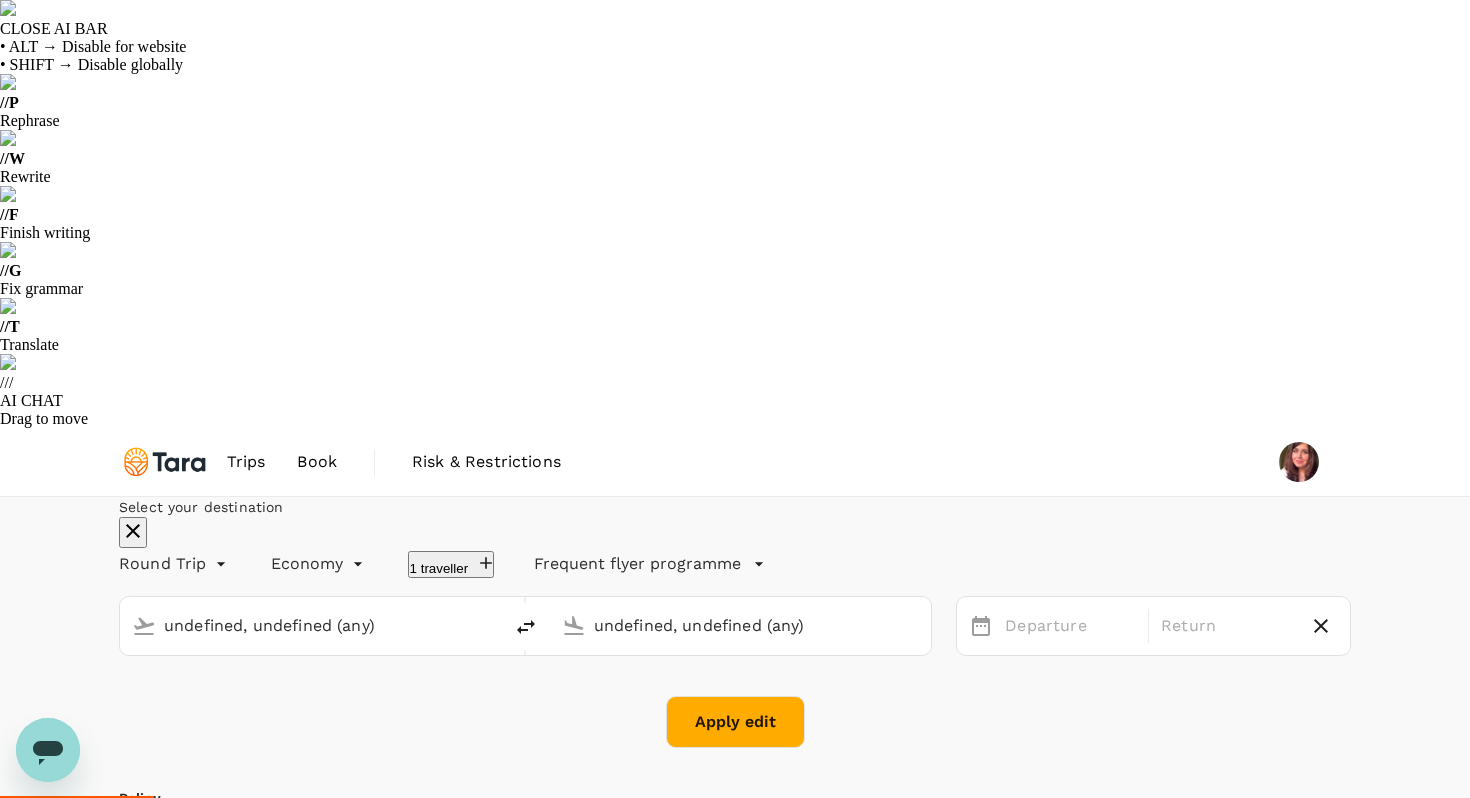 type 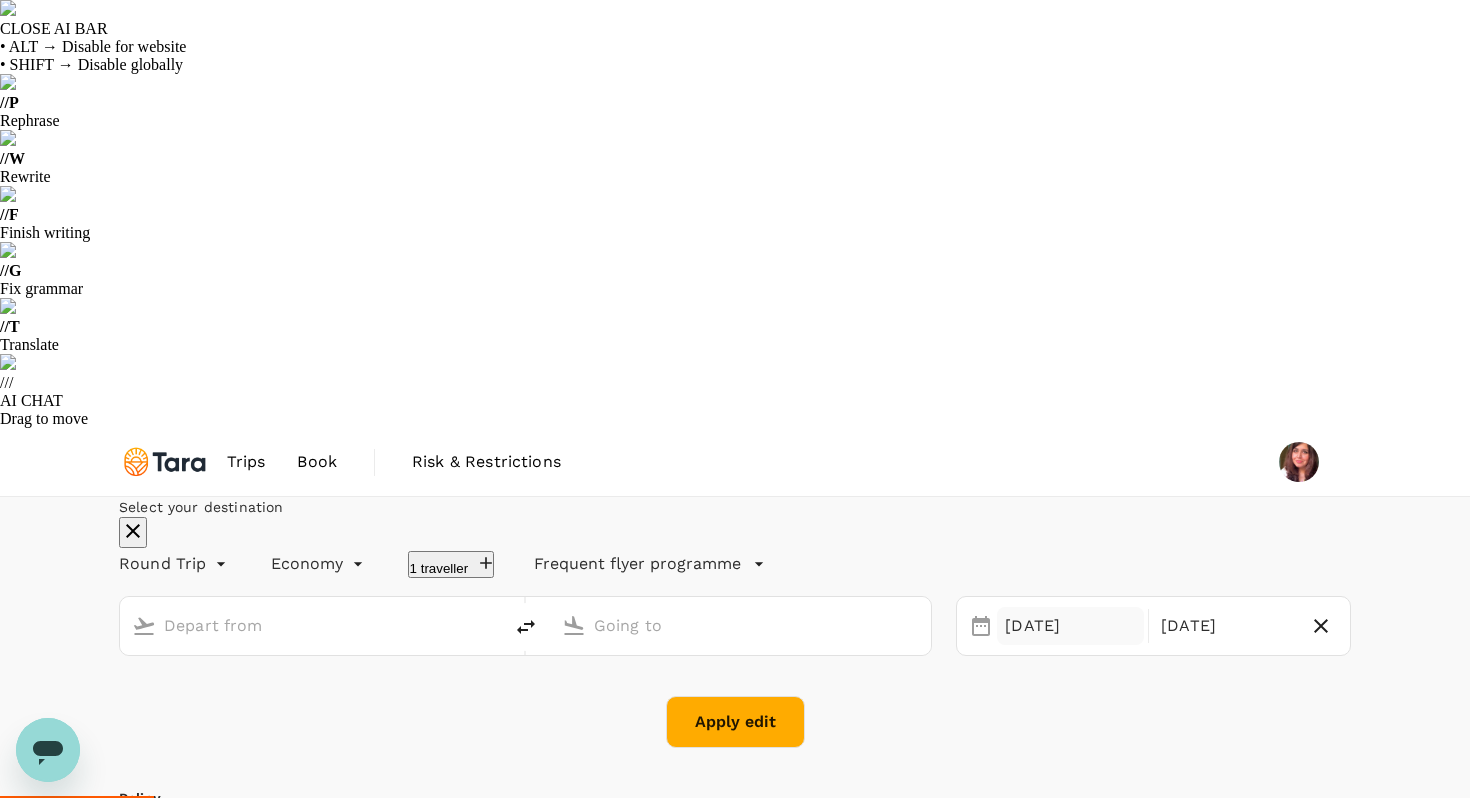 type on "[PERSON_NAME] Intl (ISB)" 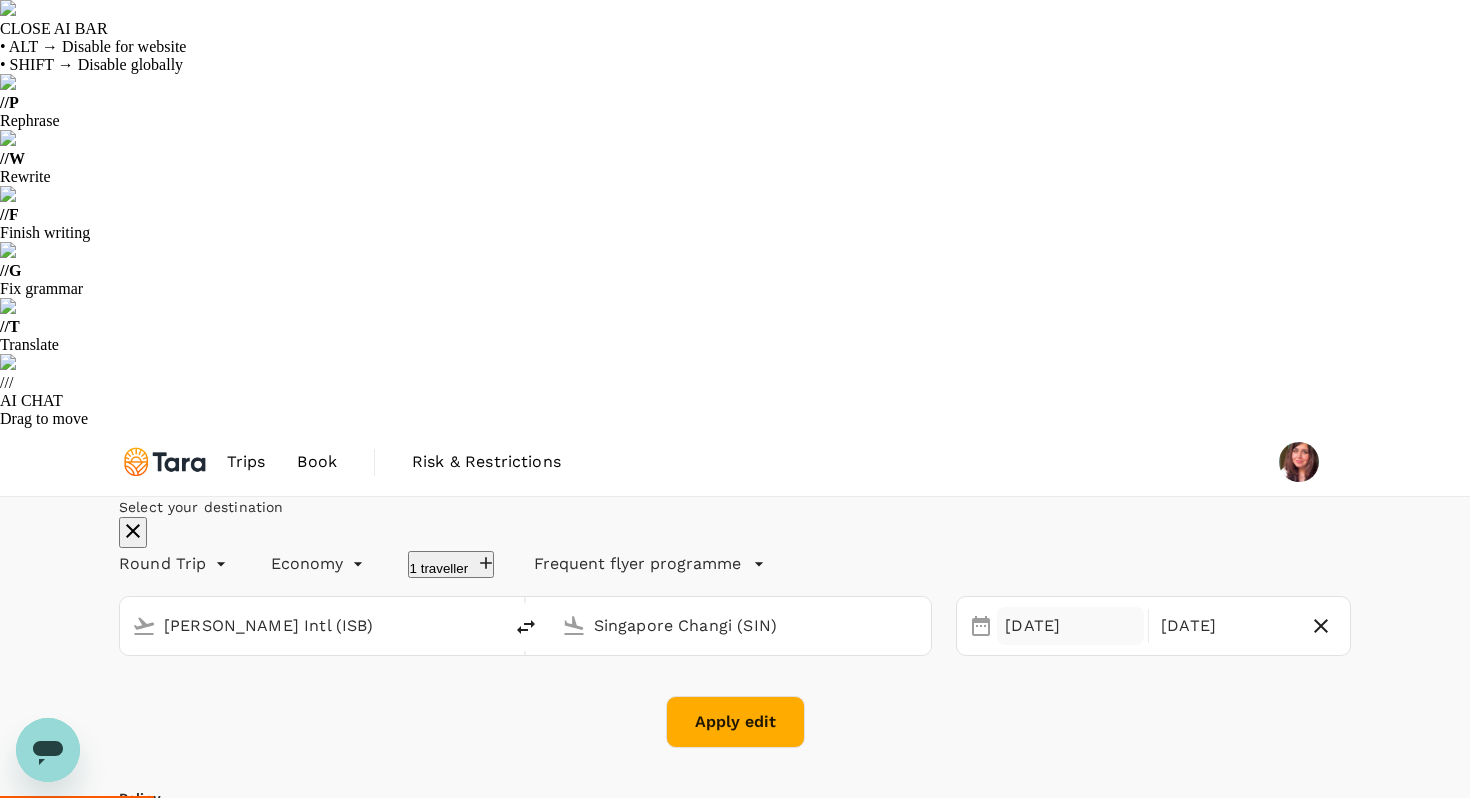 click on "[DATE]" at bounding box center (1070, 626) 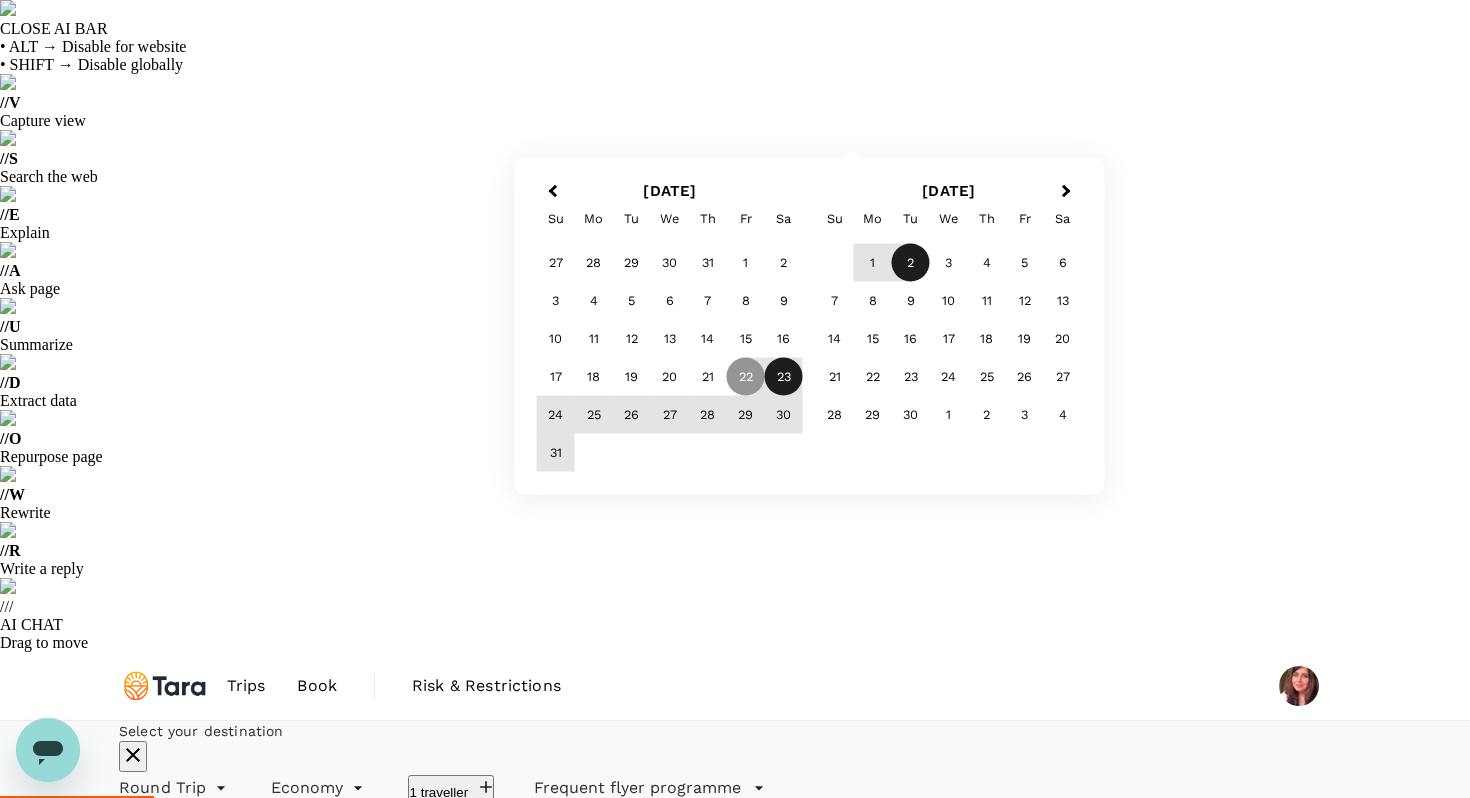 click on "23" at bounding box center [784, 377] 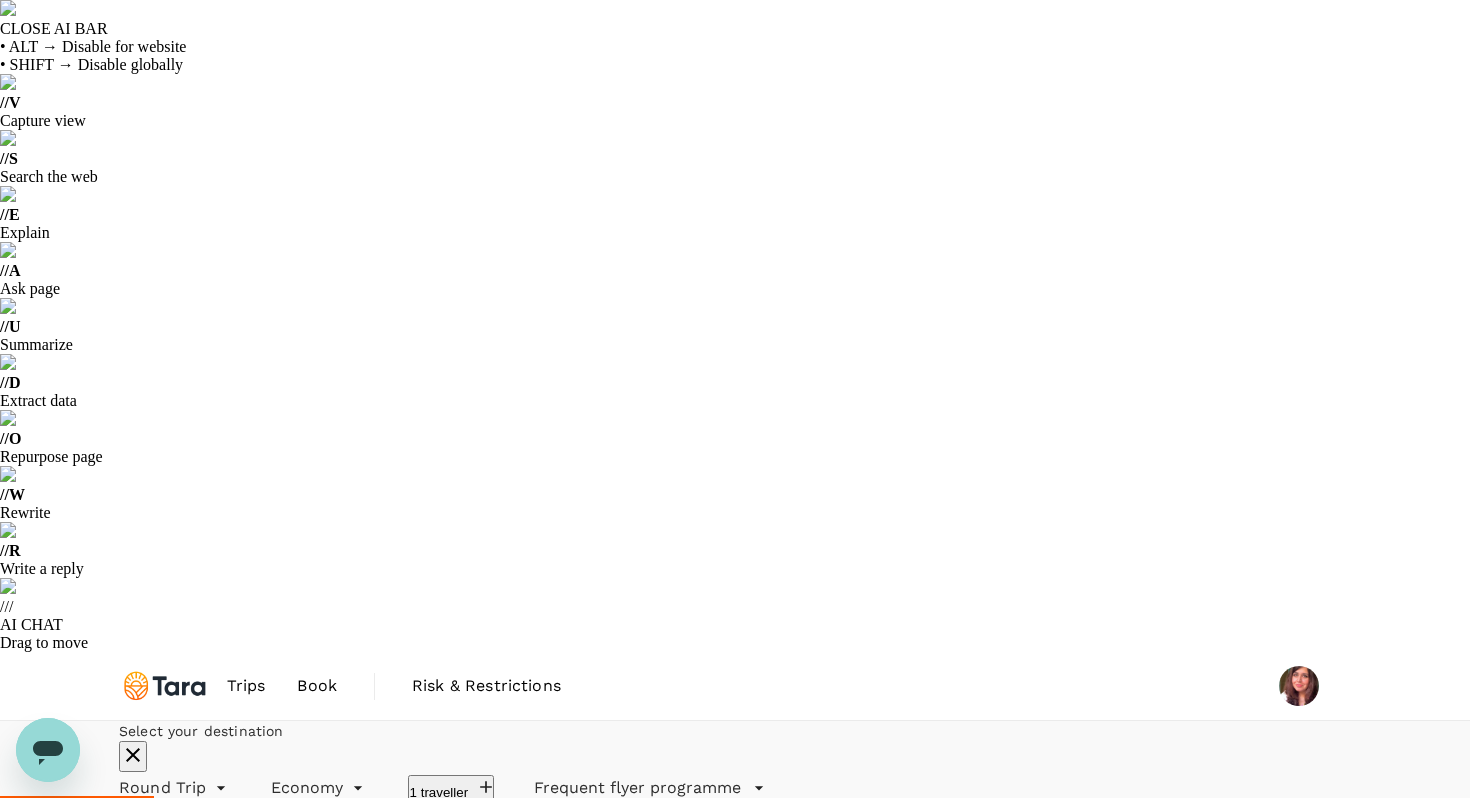 click on "Round Trip roundtrip Economy economy 1   traveller Frequent flyer programme" at bounding box center [715, 784] 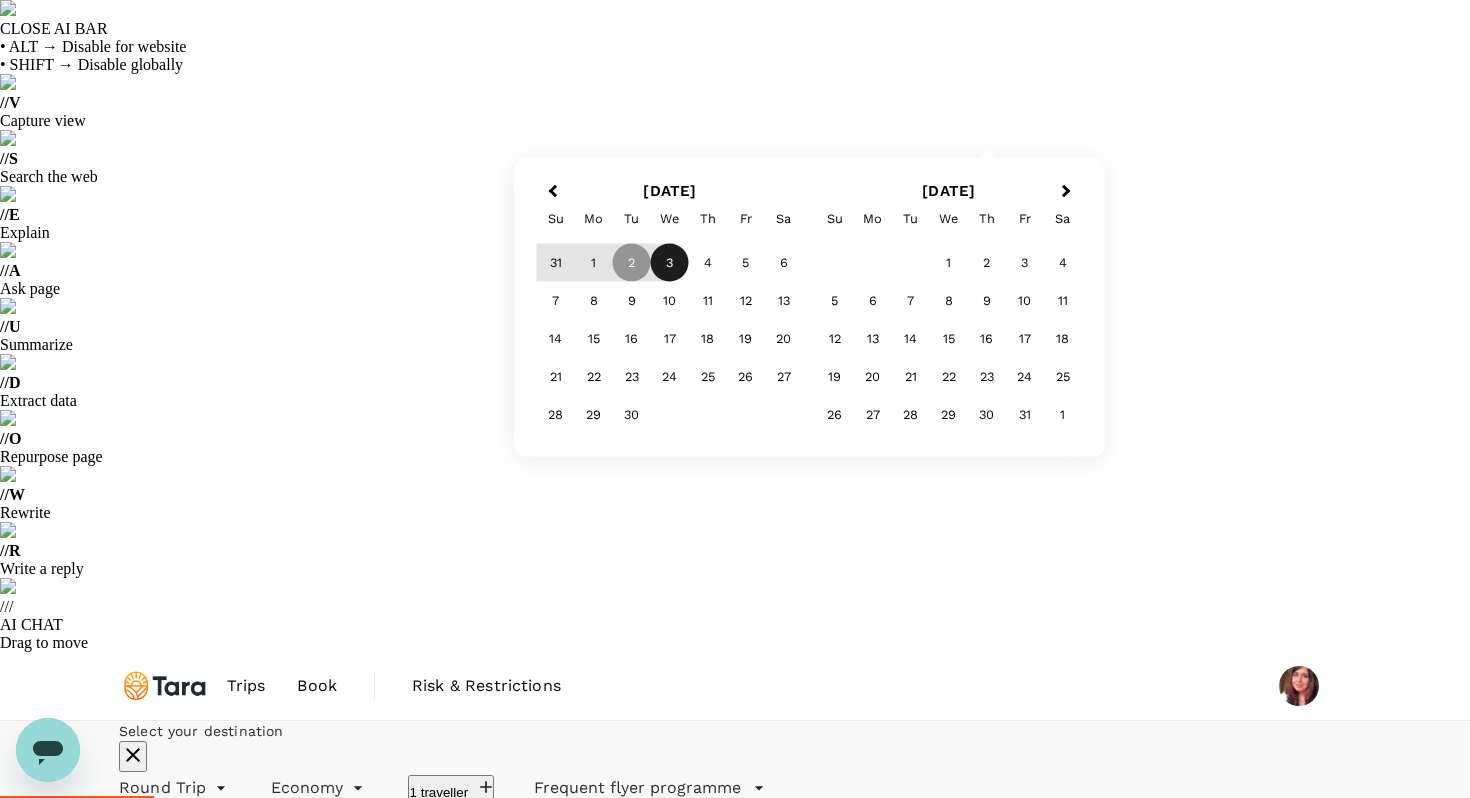 click on "3" at bounding box center (670, 263) 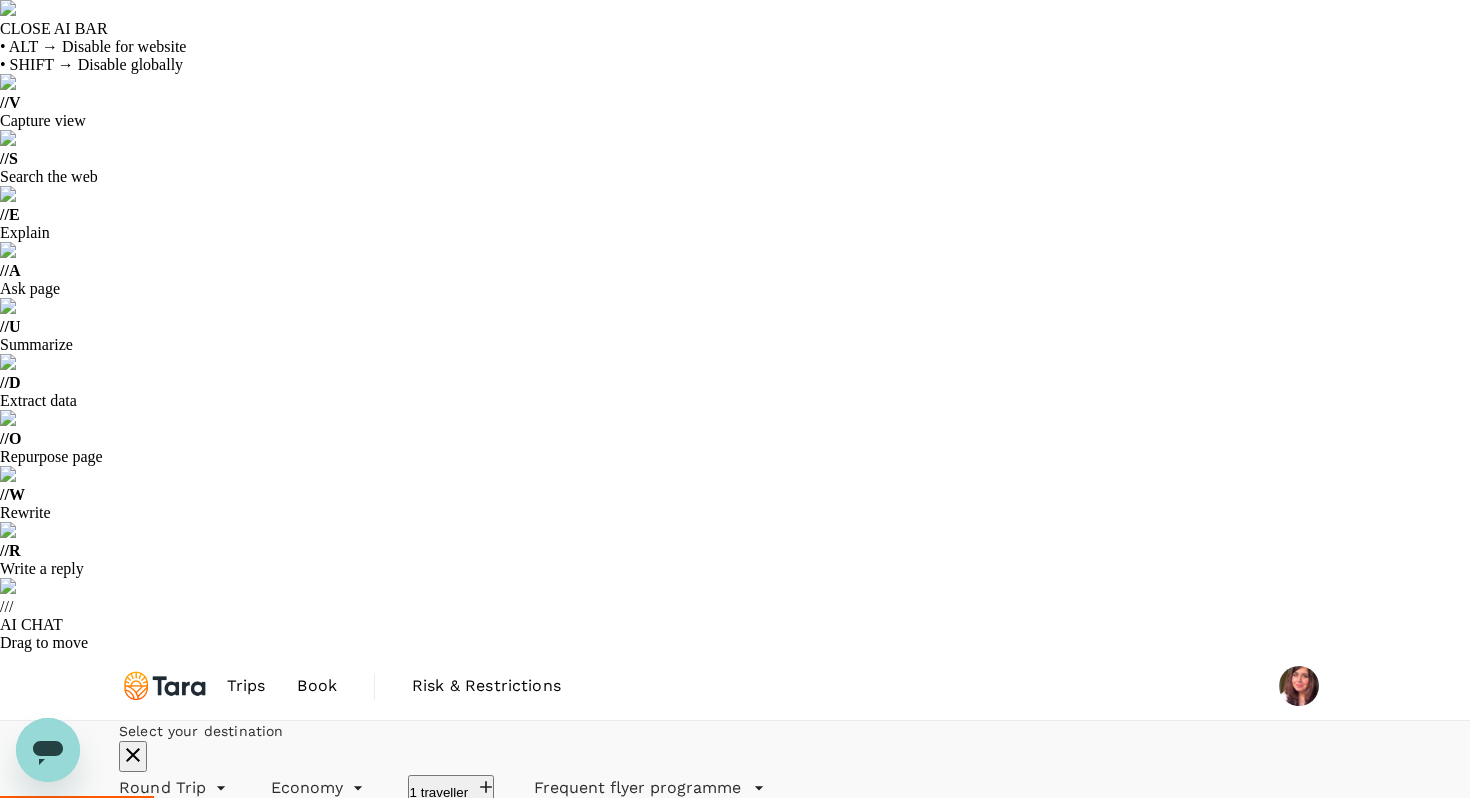 click on "Apply edit" at bounding box center [735, 946] 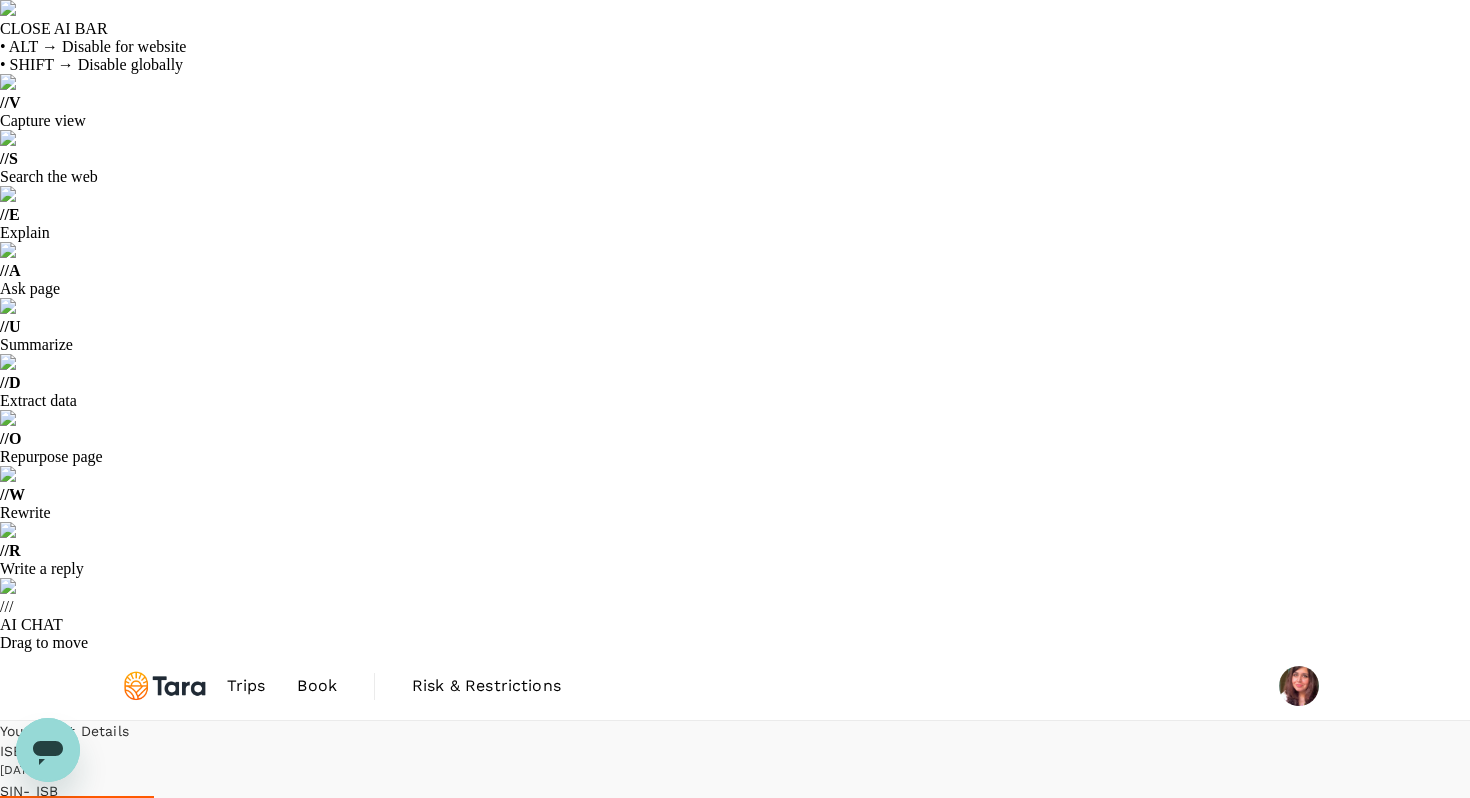 click on "2+ stops" at bounding box center [277, 1031] 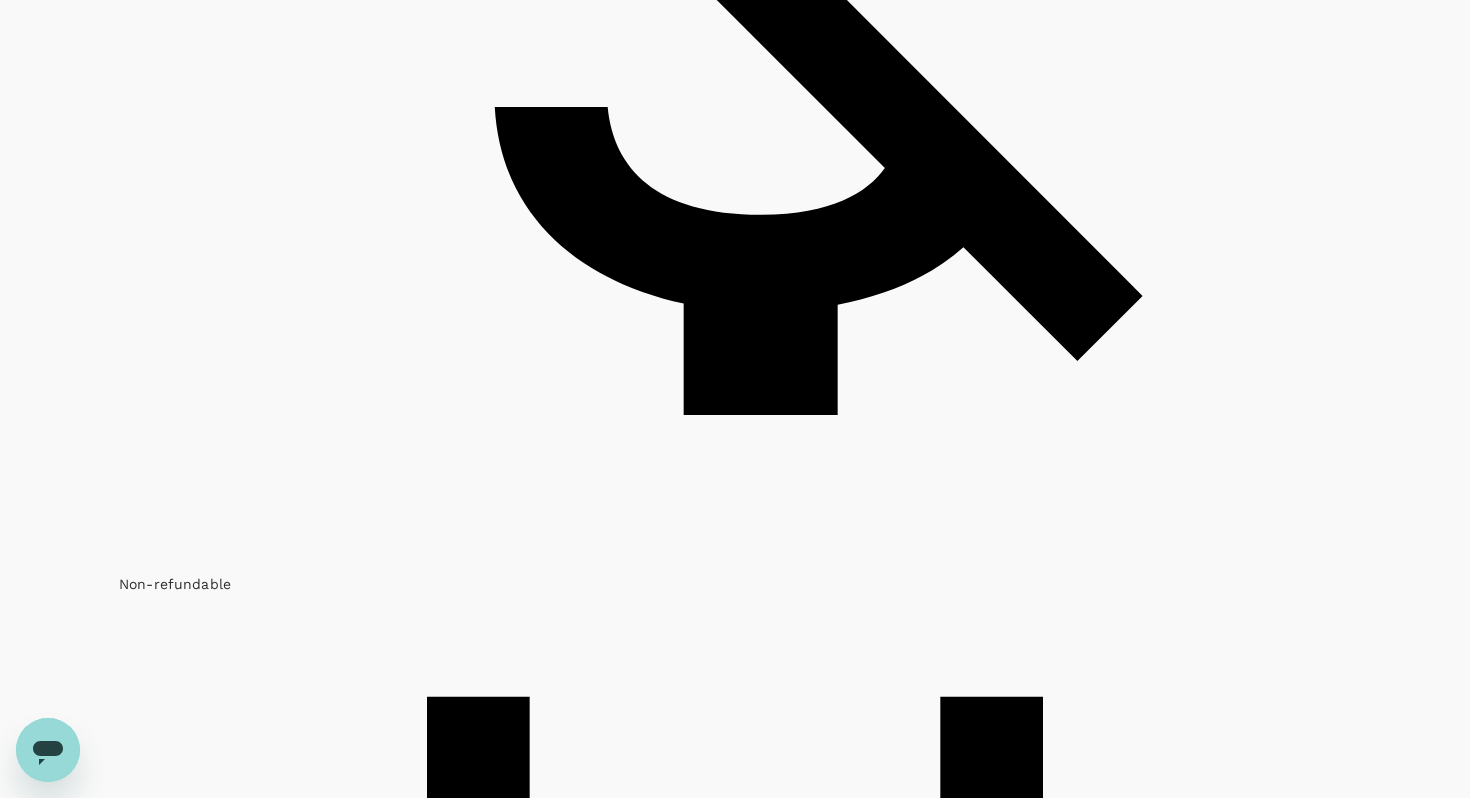type on "1995" 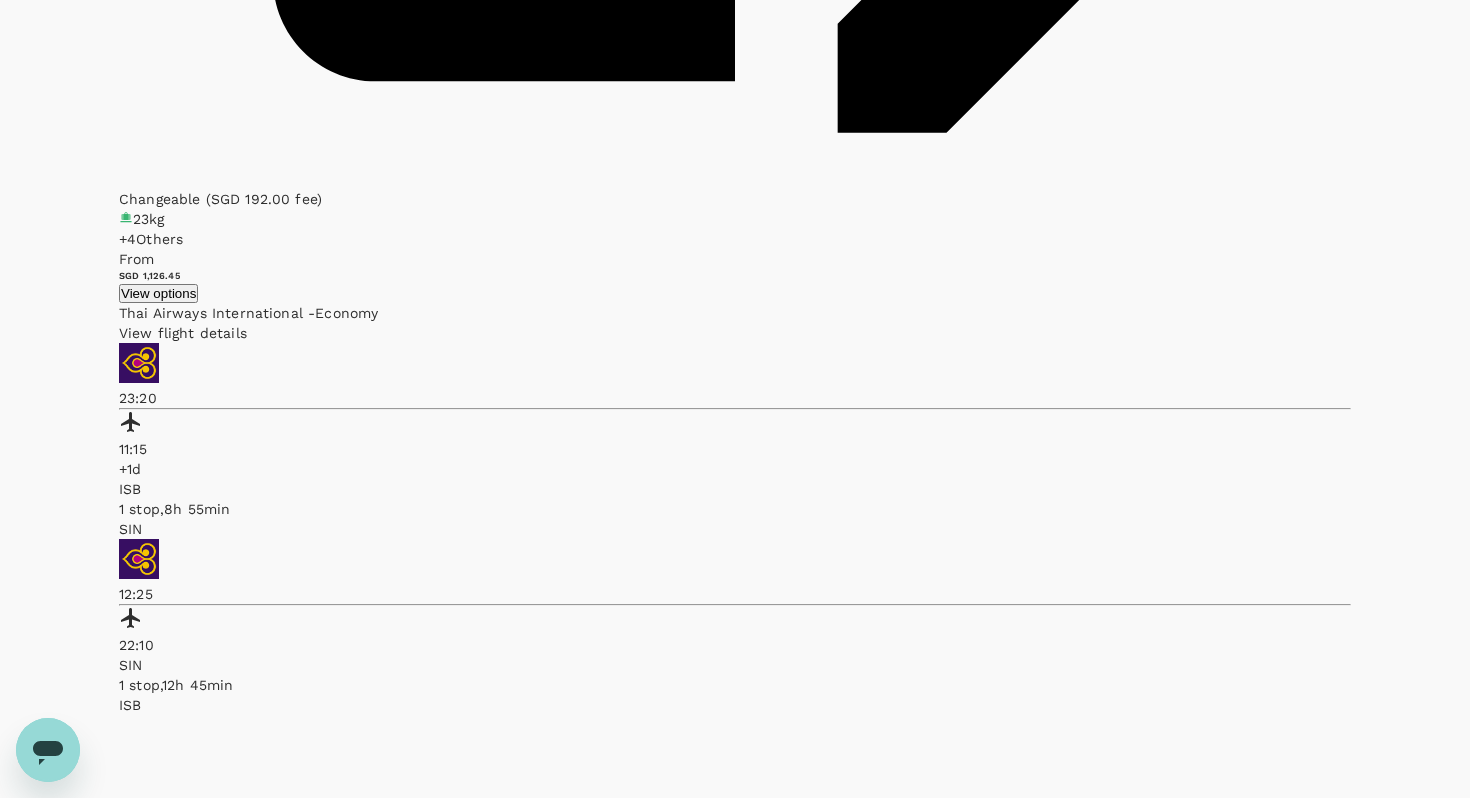 scroll, scrollTop: 4508, scrollLeft: 0, axis: vertical 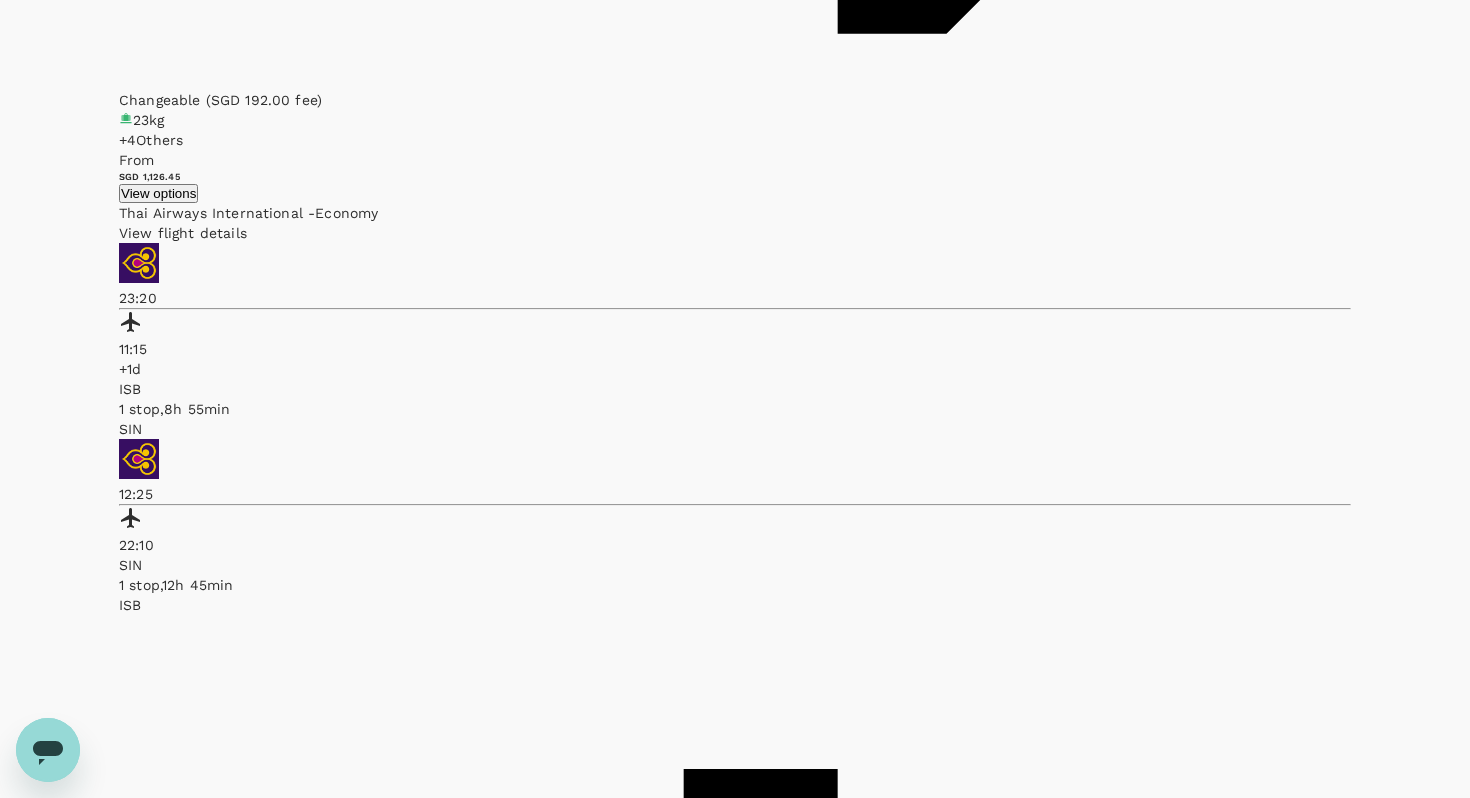 click on "View flight details" at bounding box center [735, 54590] 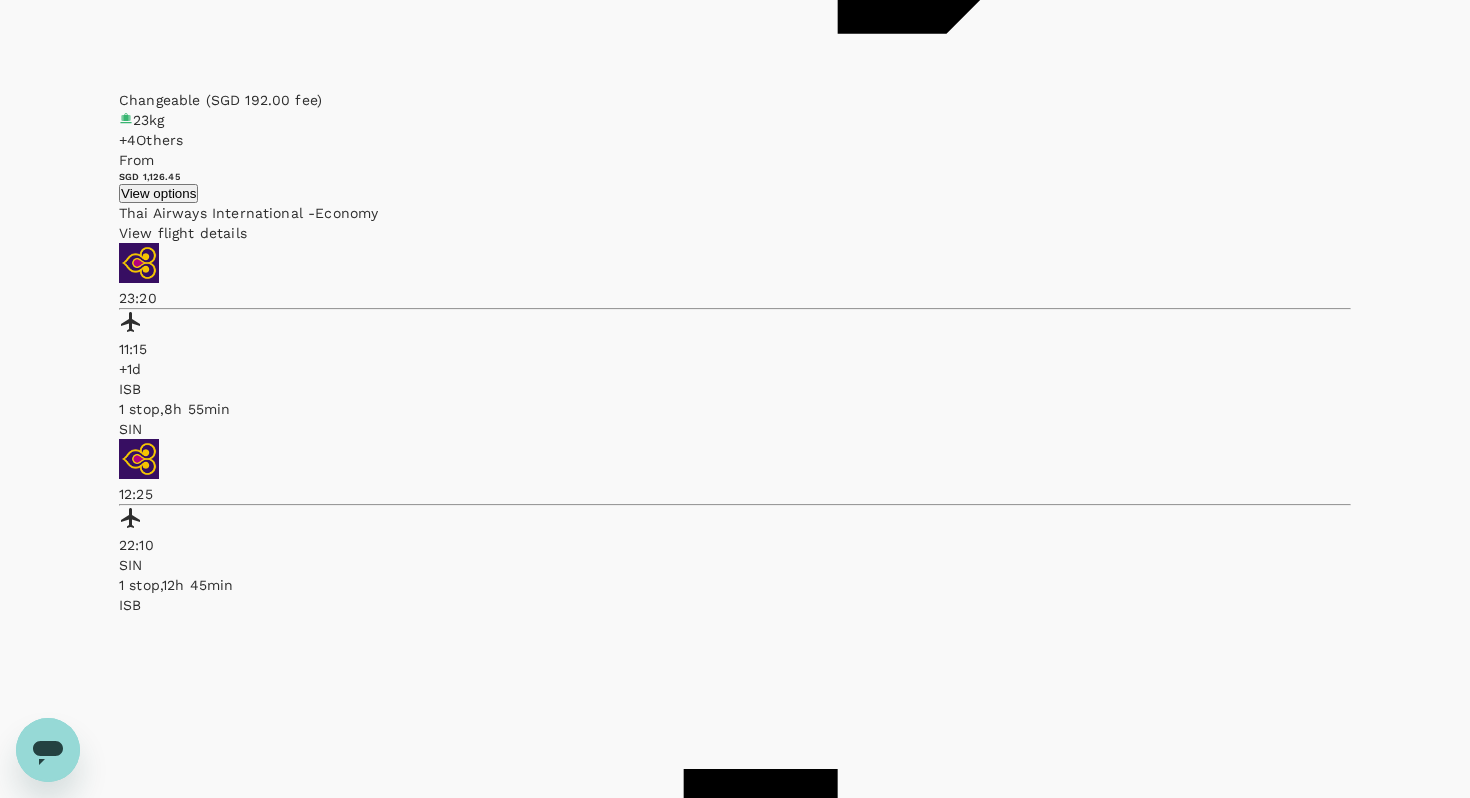 scroll, scrollTop: 36, scrollLeft: 0, axis: vertical 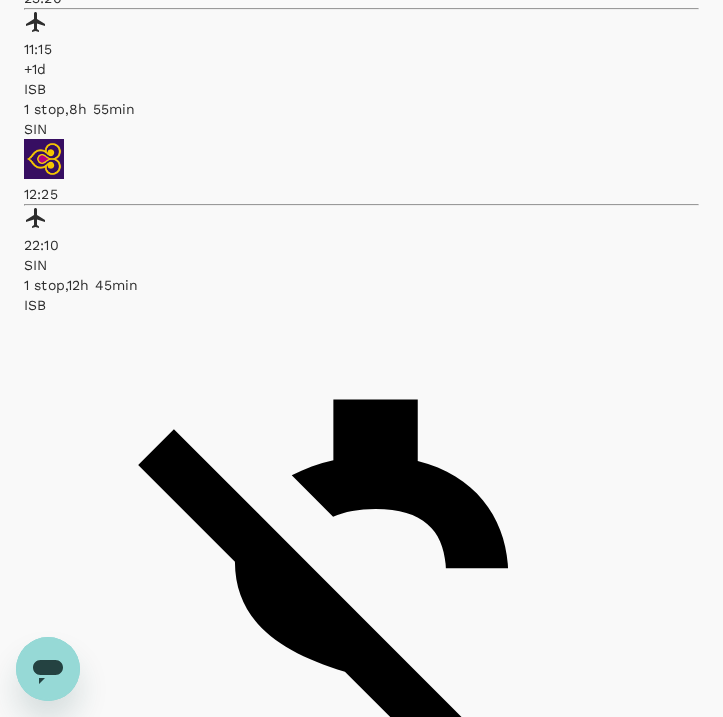 type on "1440" 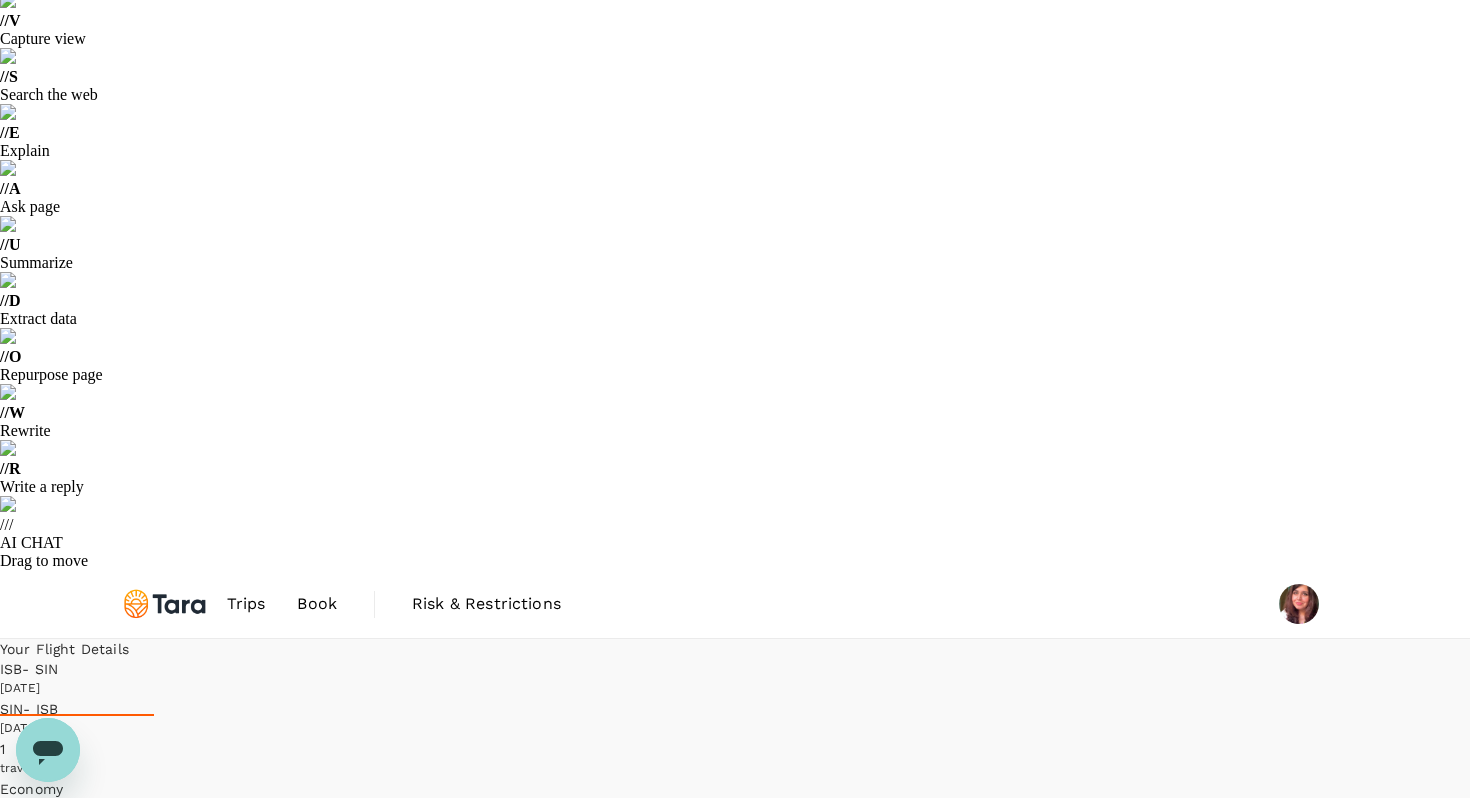 scroll, scrollTop: 0, scrollLeft: 0, axis: both 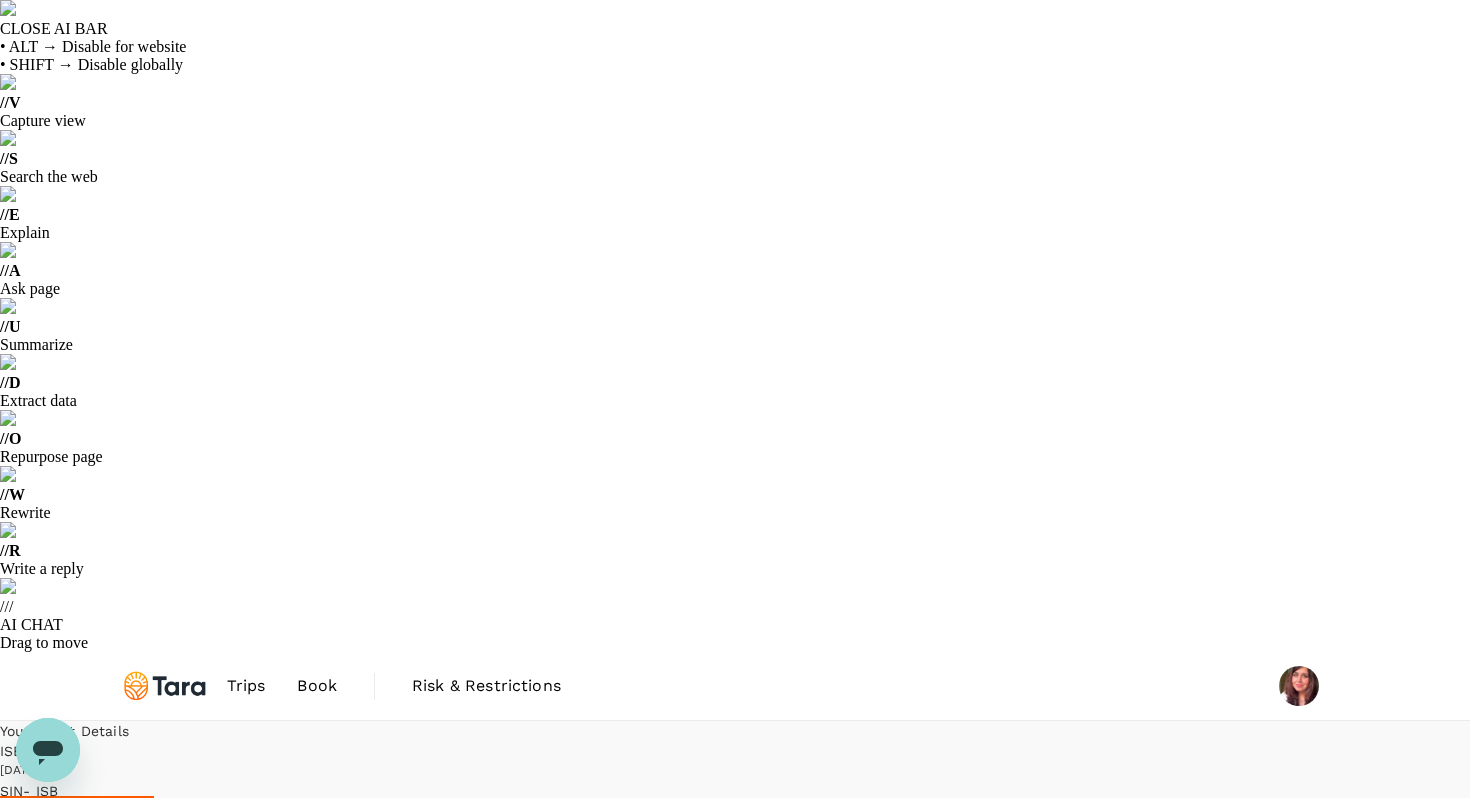click on "Edit" at bounding box center [25, 916] 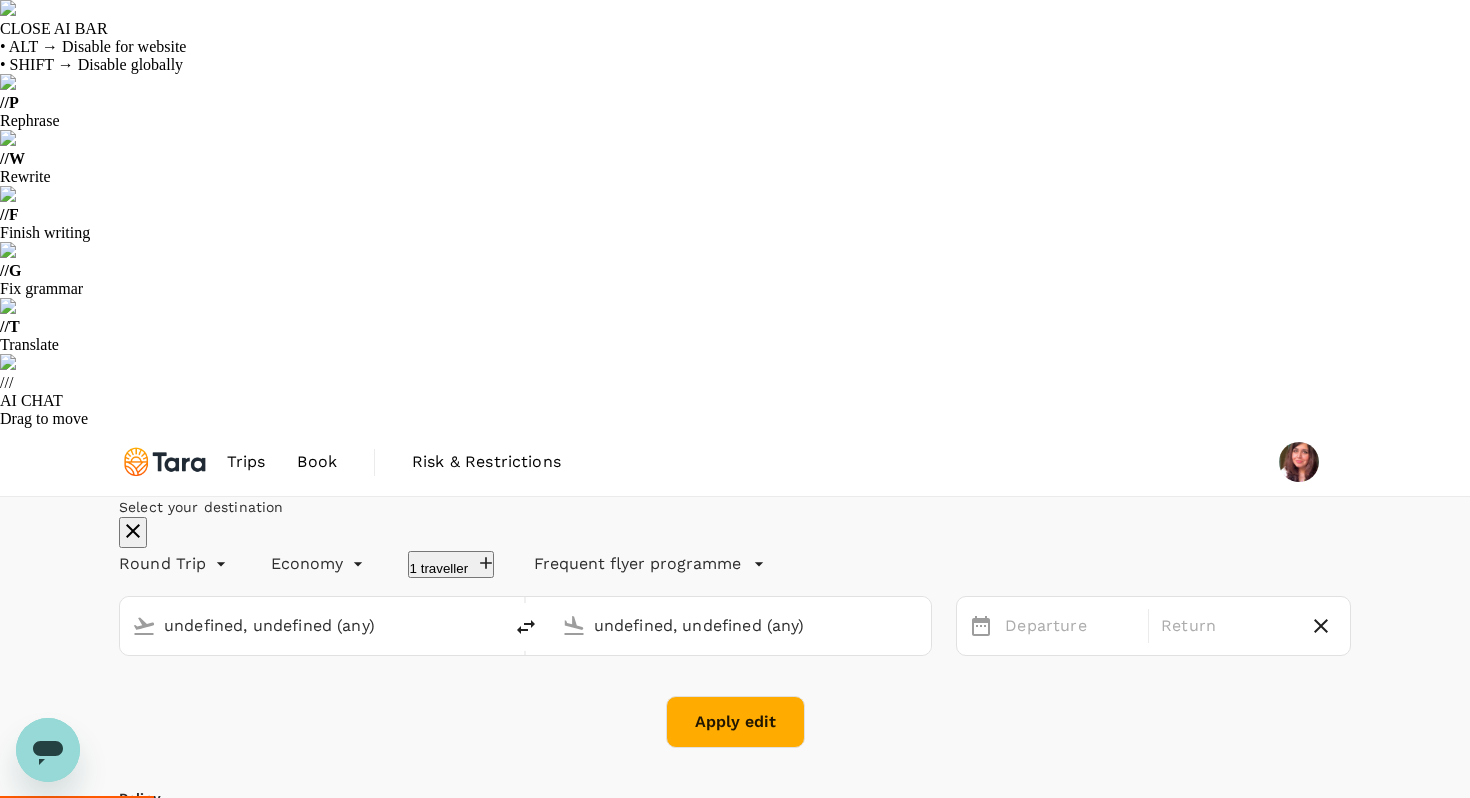 type 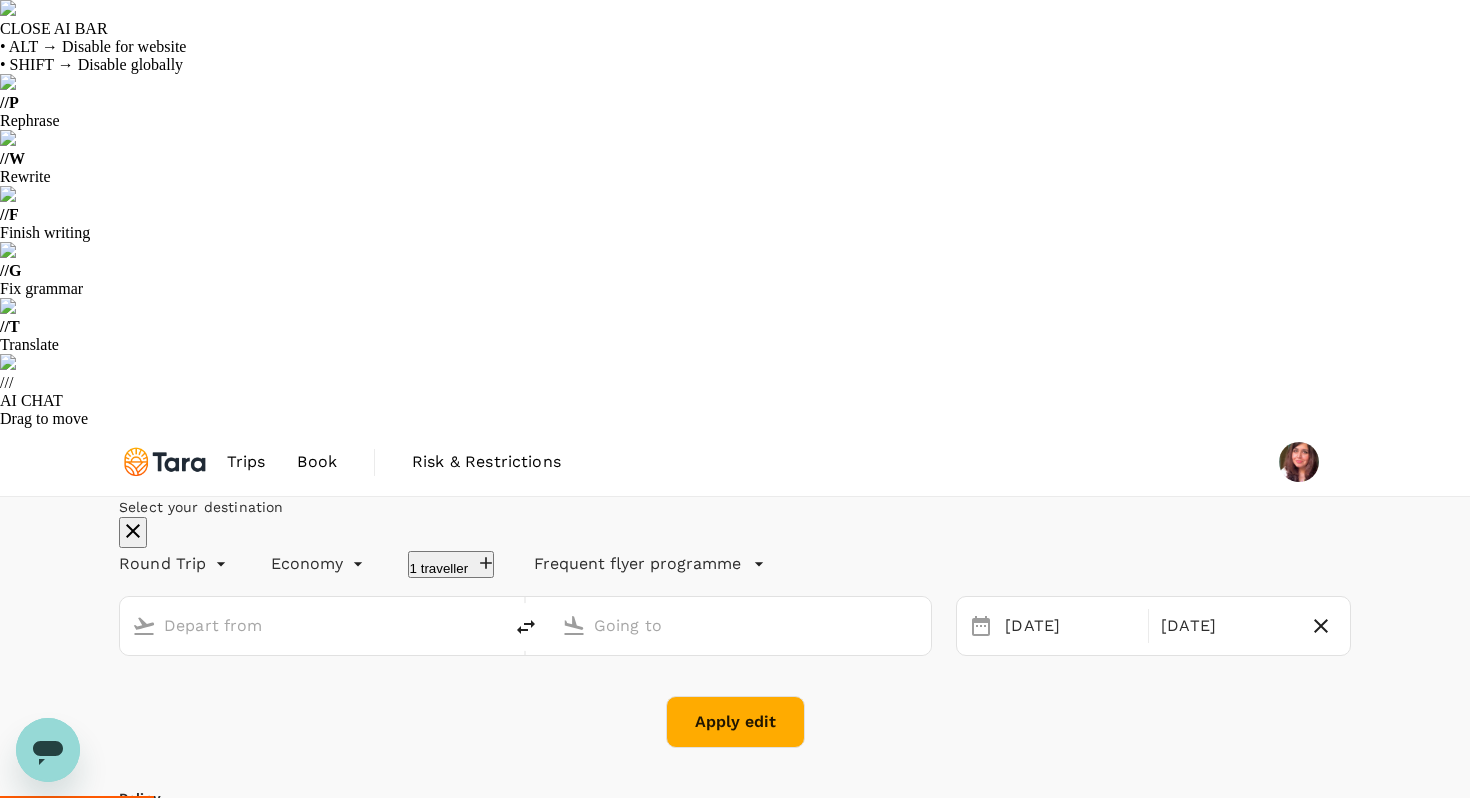 type on "[PERSON_NAME] Intl (ISB)" 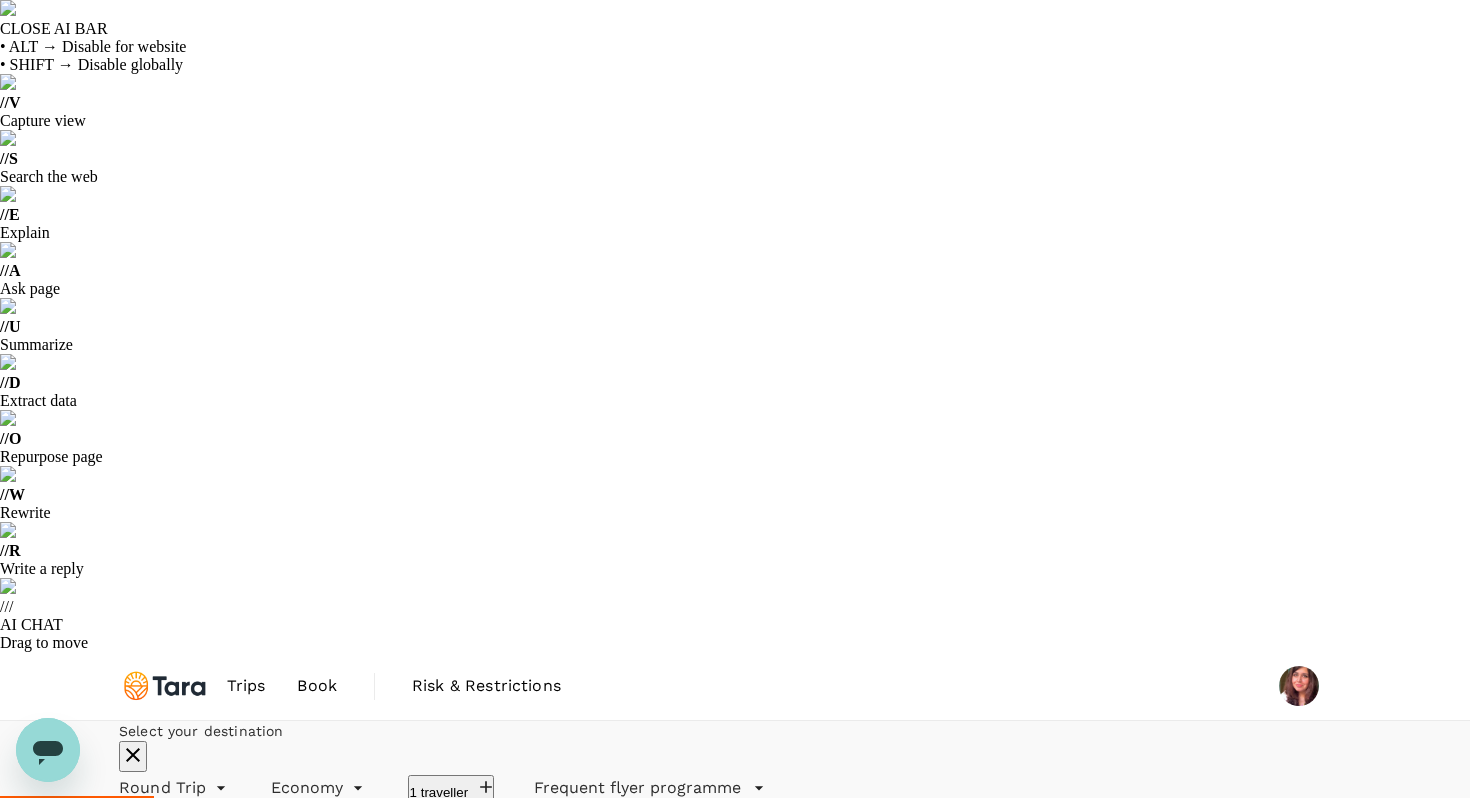 click on "[DATE]" at bounding box center [1070, 850] 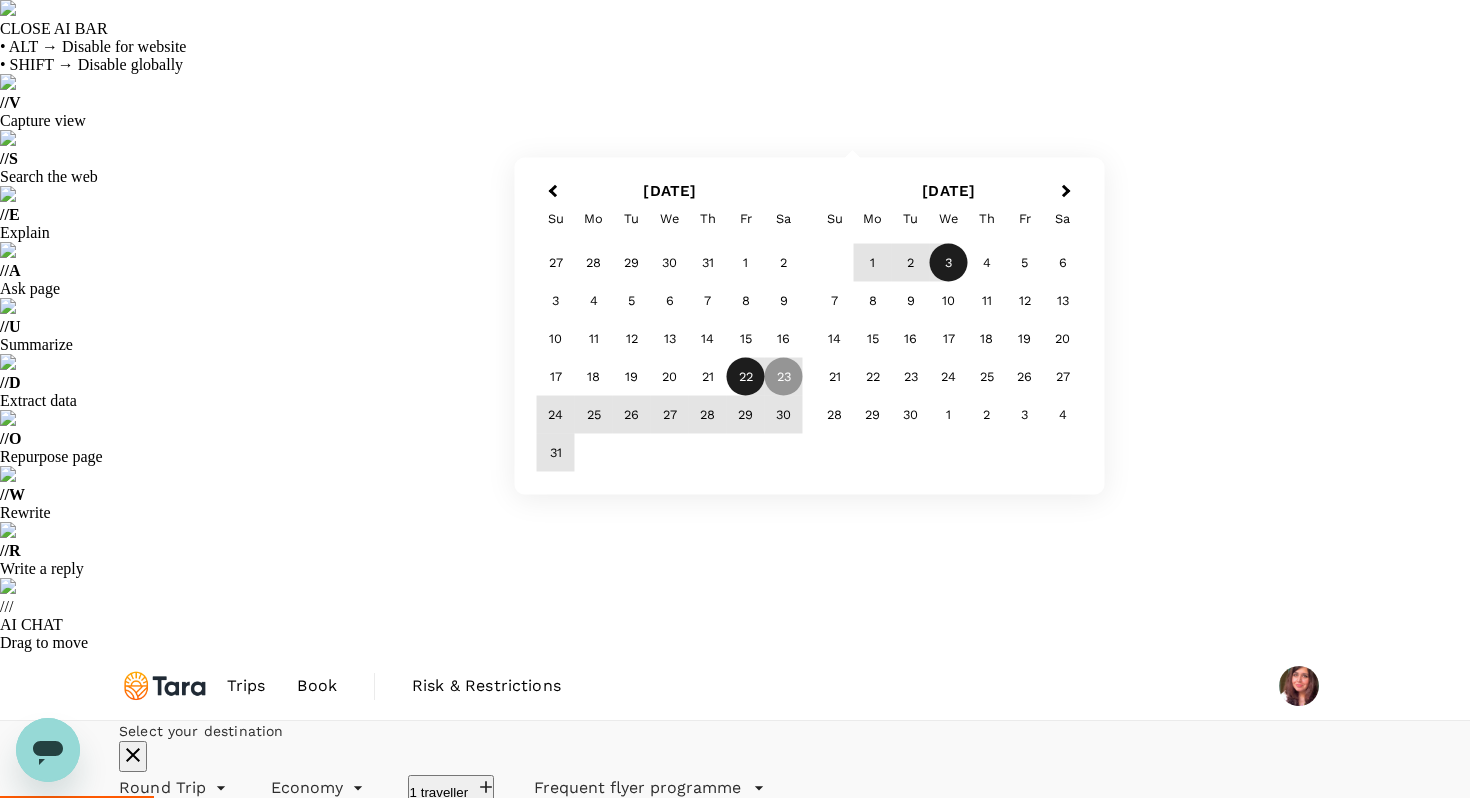 click on "22" at bounding box center [746, 377] 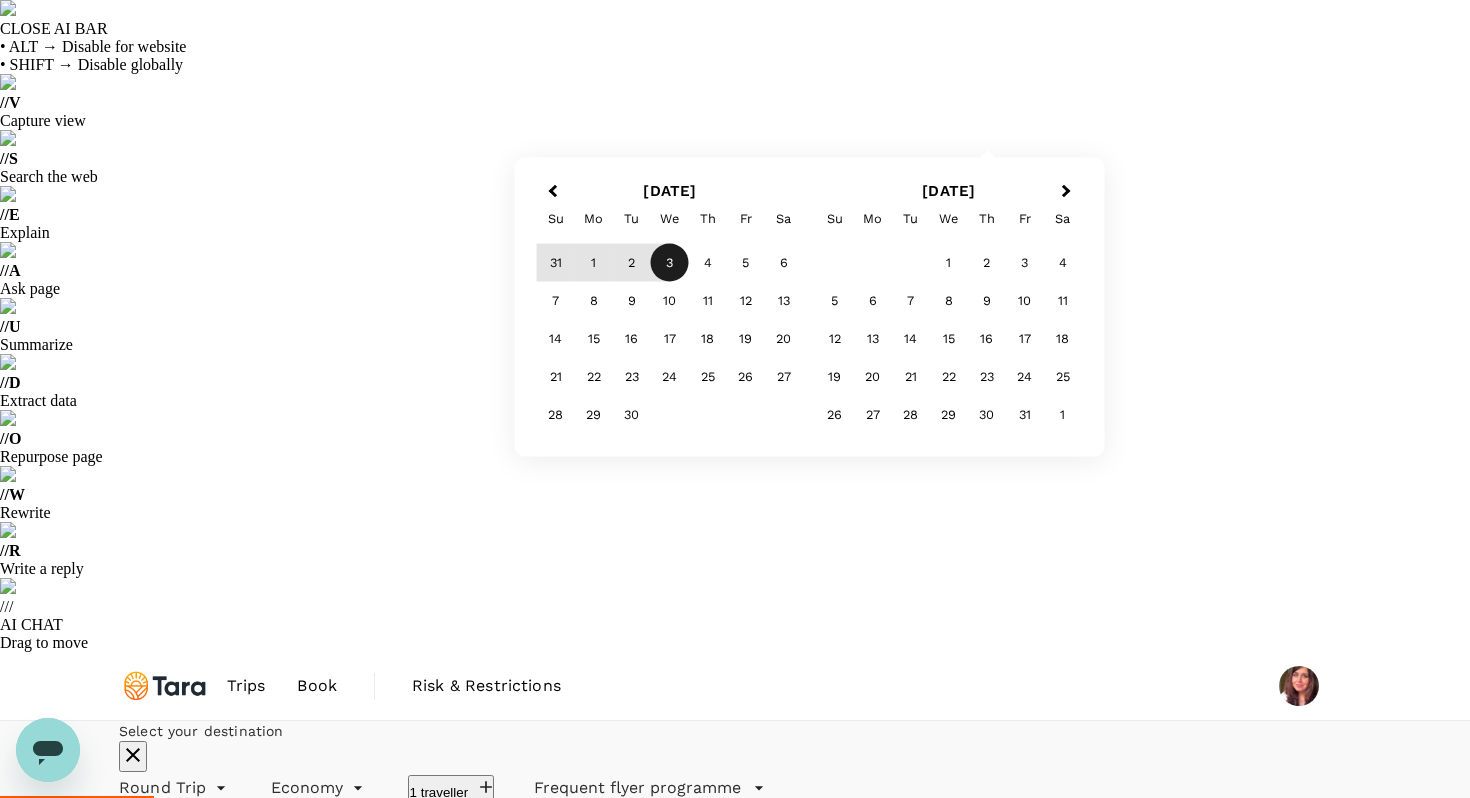 click on "3" at bounding box center [670, 263] 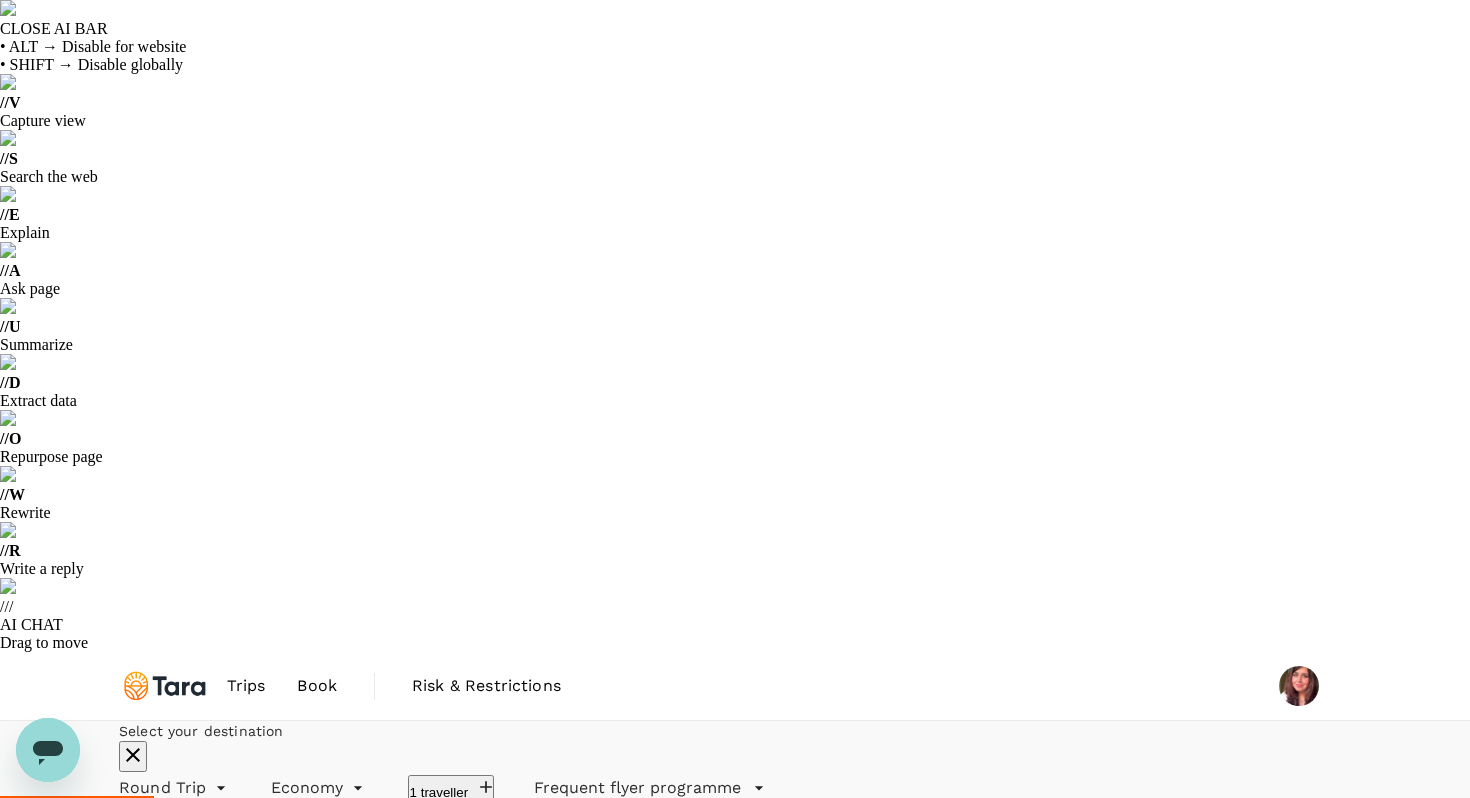 click on "Apply edit" at bounding box center [735, 946] 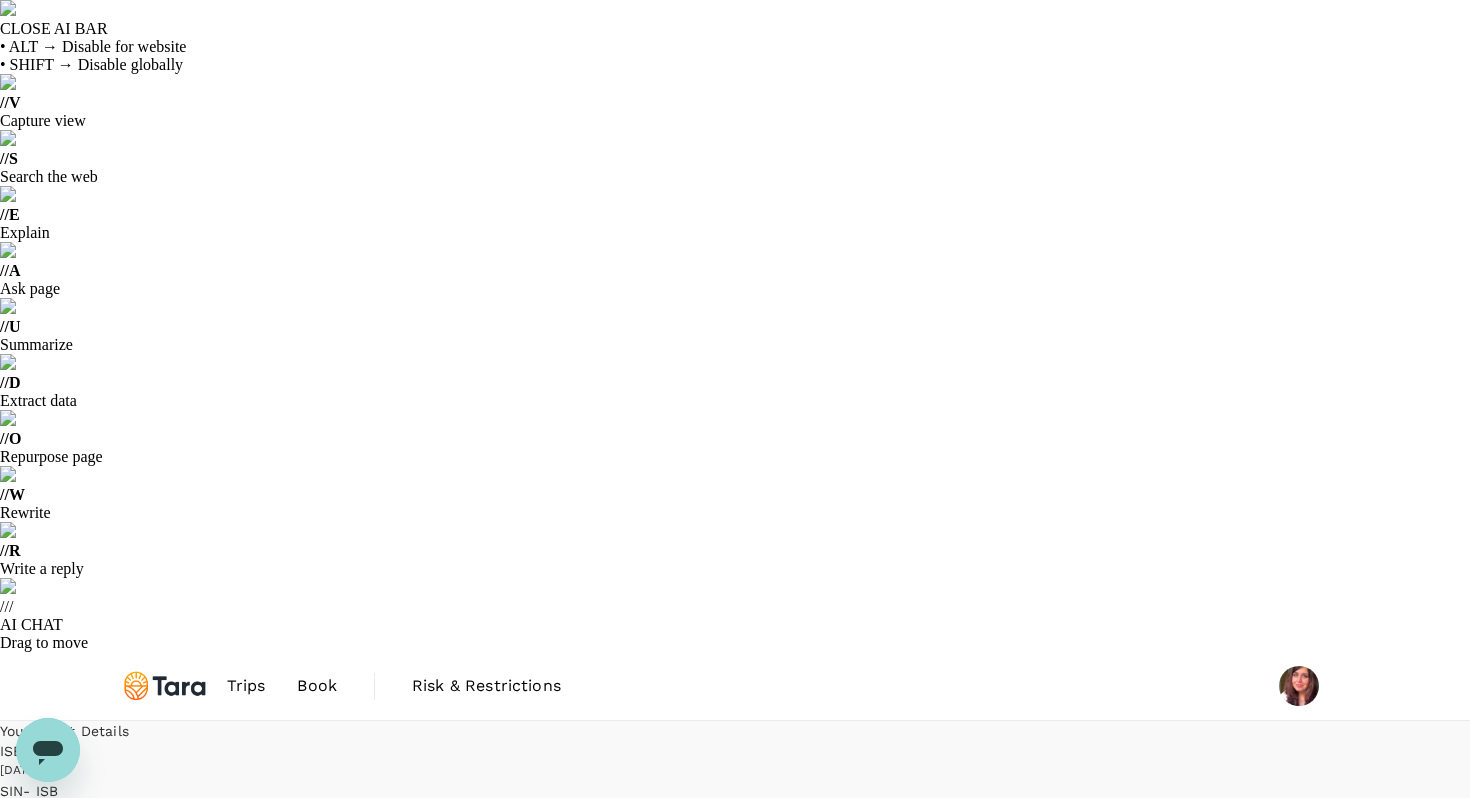 checkbox on "false" 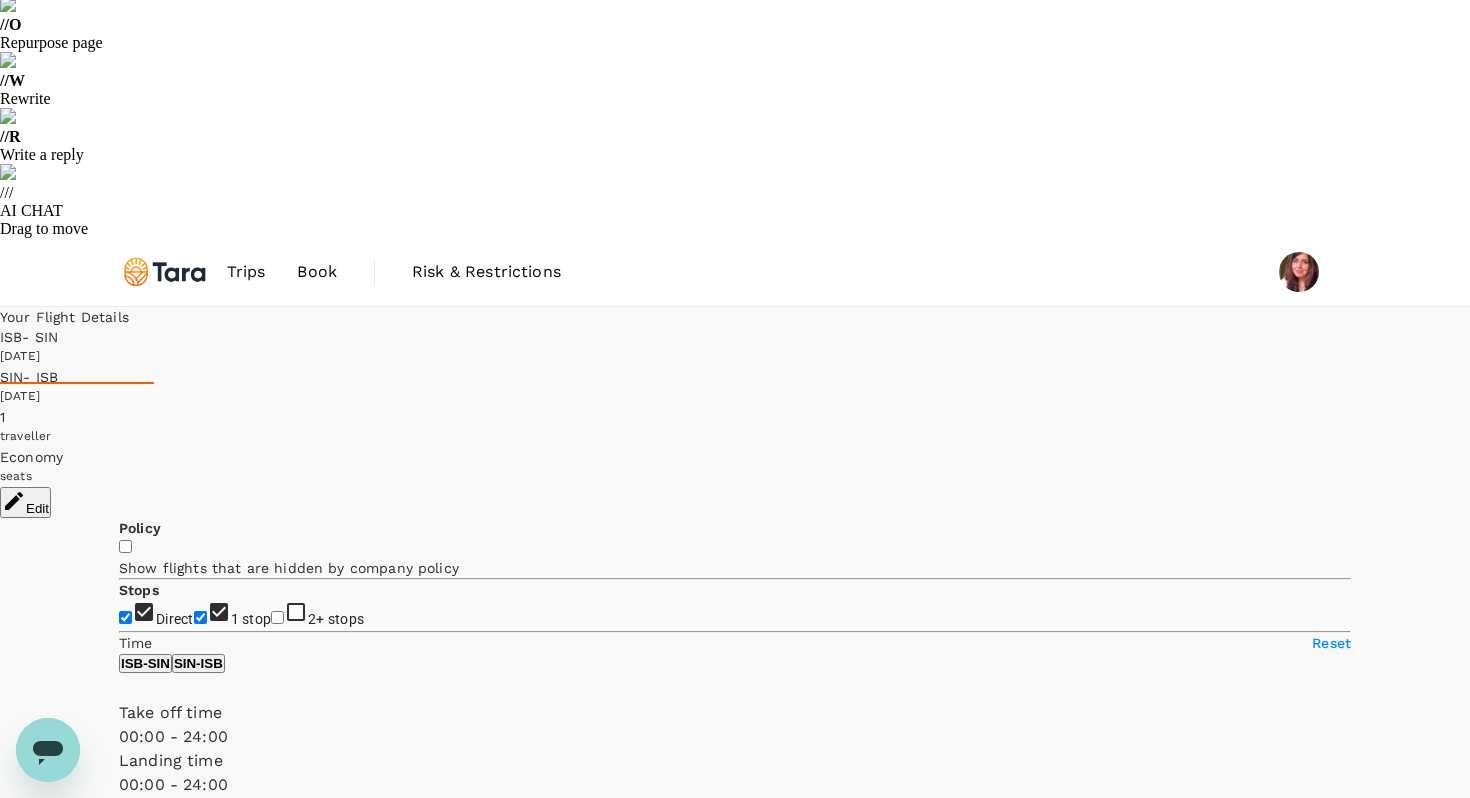 scroll, scrollTop: 419, scrollLeft: 0, axis: vertical 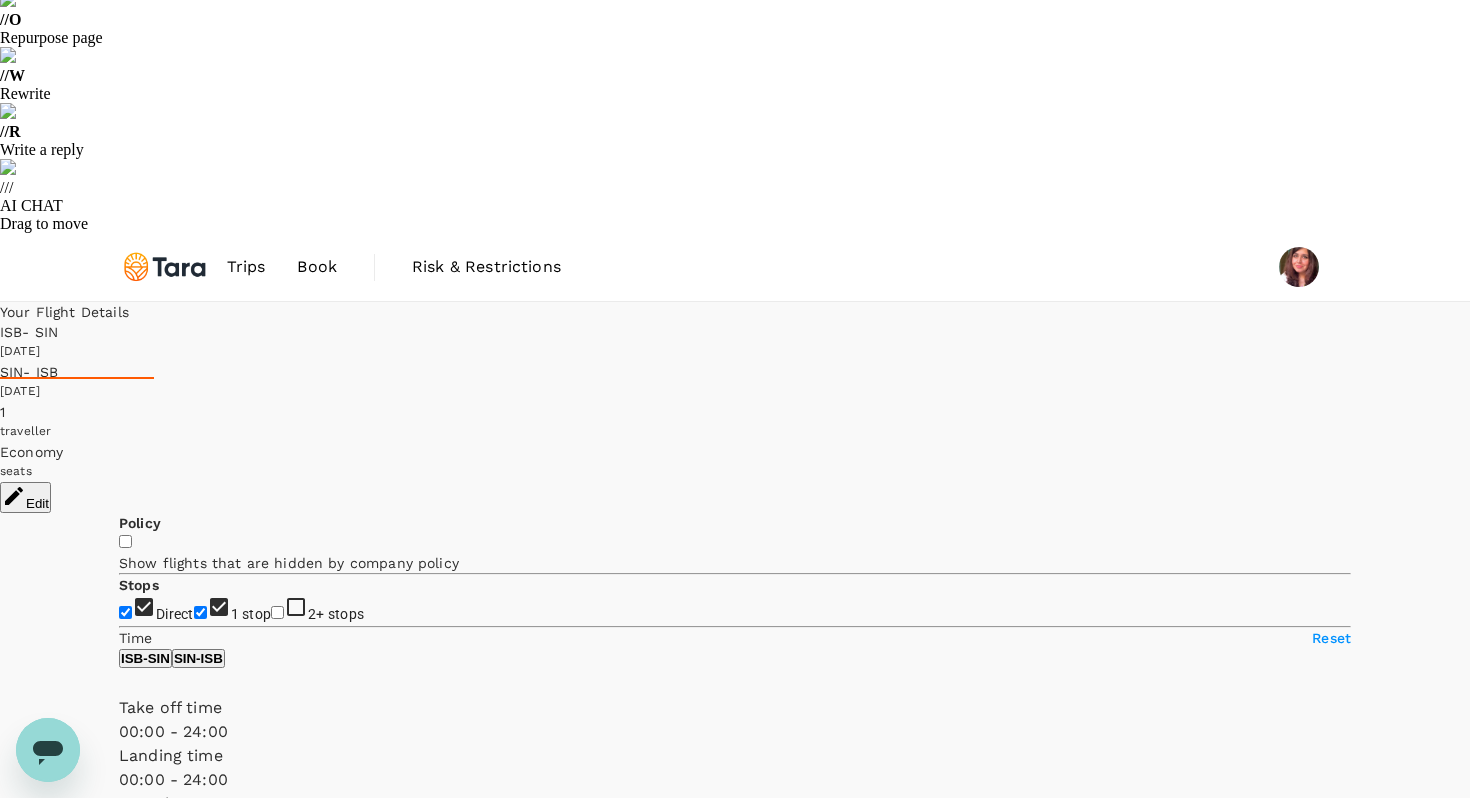 type on "1235" 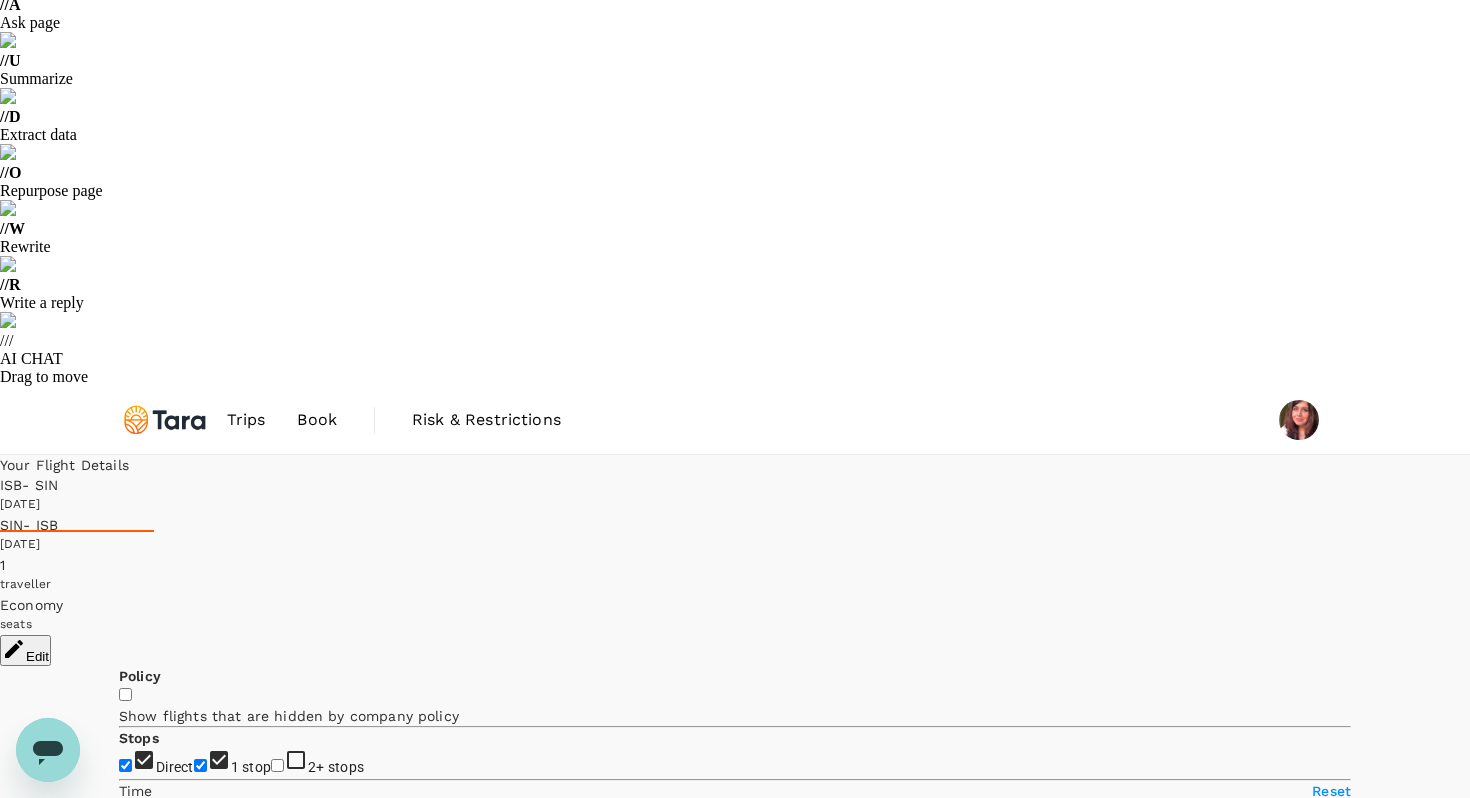 scroll, scrollTop: 0, scrollLeft: 0, axis: both 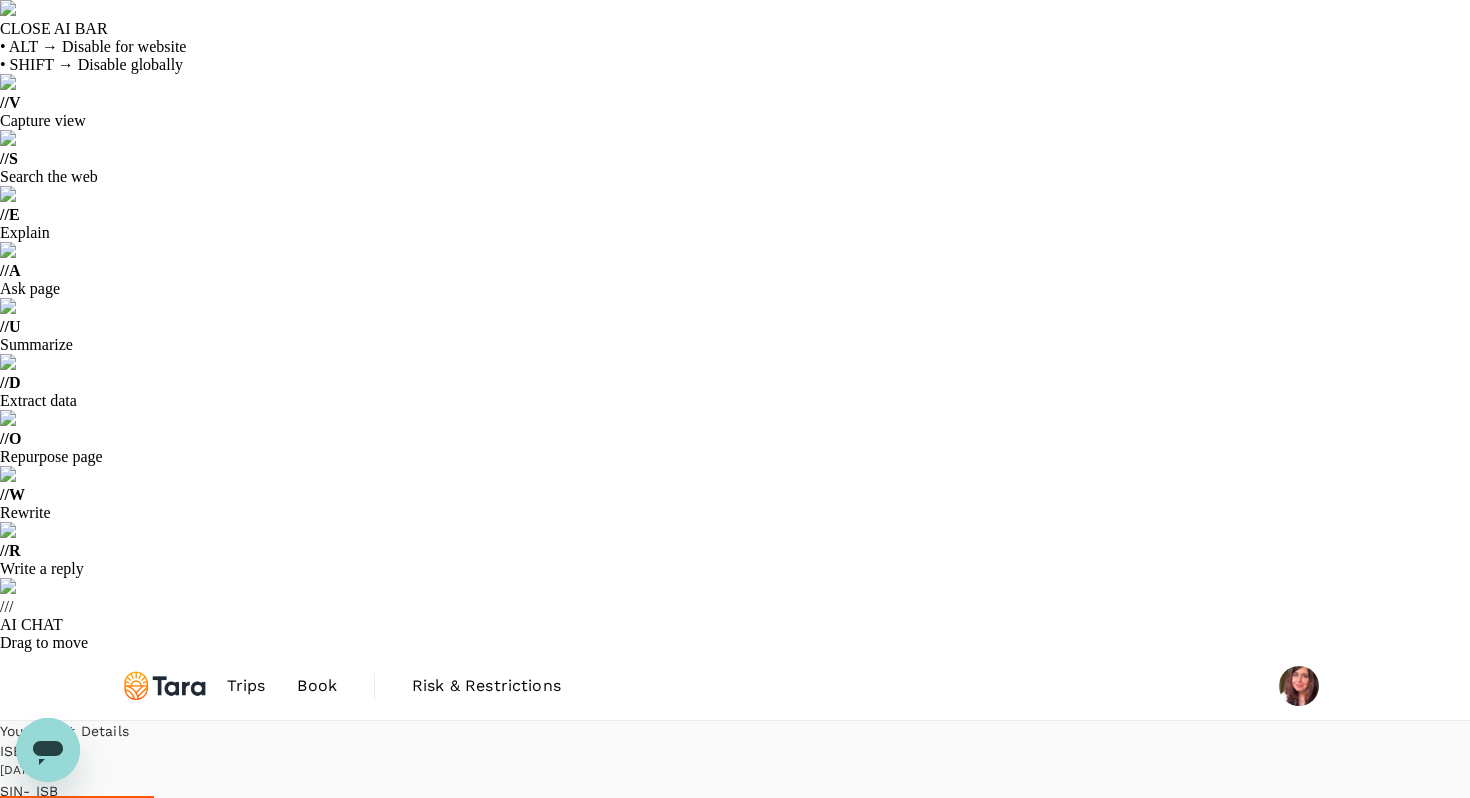 type on "1995" 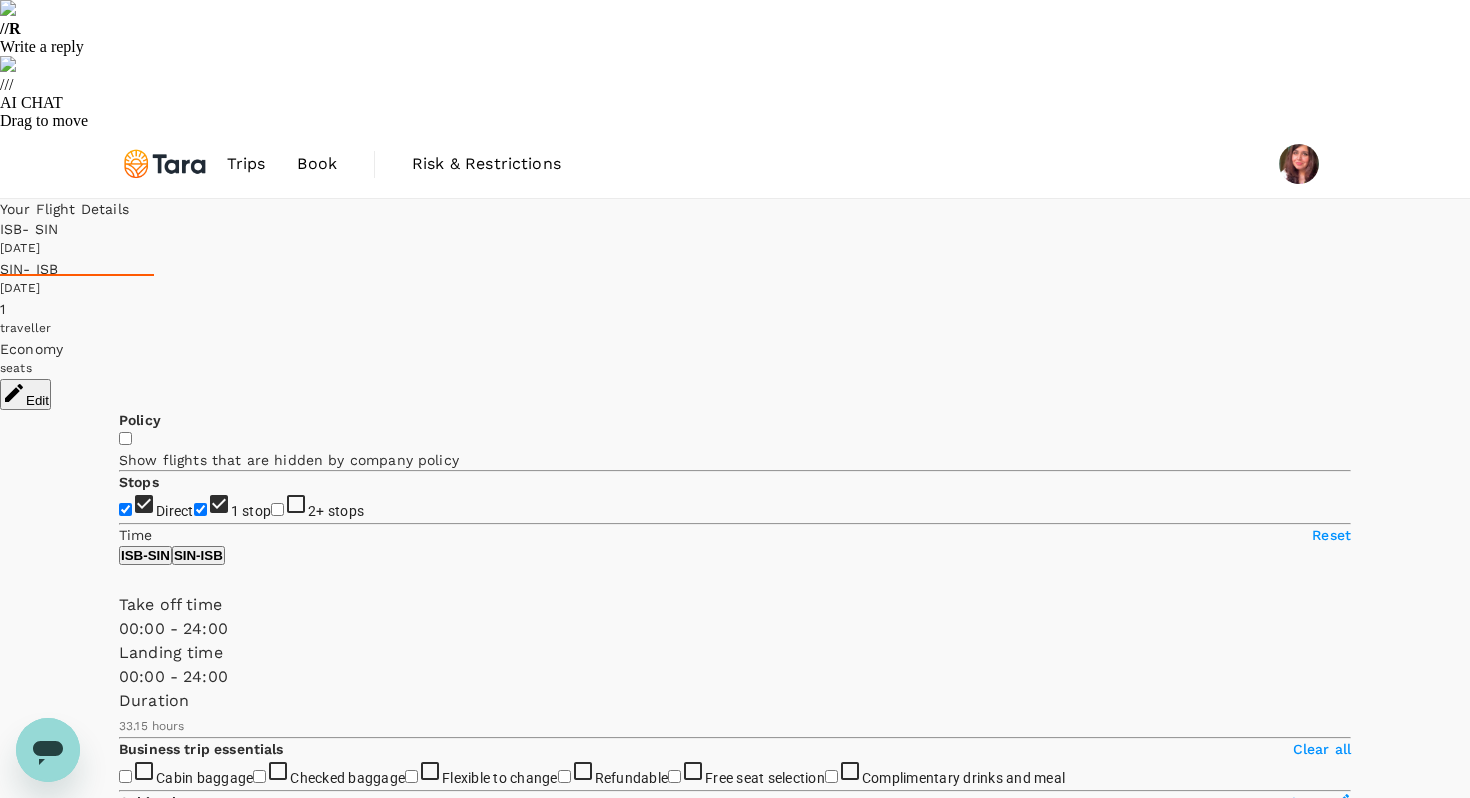 scroll, scrollTop: 494, scrollLeft: 0, axis: vertical 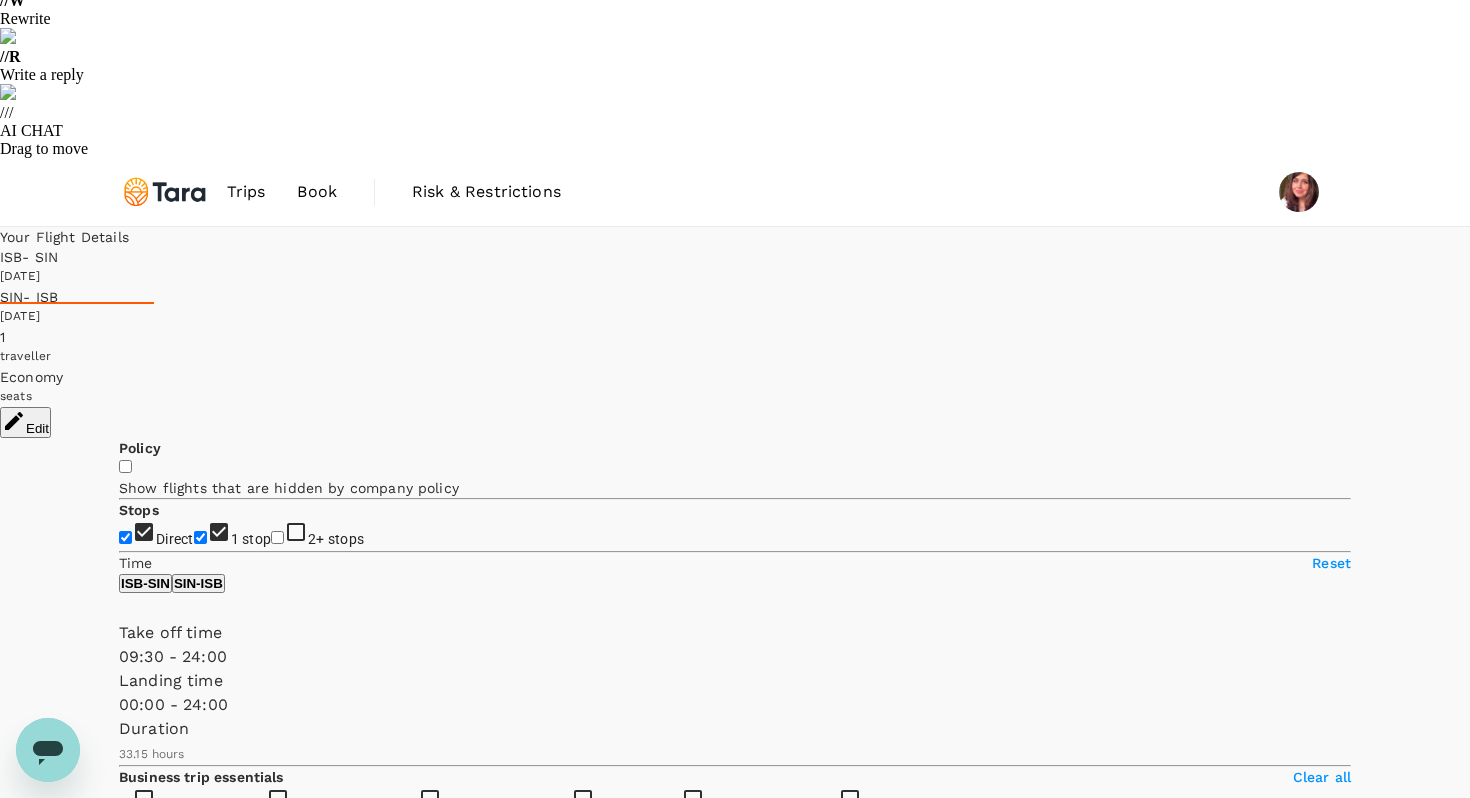 type on "600" 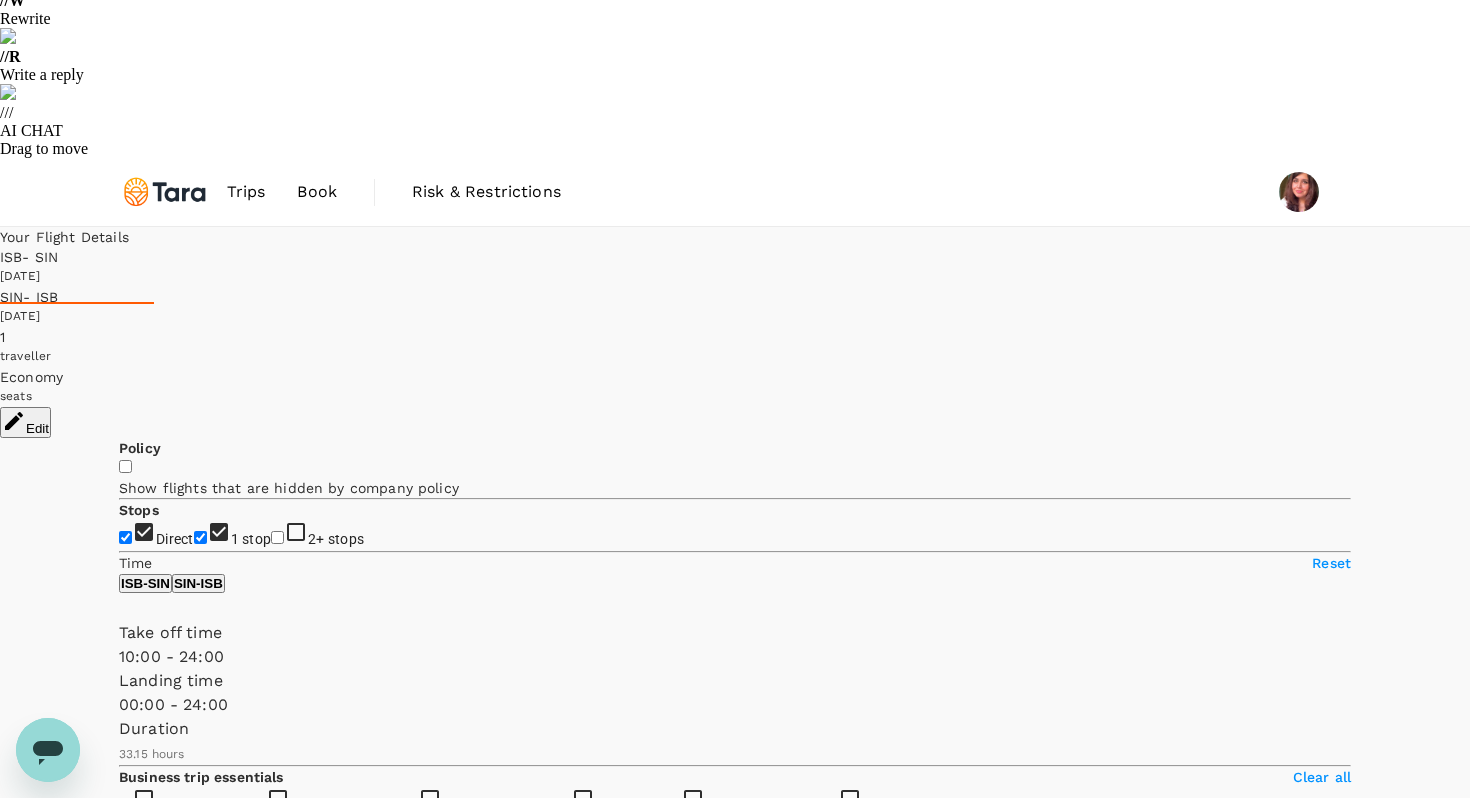 drag, startPoint x: 122, startPoint y: 96, endPoint x: 247, endPoint y: 114, distance: 126.28935 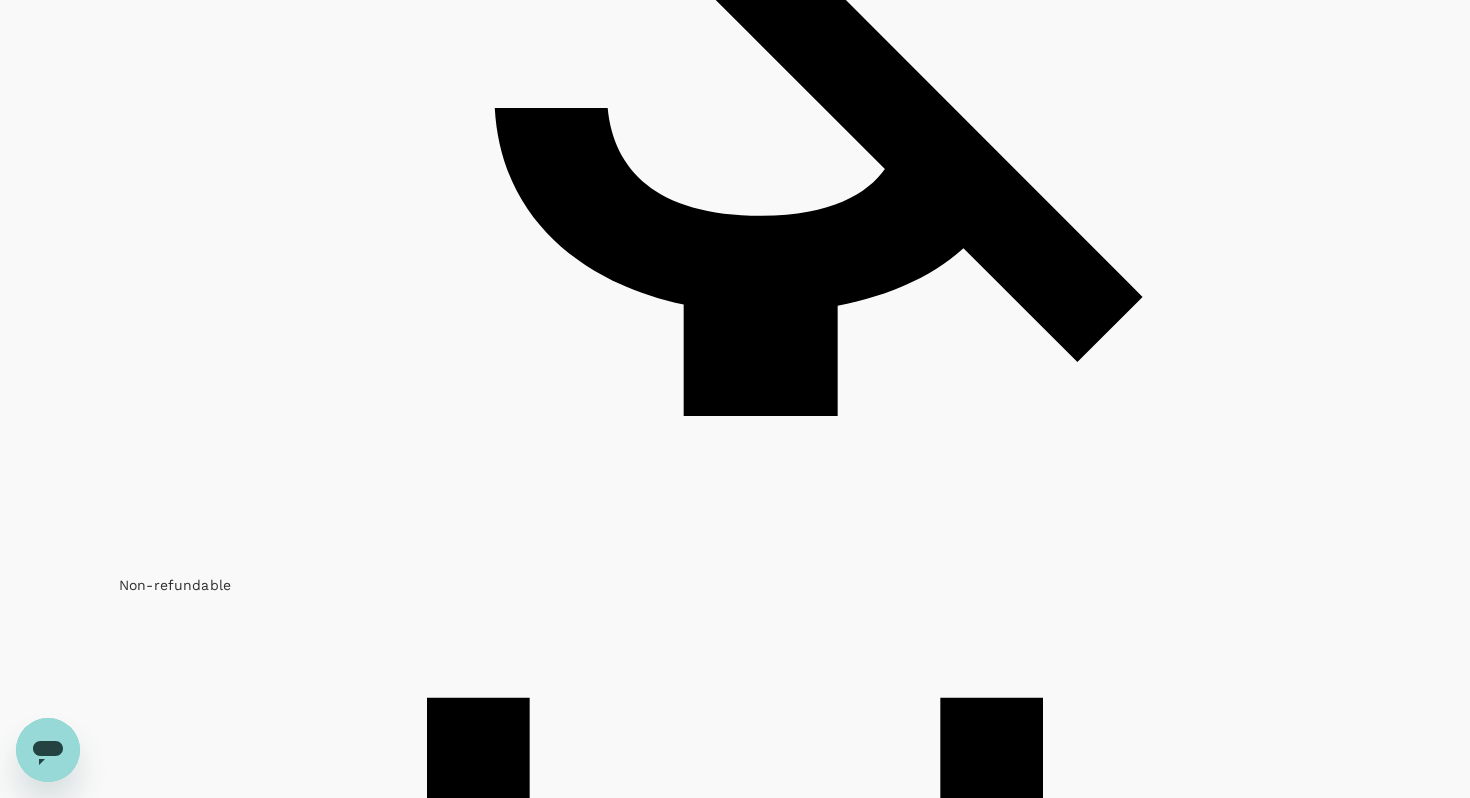 scroll, scrollTop: 2769, scrollLeft: 0, axis: vertical 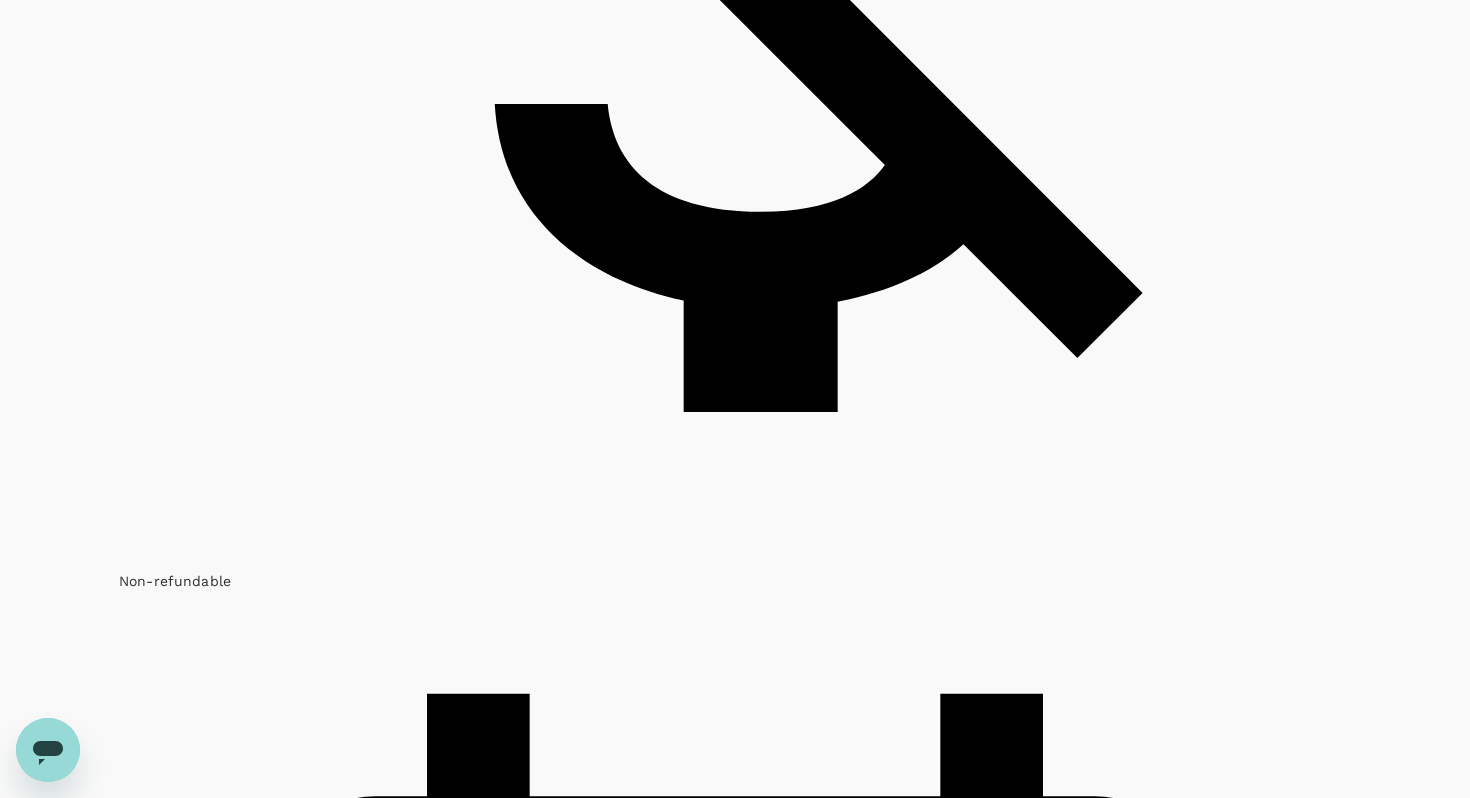 click on "View flight details" at bounding box center [735, 35190] 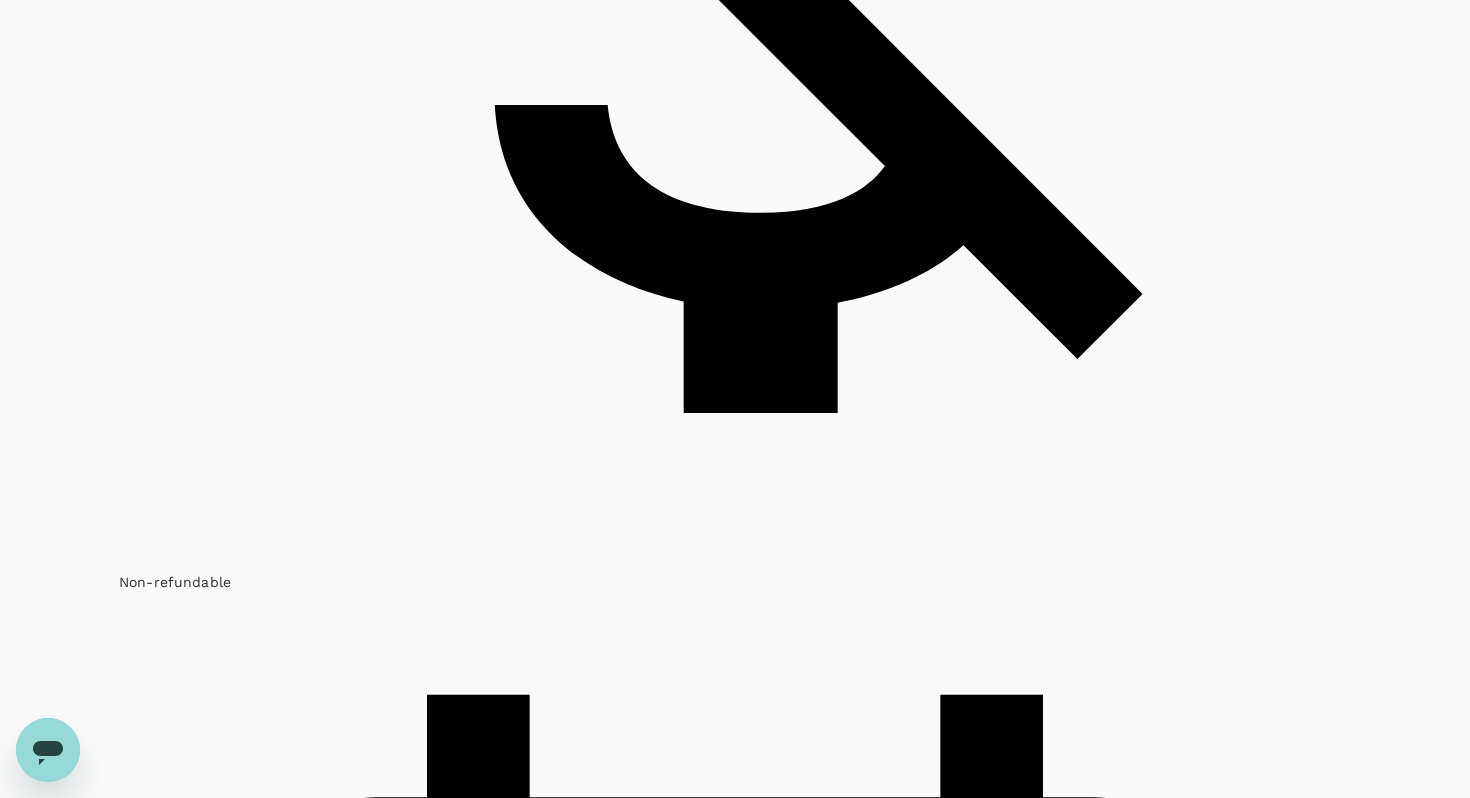 scroll, scrollTop: 306, scrollLeft: 0, axis: vertical 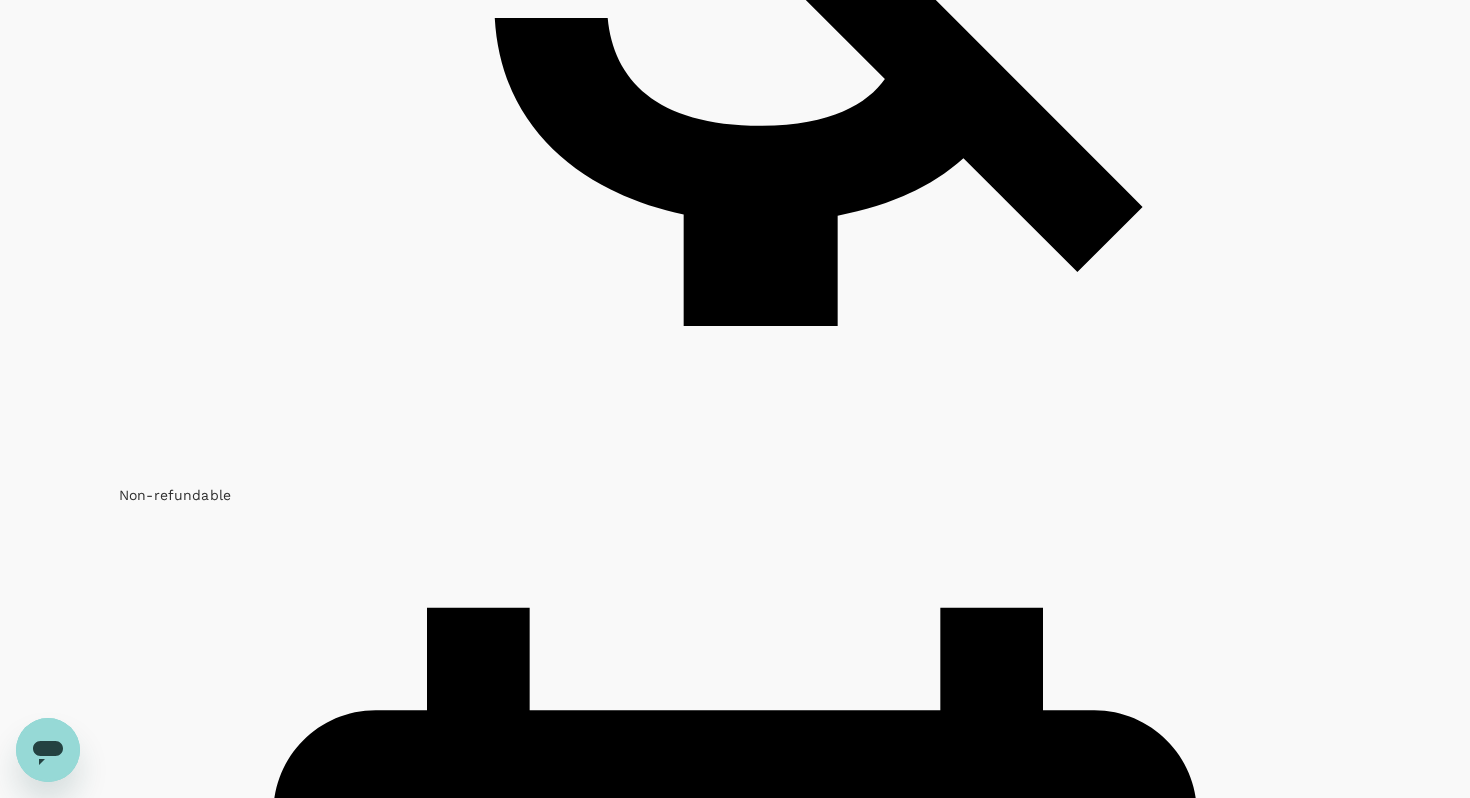 click on "View options" at bounding box center (158, 40532) 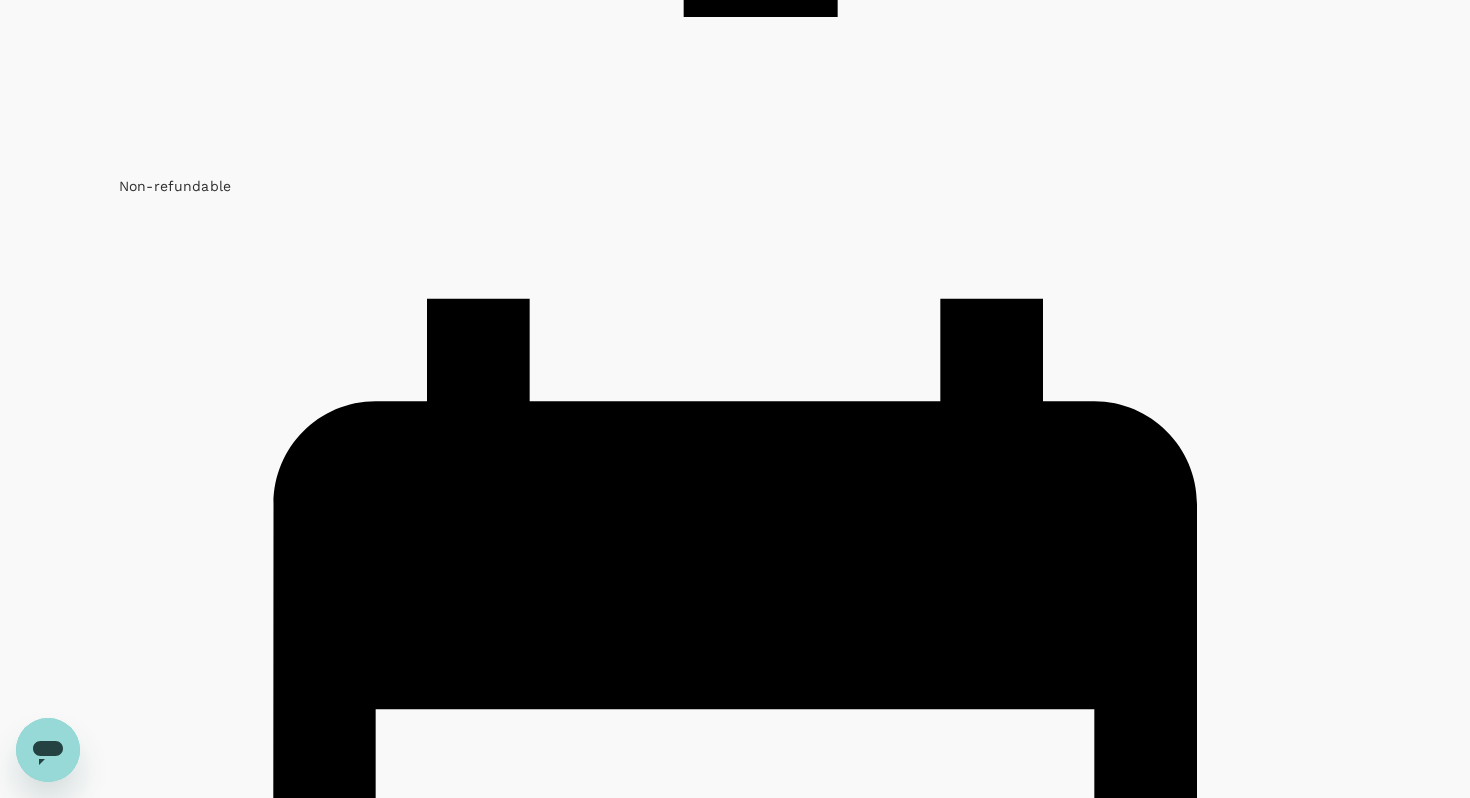 scroll, scrollTop: 3173, scrollLeft: 0, axis: vertical 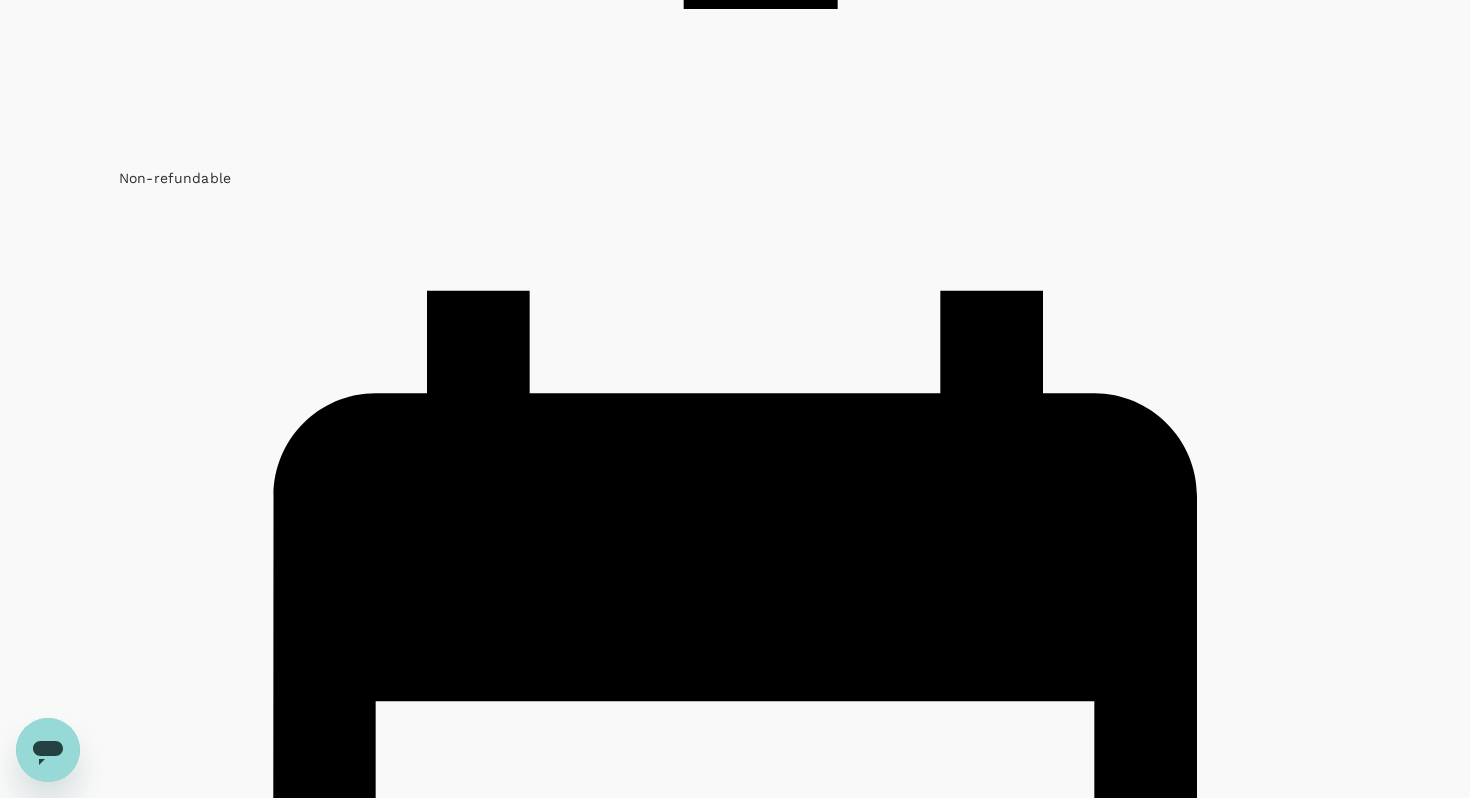 click 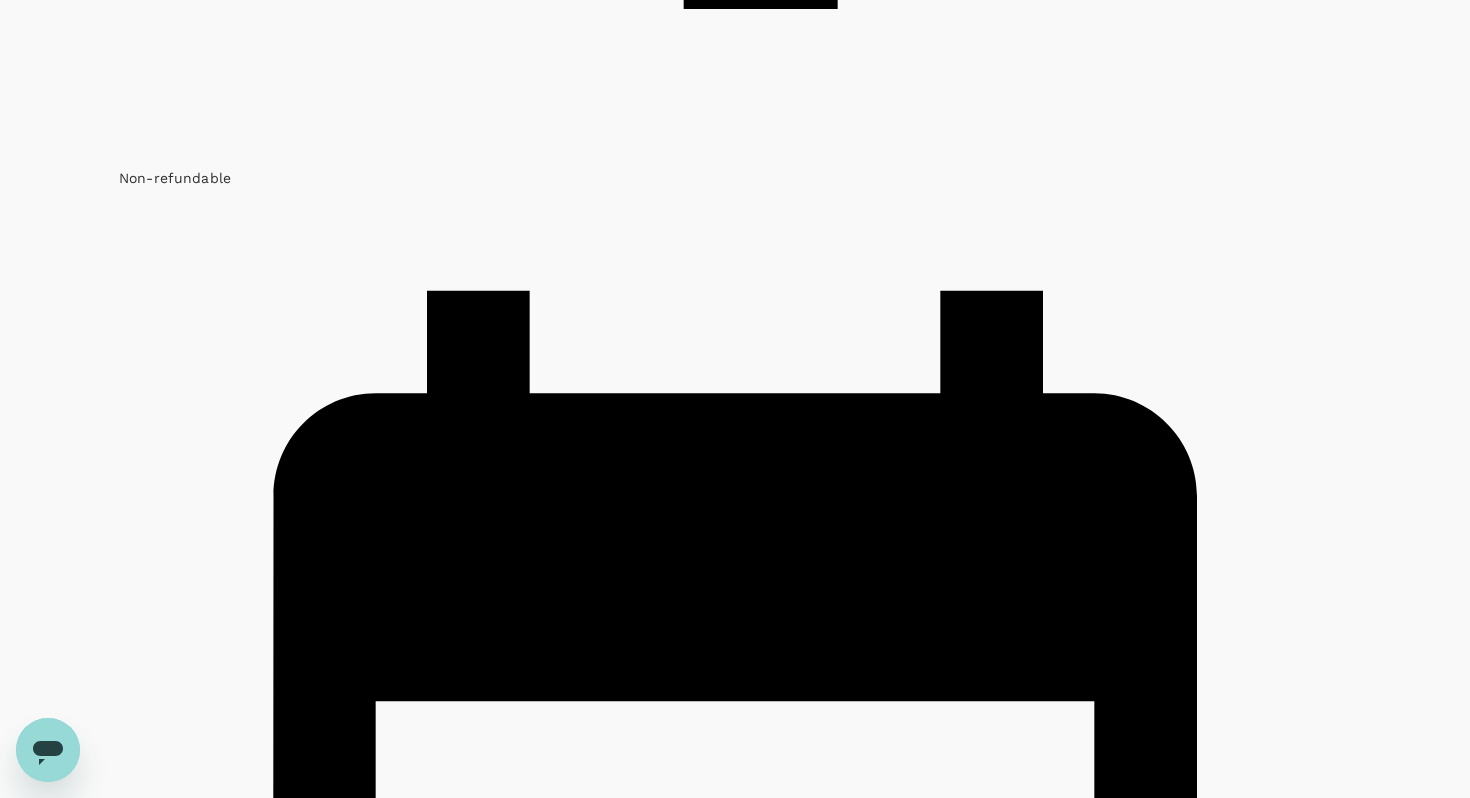 click on "Eco Saver Refundable with a SGD 404  fee Can be changed with a SGD 128  fee   Change allowed for a fee 25kg checked baggage Change allowed for a fee Ticket refundable for a fee Free carry on bags up to 7kg per passenger Upgrade eligibility 30 Percent Miles Earned Pre reserved seat assignment Light meal food Power" at bounding box center (735, 80279) 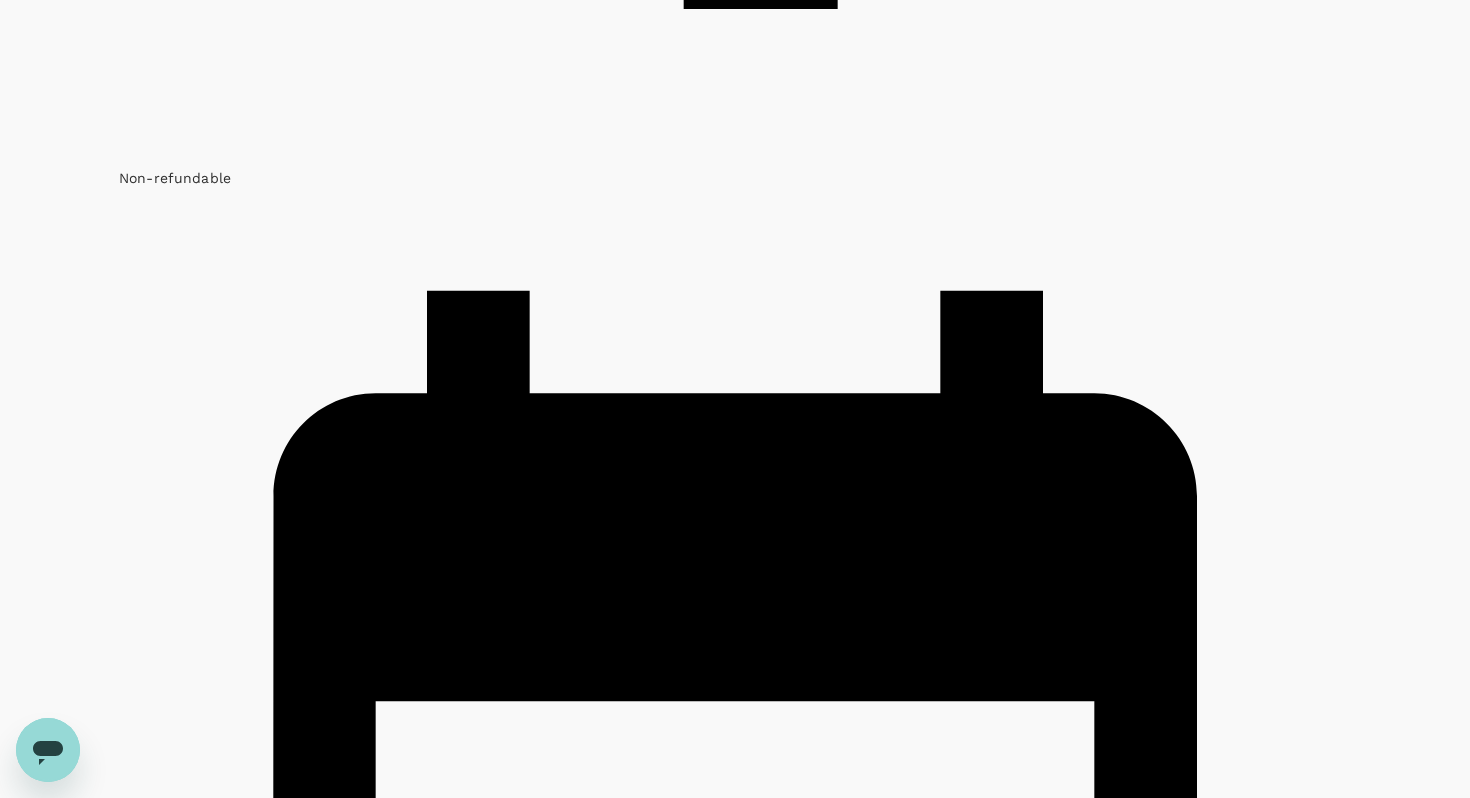 click on "Show more" at bounding box center [158, 41821] 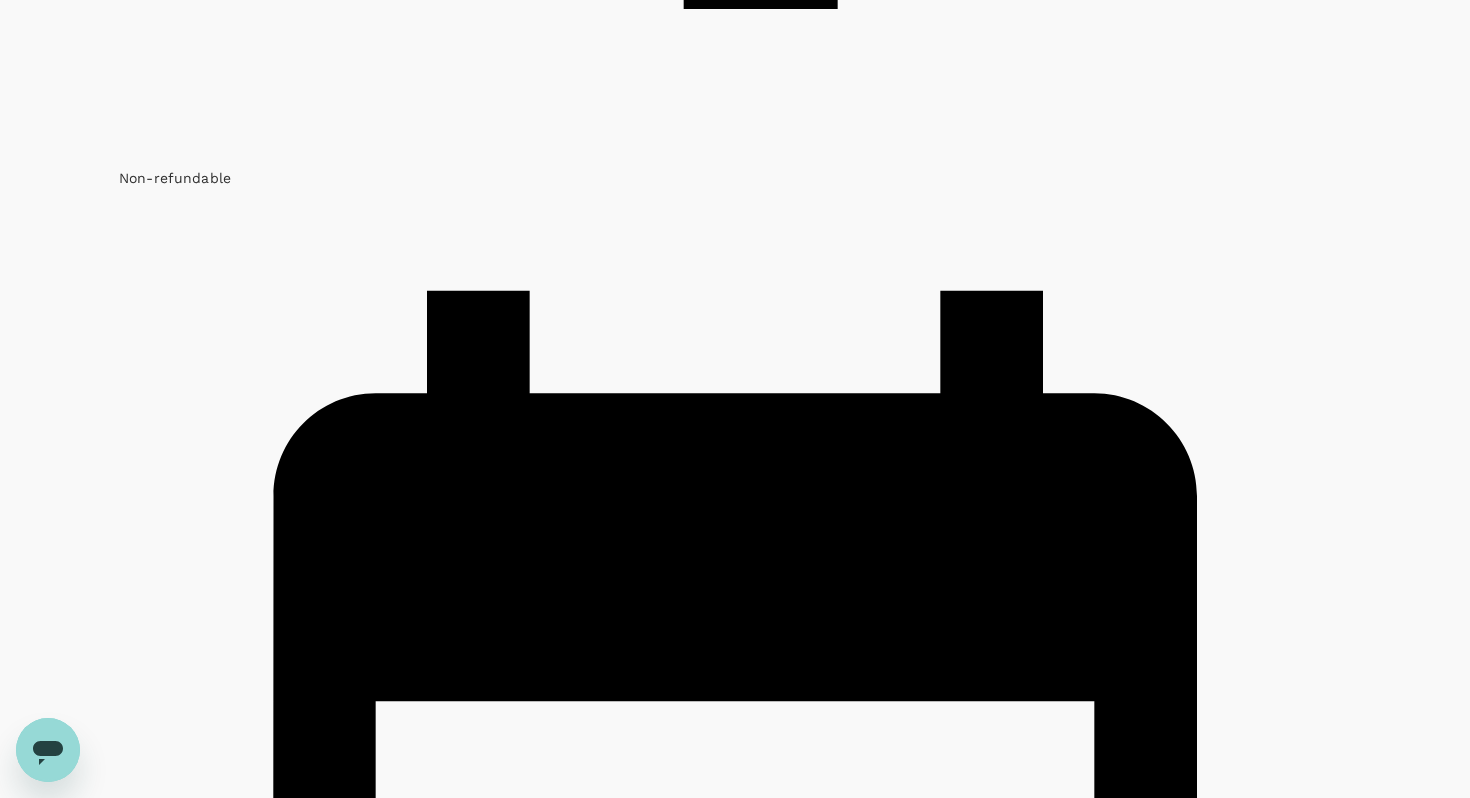 click 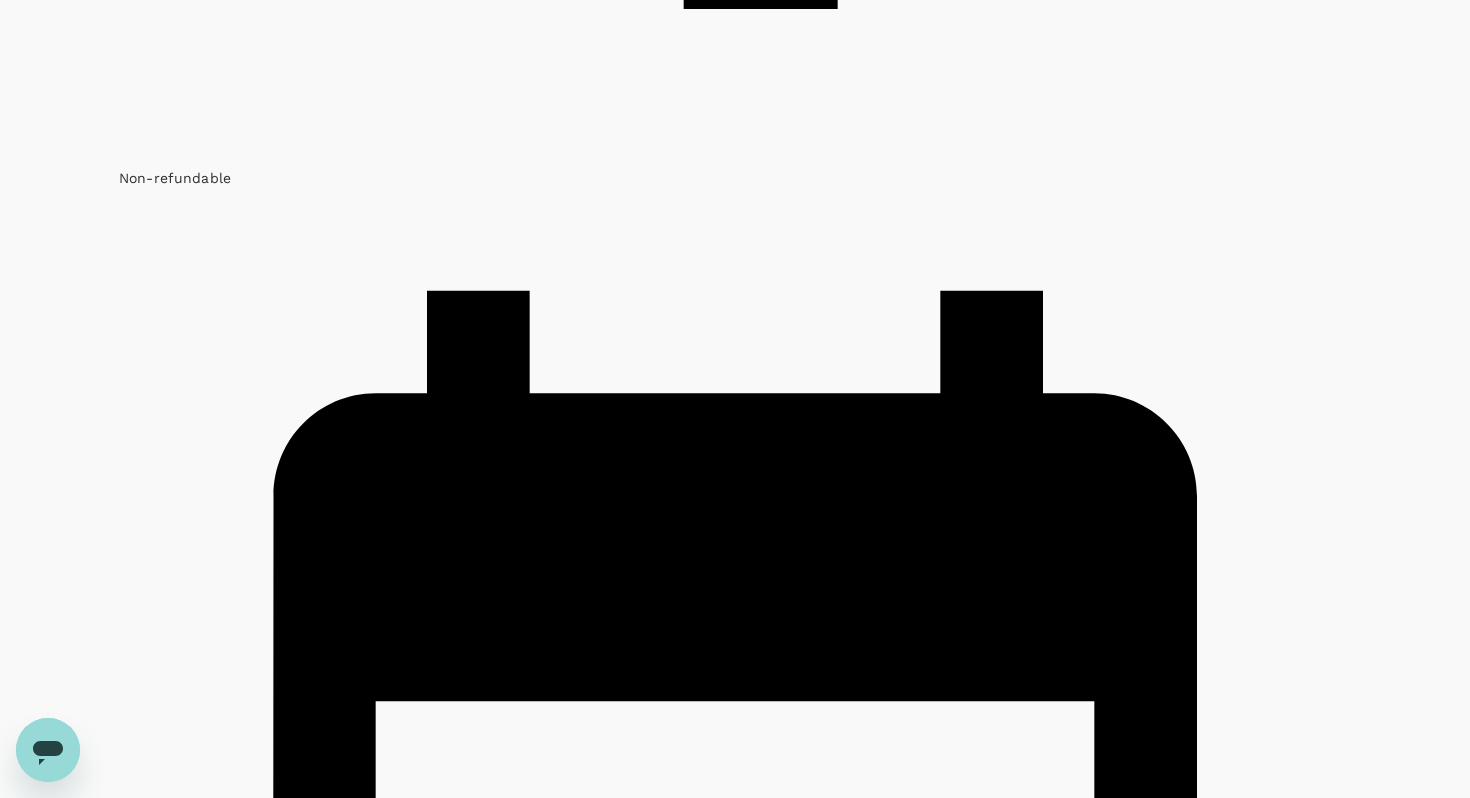 click on "SGD 1,216.35" at bounding box center (167, 40622) 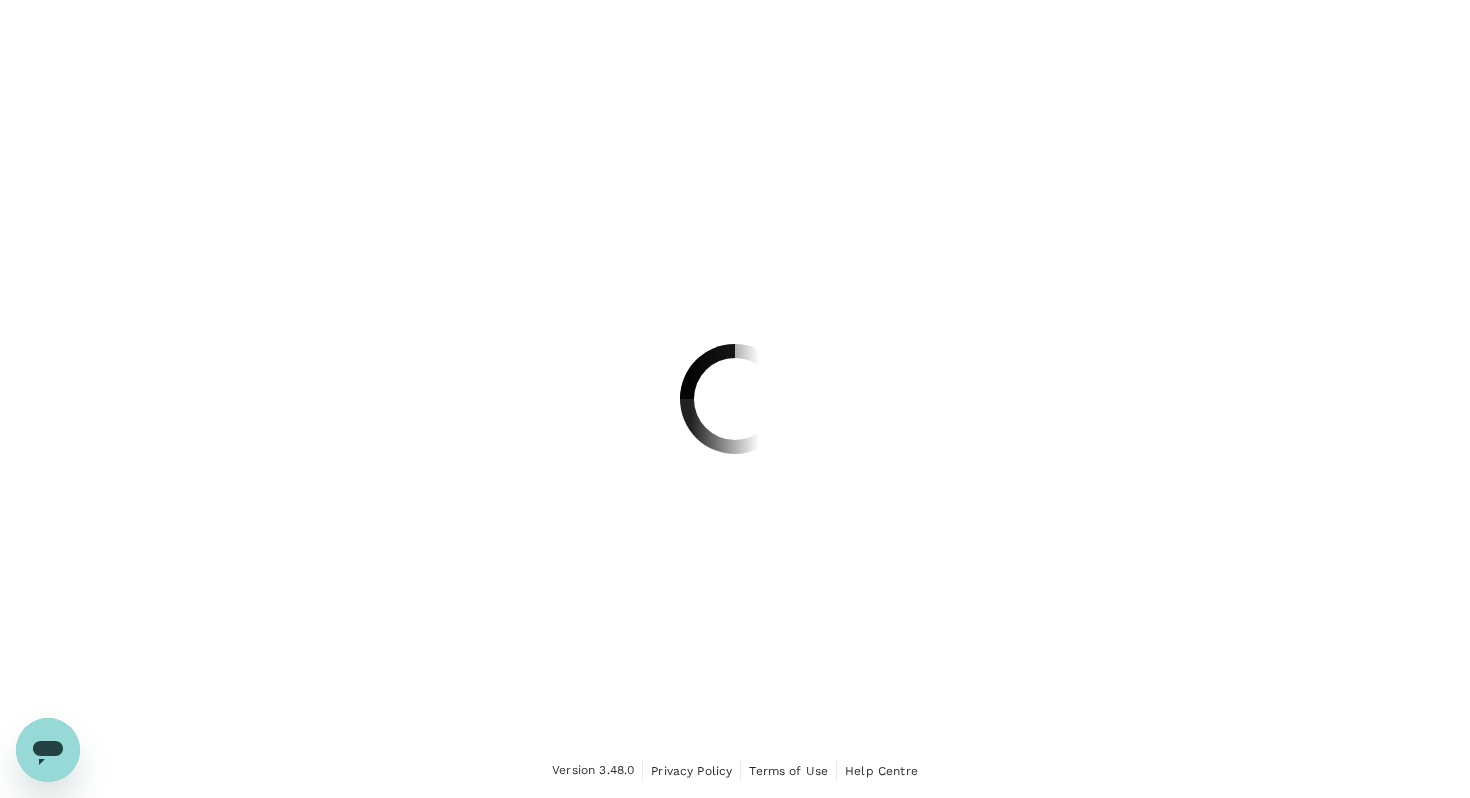 scroll, scrollTop: 0, scrollLeft: 0, axis: both 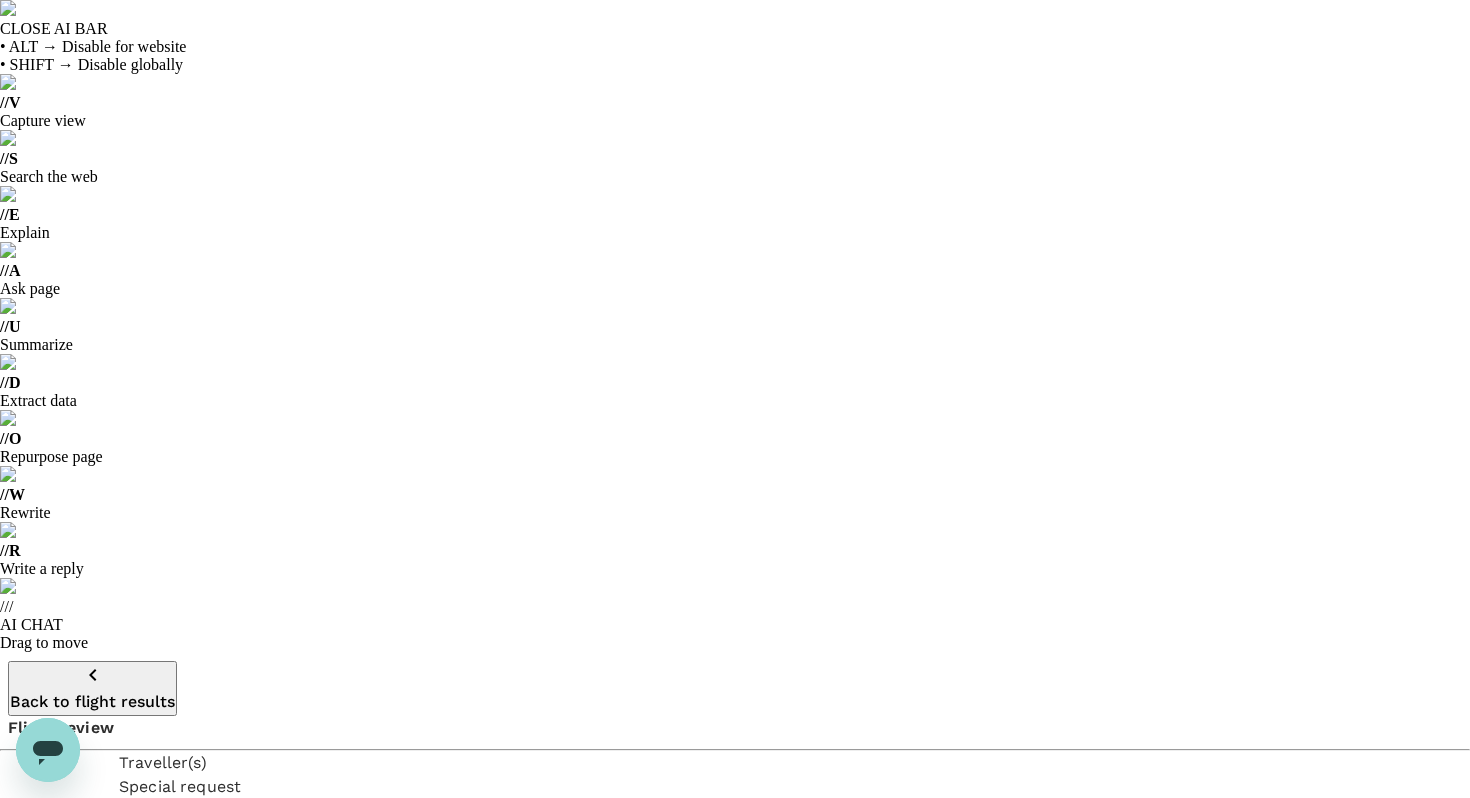 click 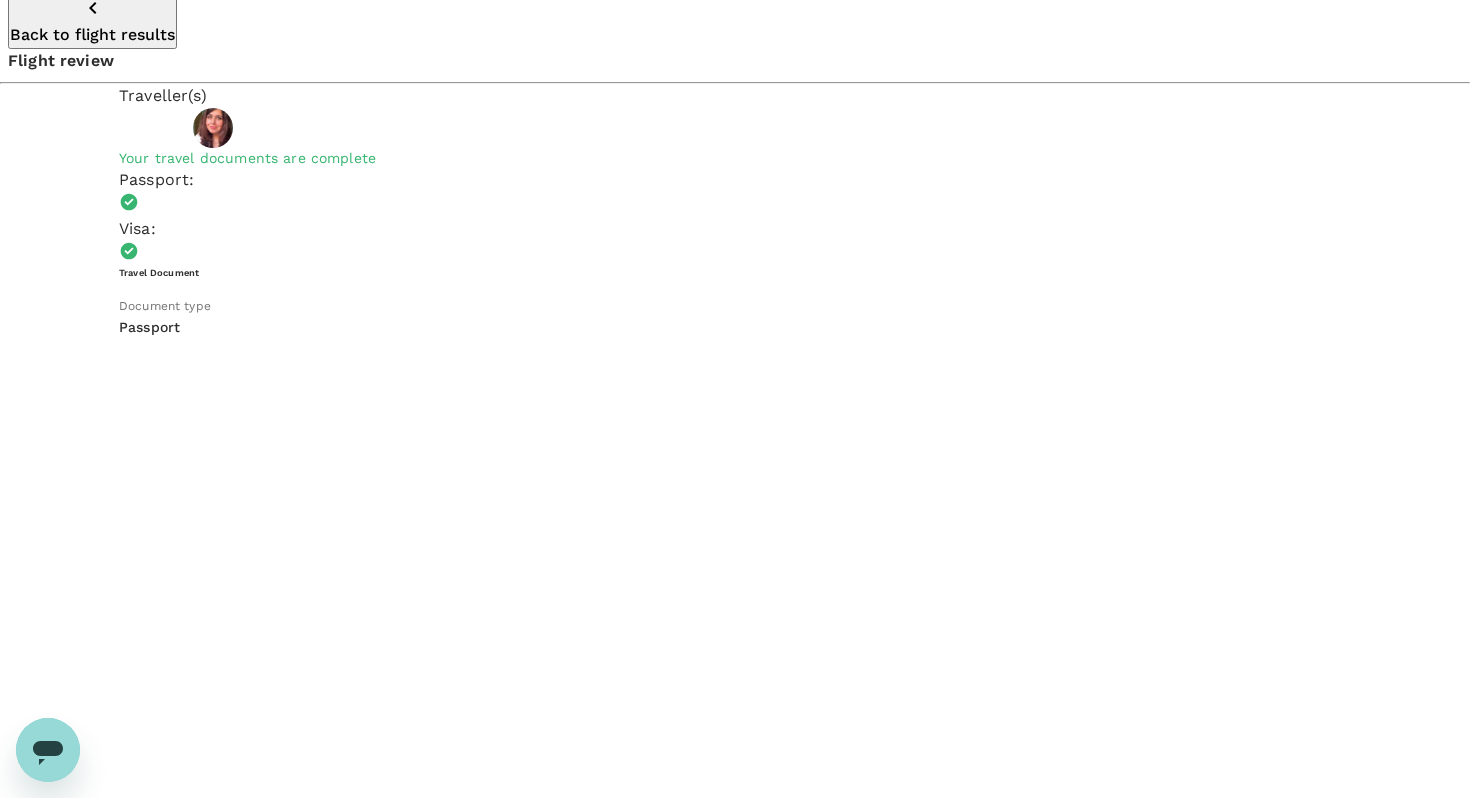 scroll, scrollTop: 668, scrollLeft: 0, axis: vertical 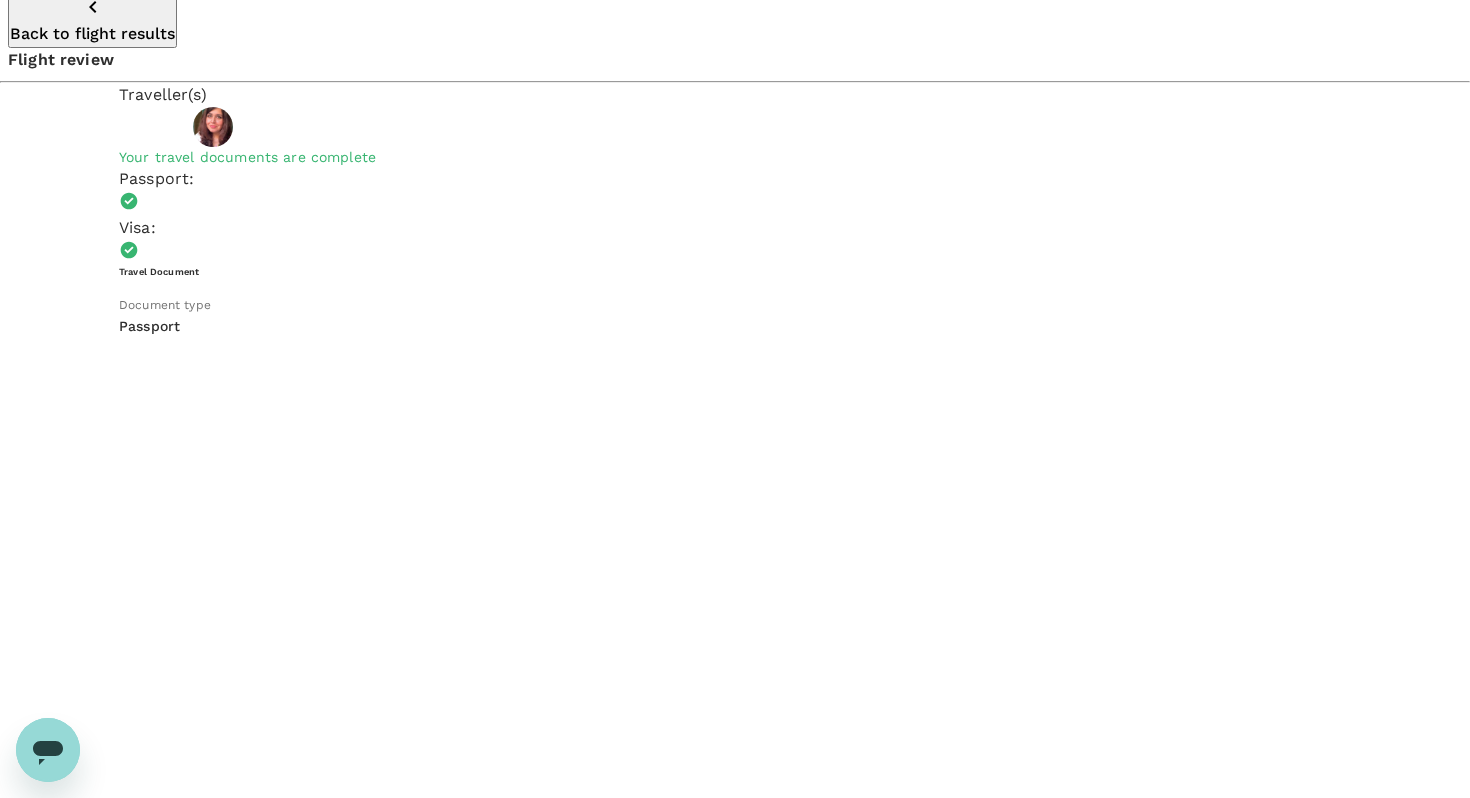 click at bounding box center (125, 3844) 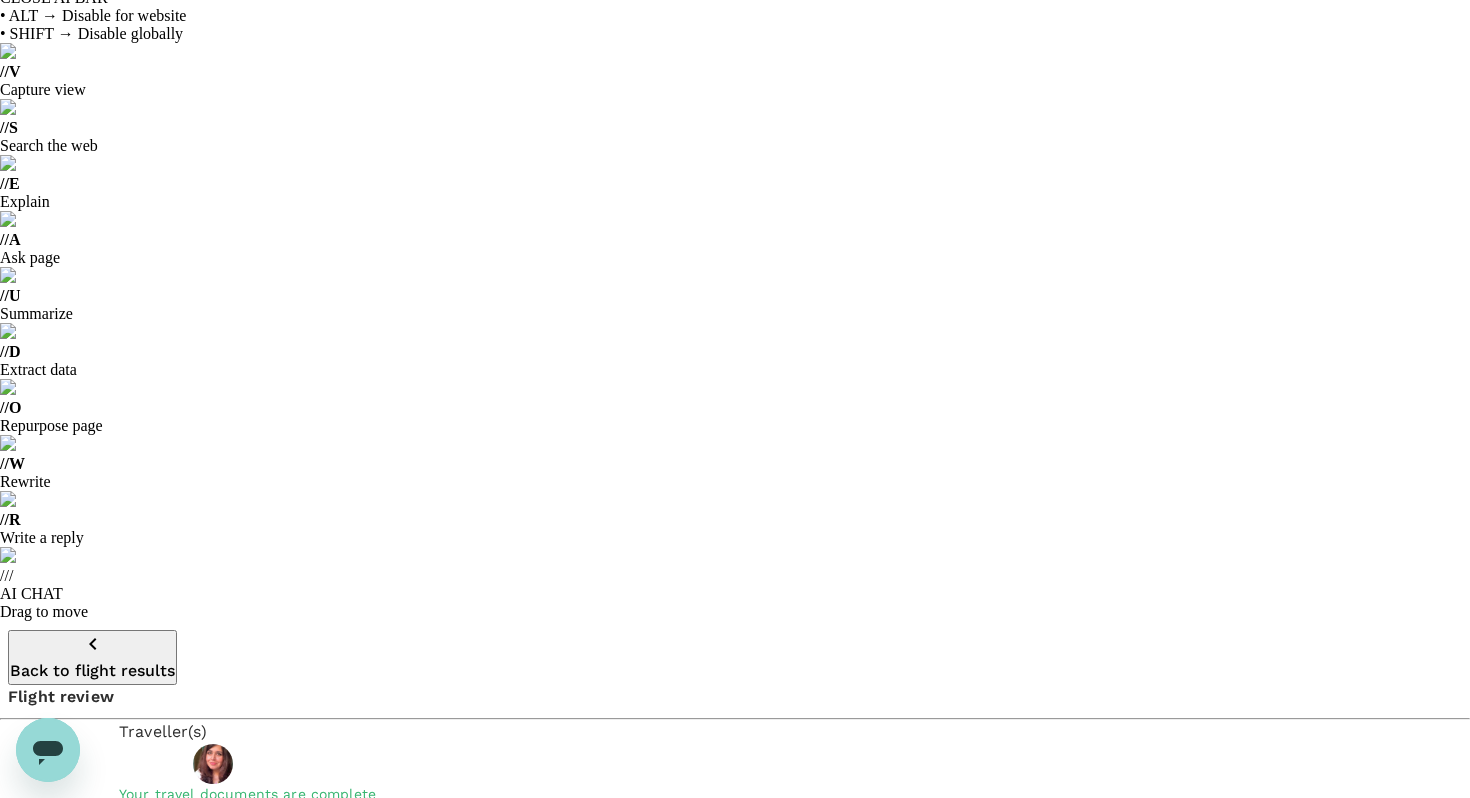 scroll, scrollTop: 0, scrollLeft: 0, axis: both 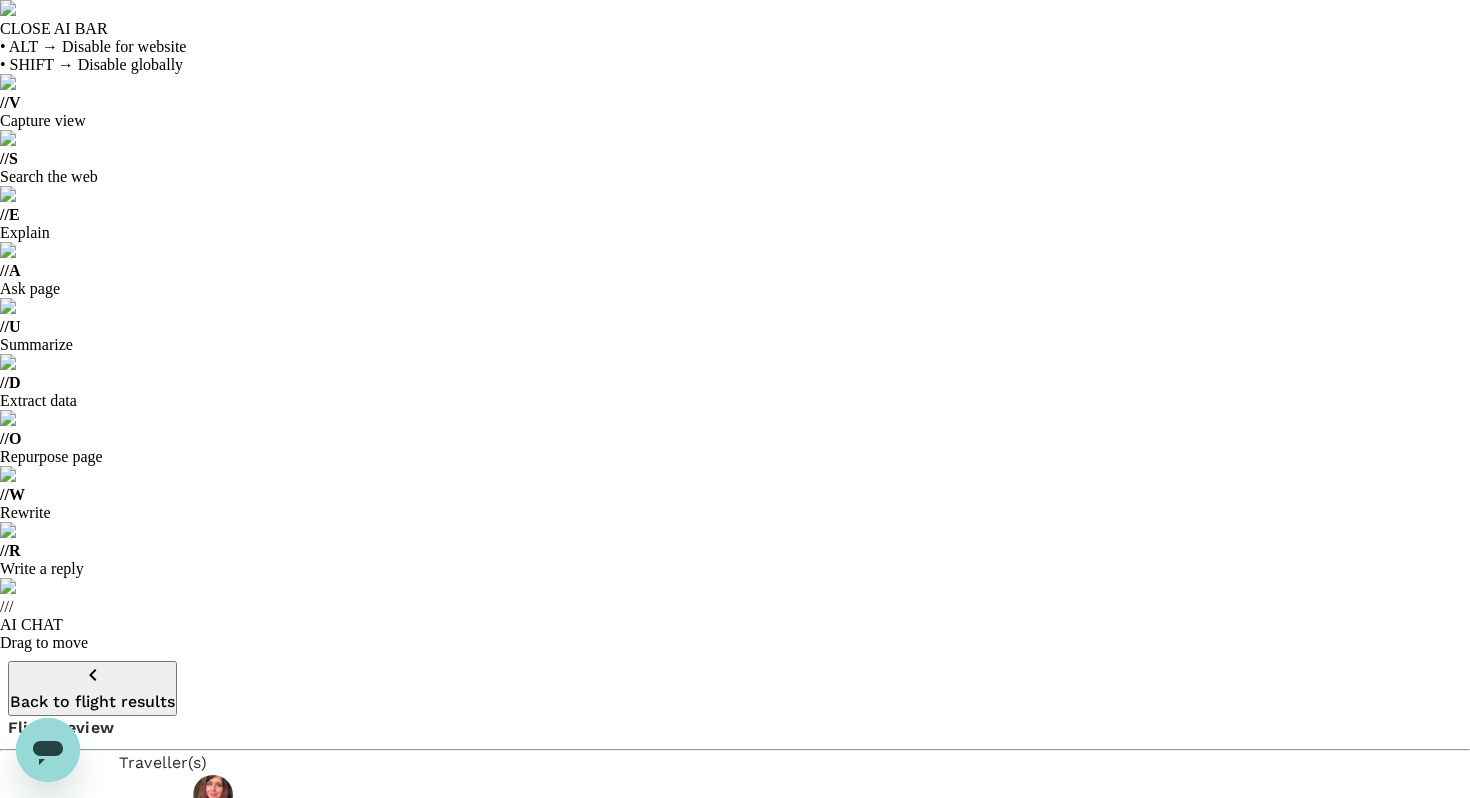 click on "Continue to payment details" at bounding box center (735, 8303) 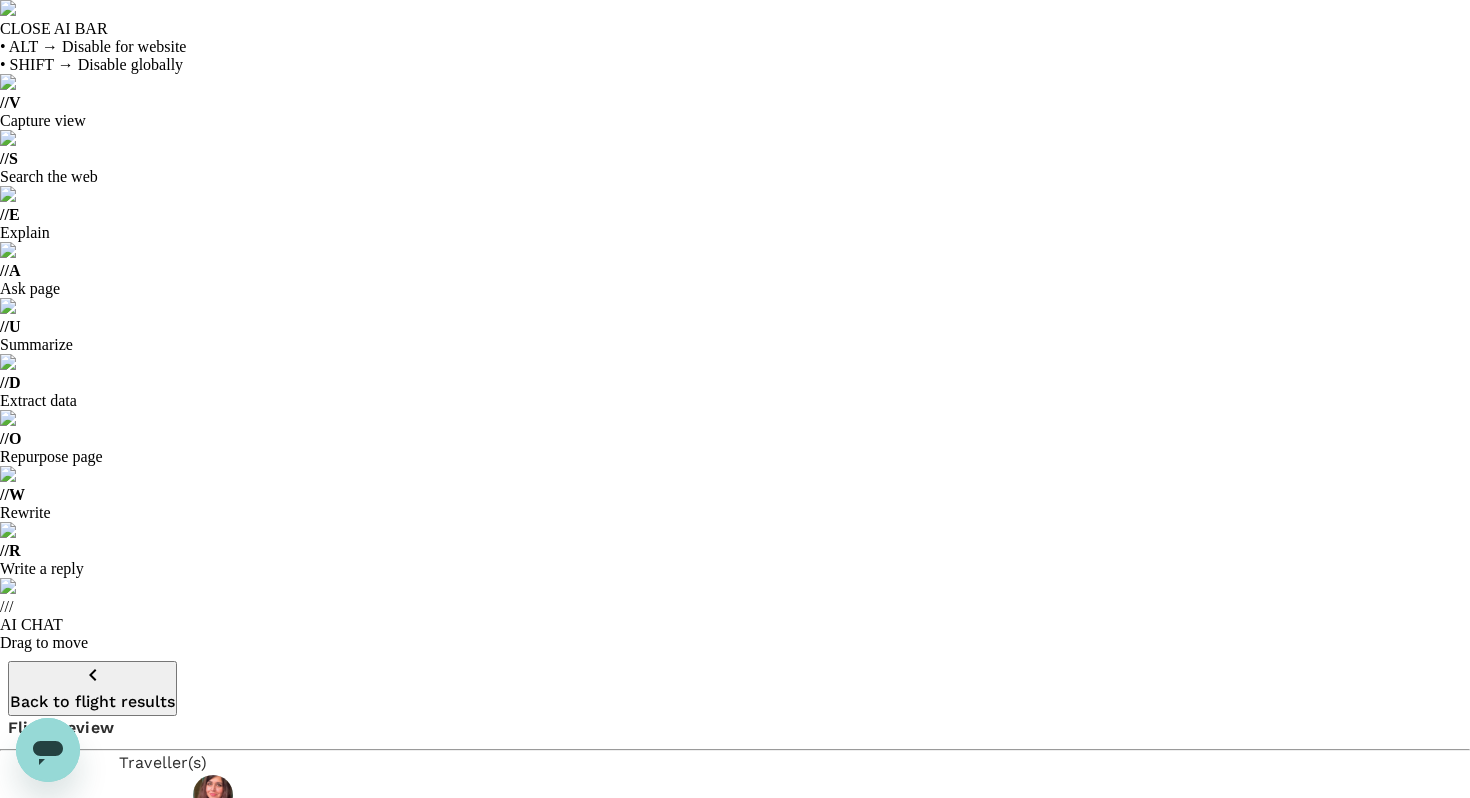 type on "9b978822-4779-4897-880a-17c8504d3706" 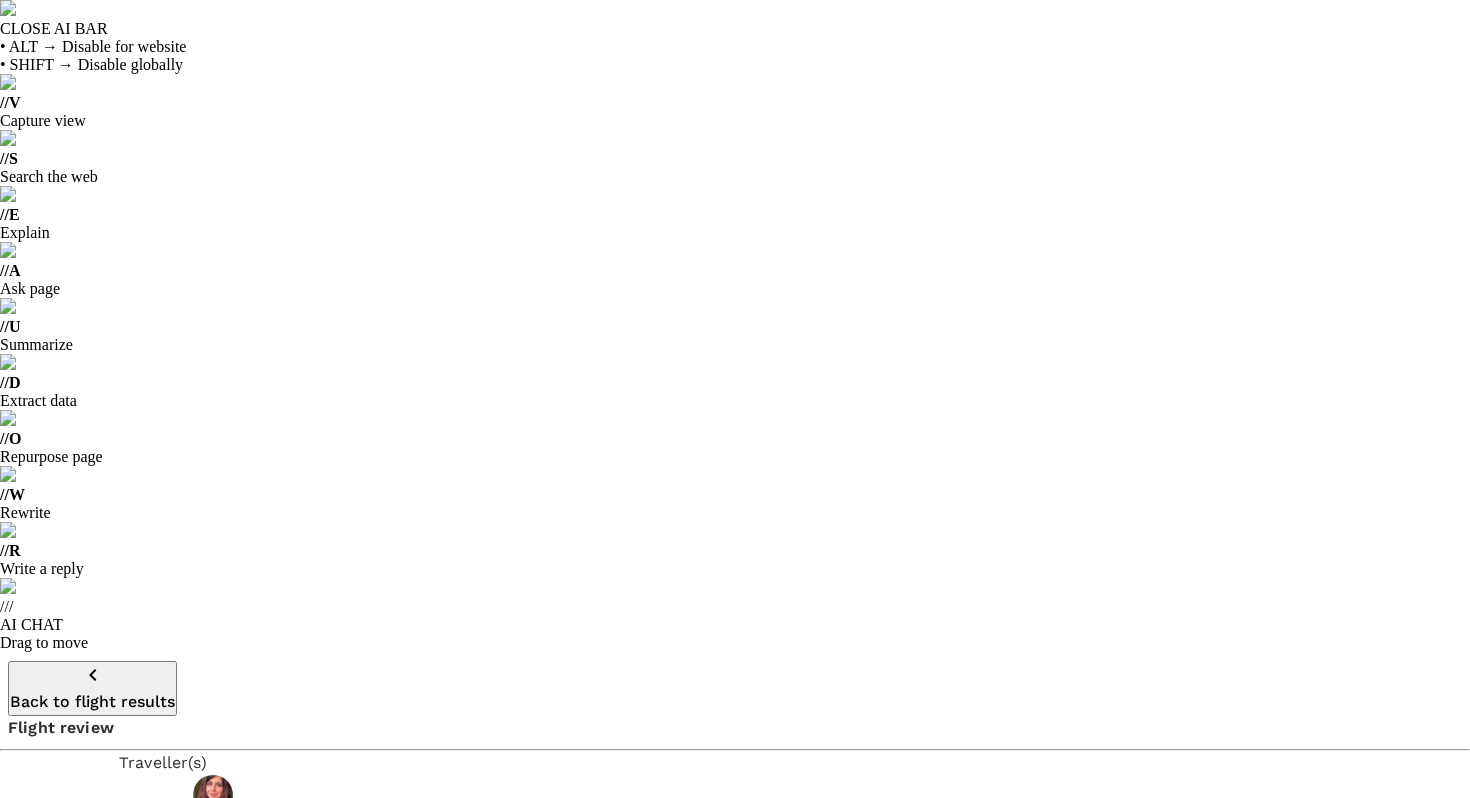 click 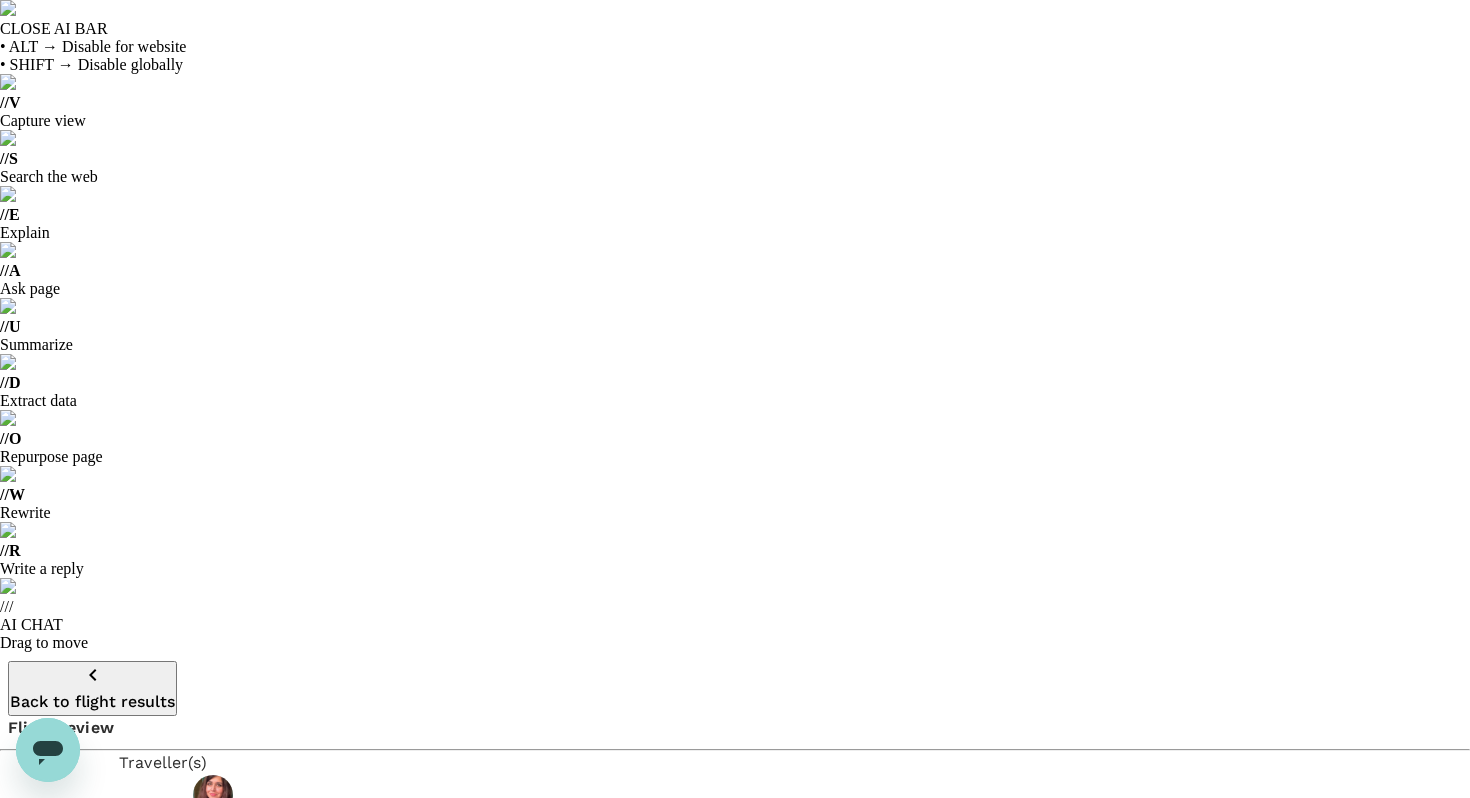 click at bounding box center [416, 8759] 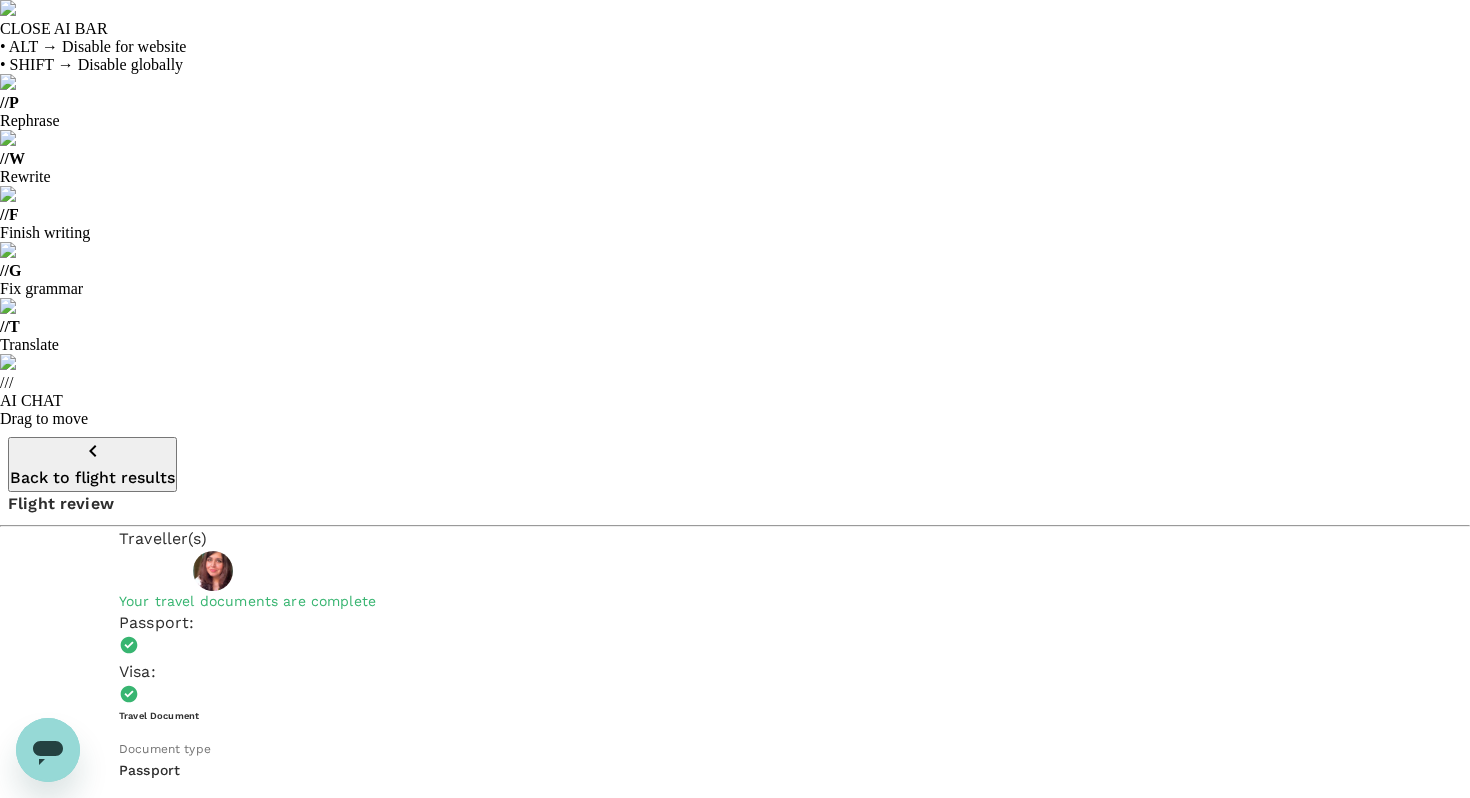 type on "P" 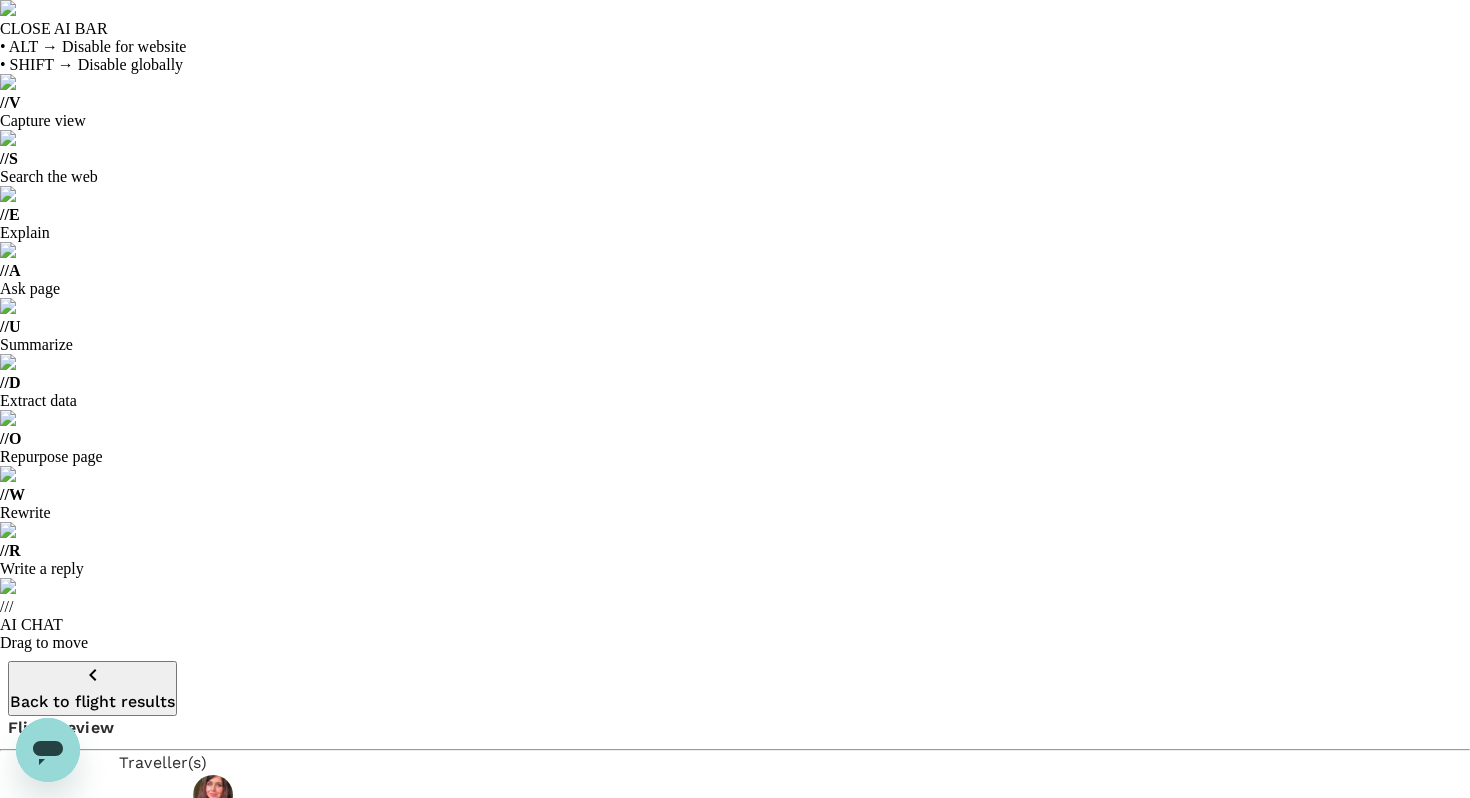 click on "Submit for approval" at bounding box center [735, 15592] 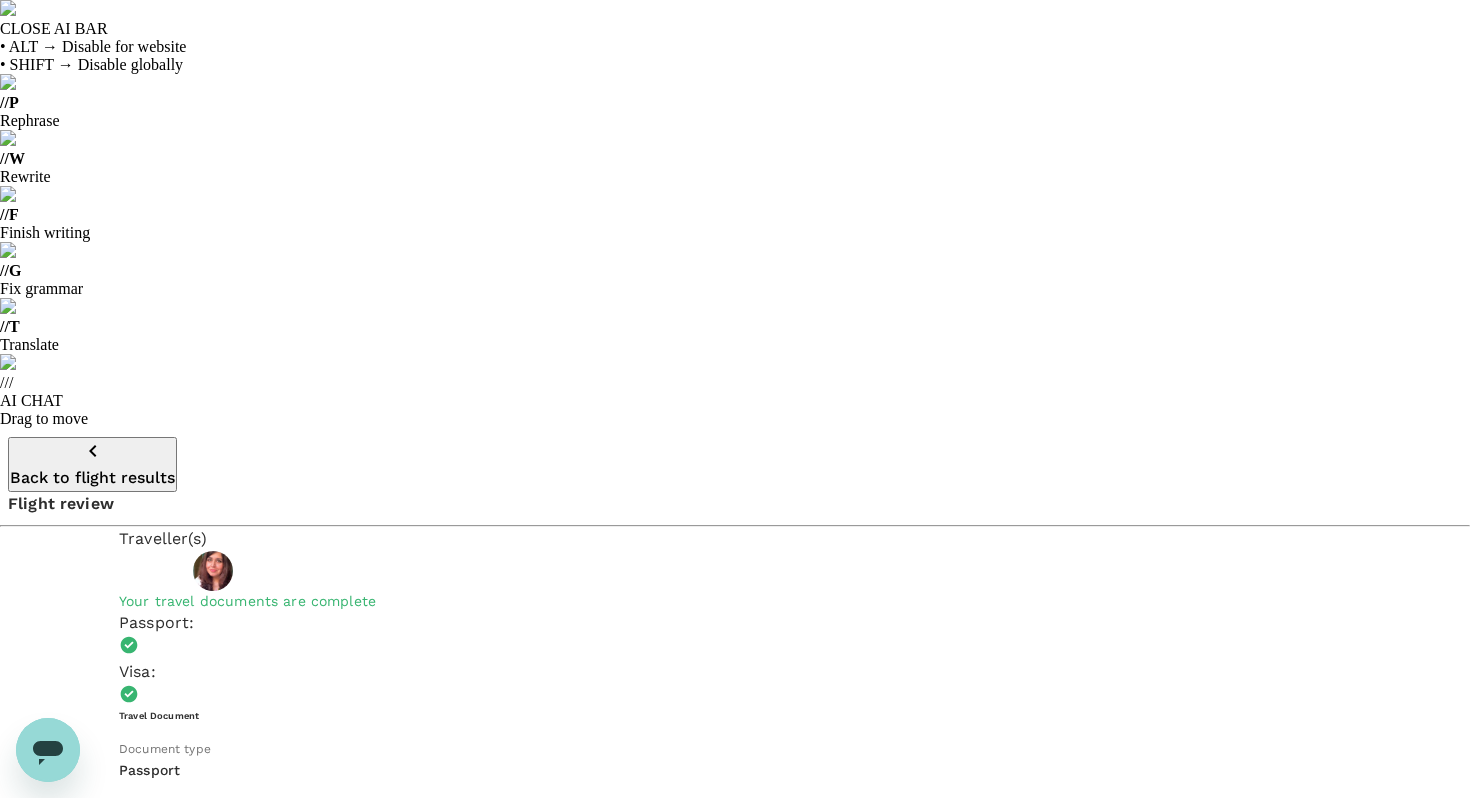 click at bounding box center (416, 8535) 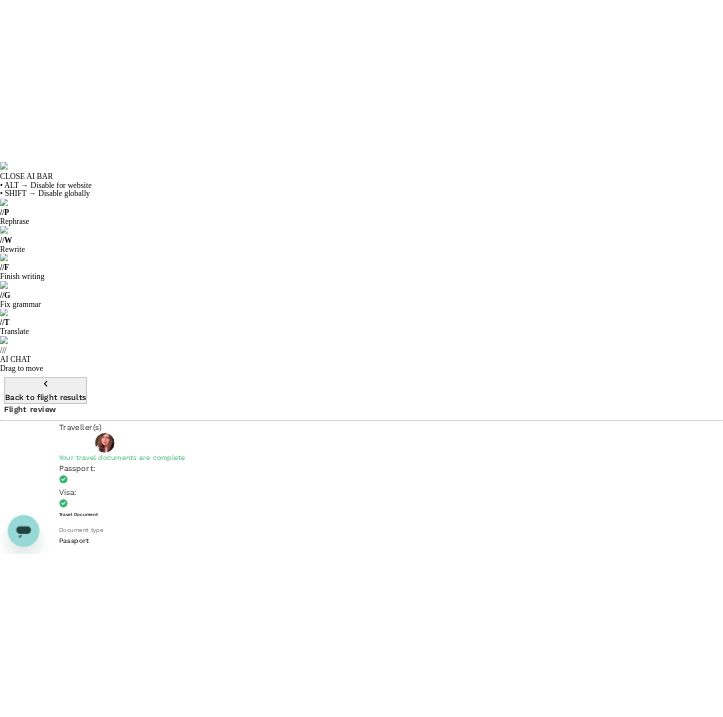 scroll, scrollTop: 0, scrollLeft: 0, axis: both 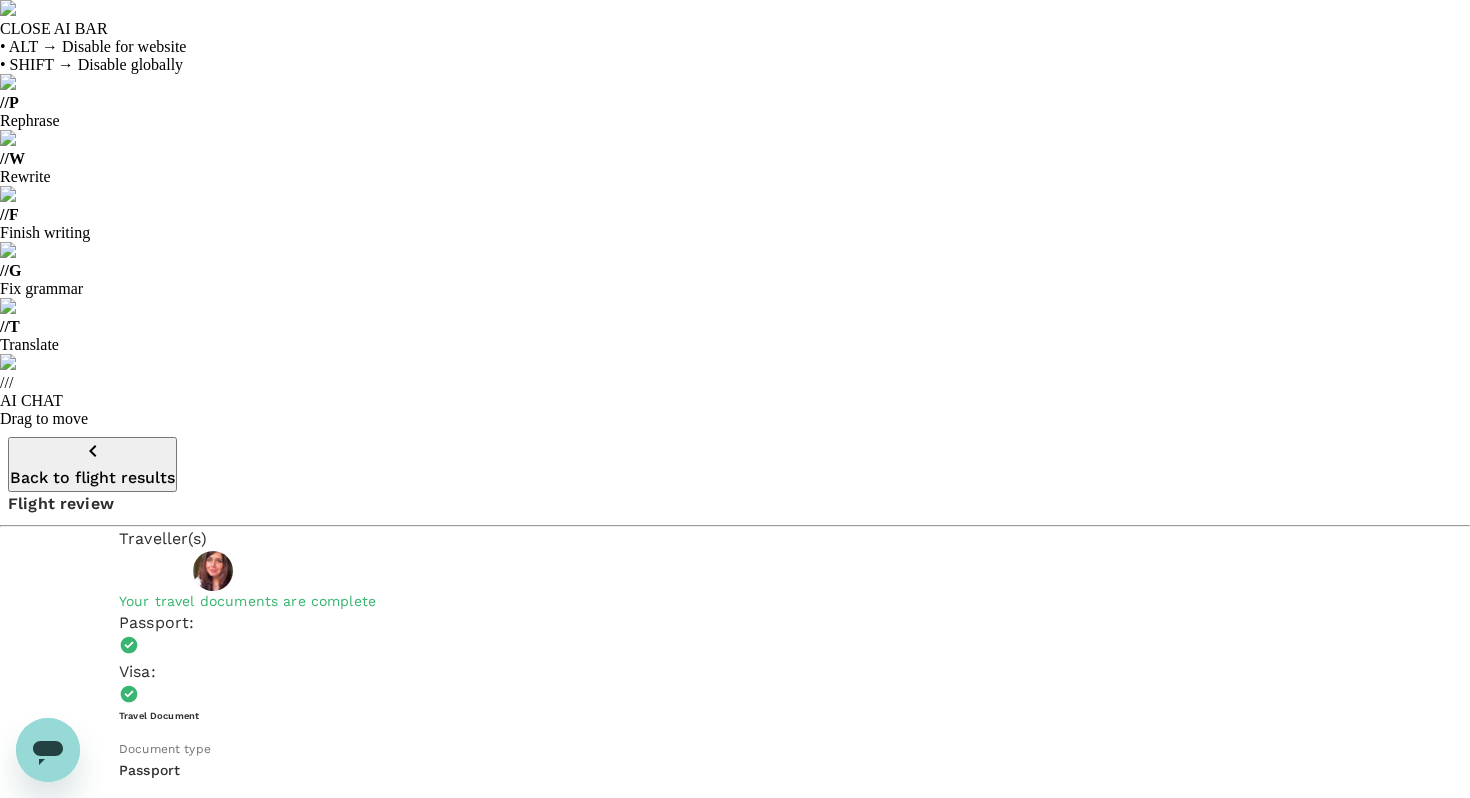 type on "[PERSON_NAME] Annual Retreat 2025
Booked for [DATE] since all the other flights were later at night and its not safe to travel later at night from [GEOGRAPHIC_DATA] to [GEOGRAPHIC_DATA] and the day flights took 1 additional day. I will take leave for a few days after the retreat to explore [GEOGRAPHIC_DATA]. Hence booked the flight for [DATE]." 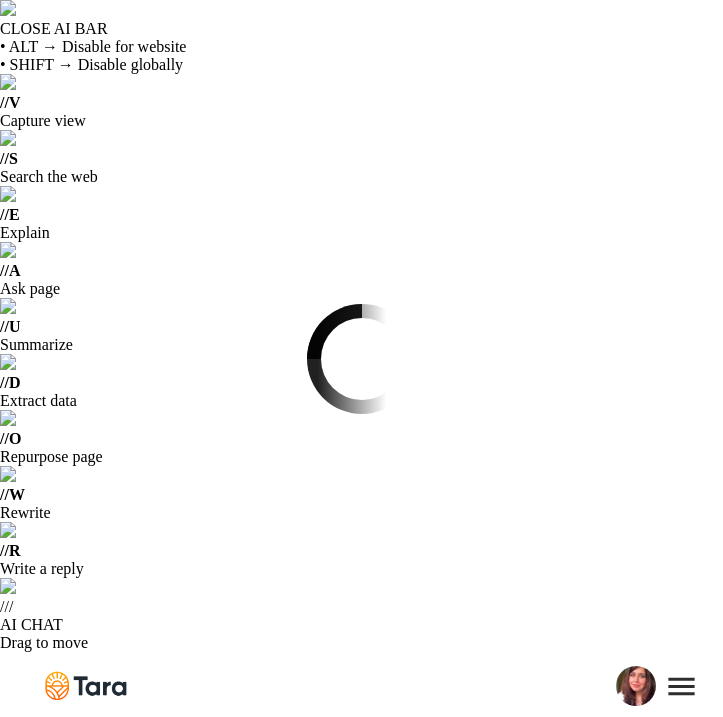 scroll, scrollTop: 0, scrollLeft: 0, axis: both 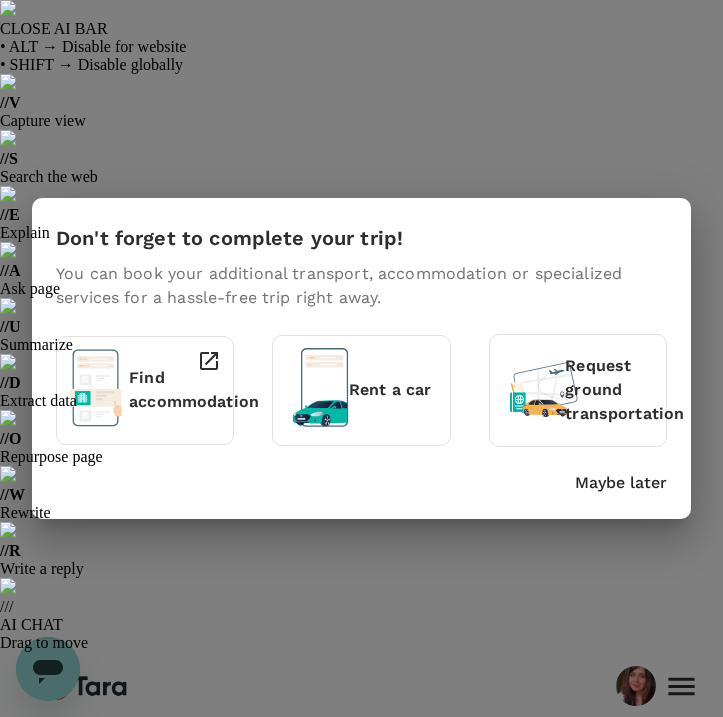 click on "Maybe later" at bounding box center (621, 483) 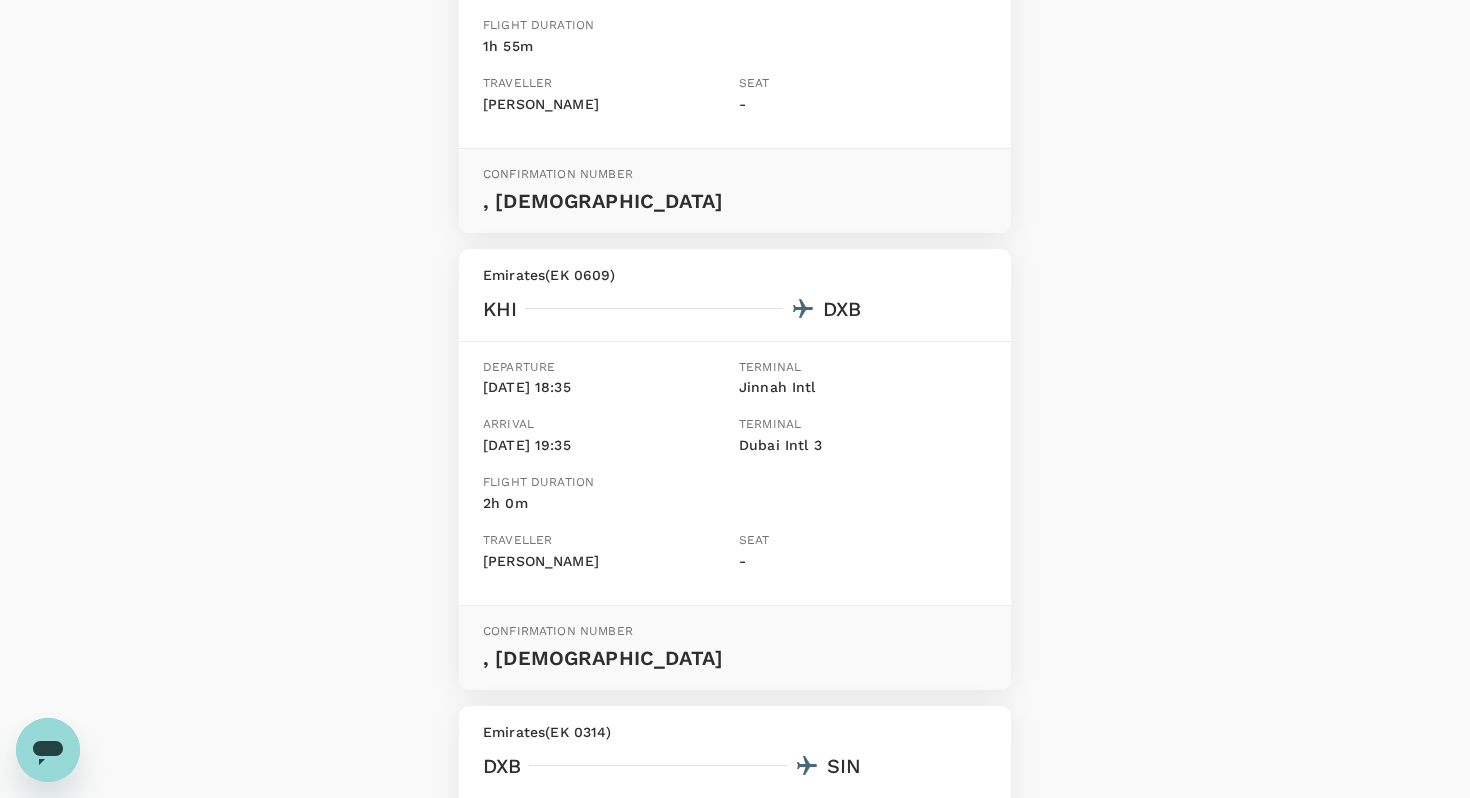 scroll, scrollTop: 1972, scrollLeft: 0, axis: vertical 